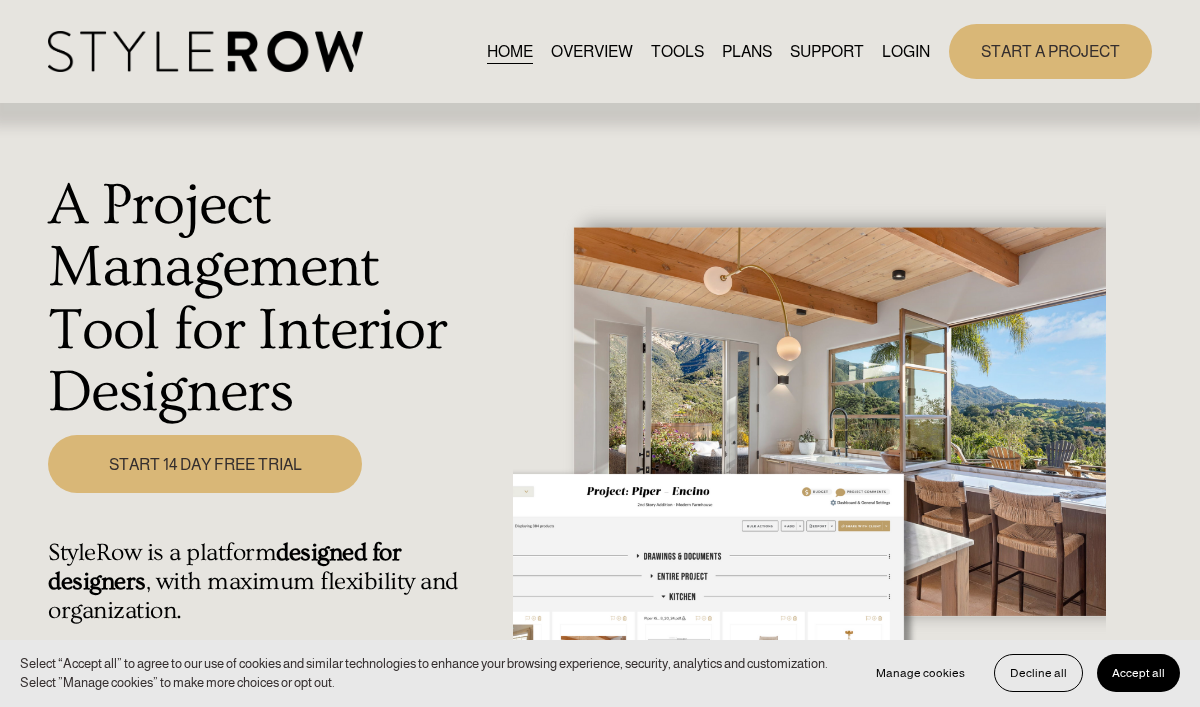 scroll, scrollTop: 0, scrollLeft: 0, axis: both 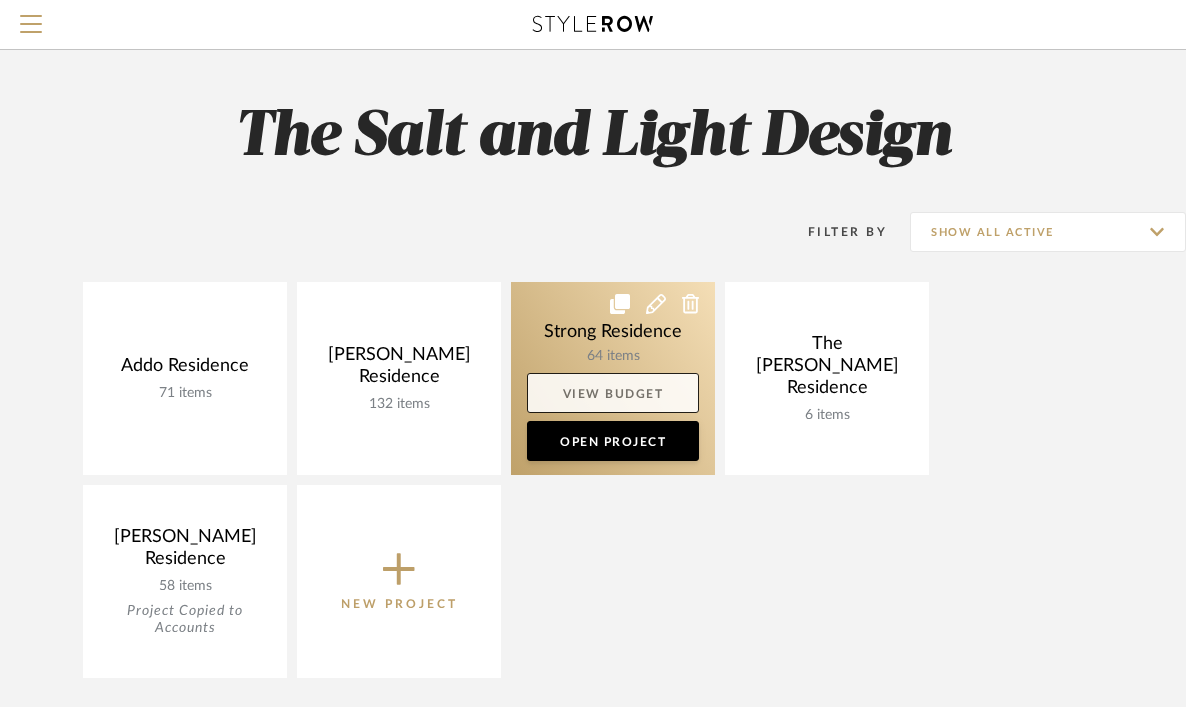 click on "View Budget" 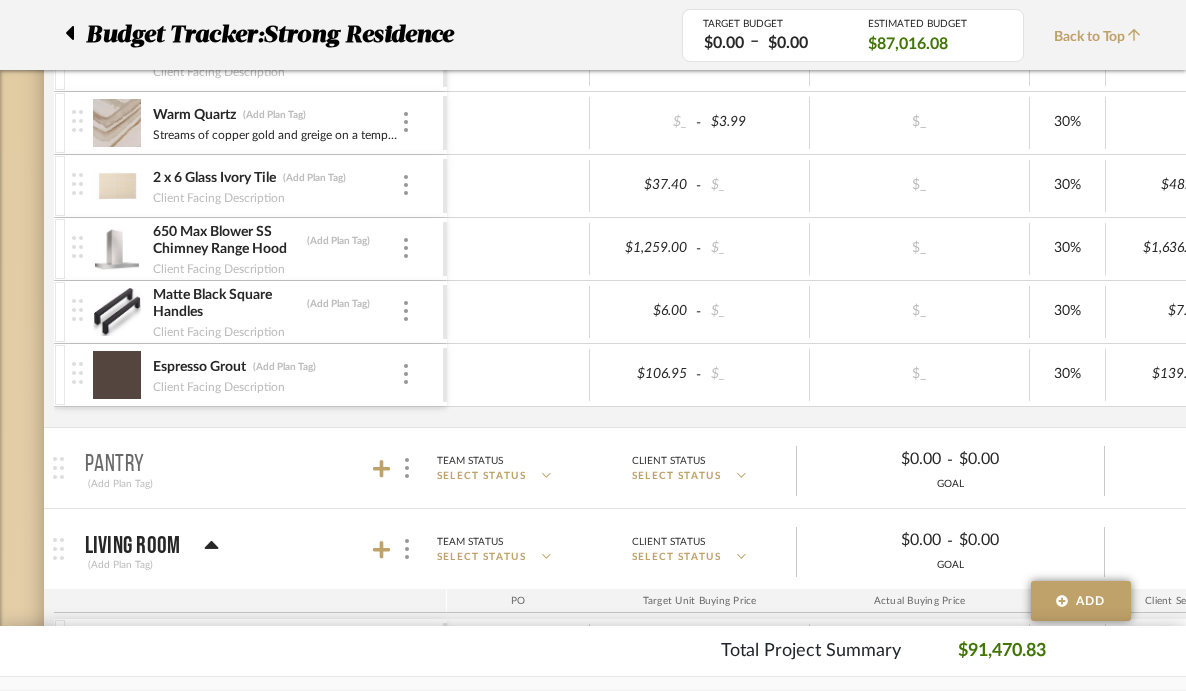 scroll, scrollTop: 1074, scrollLeft: 0, axis: vertical 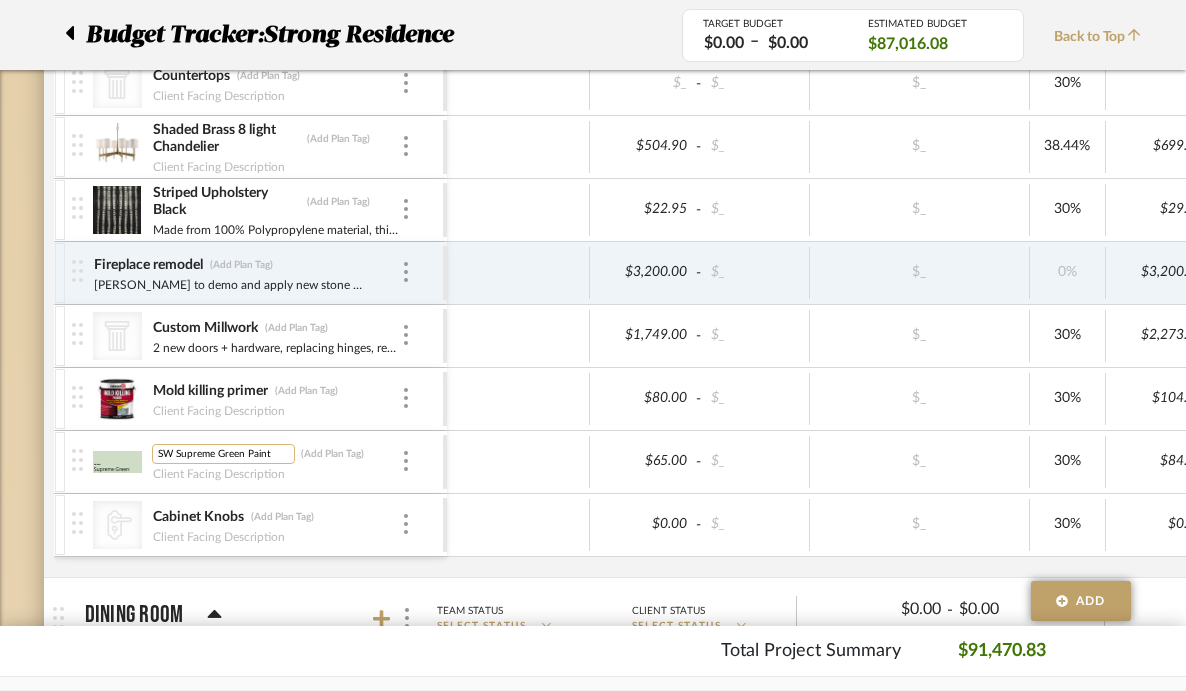 click on "SW Supreme Green Paint" at bounding box center [223, 454] 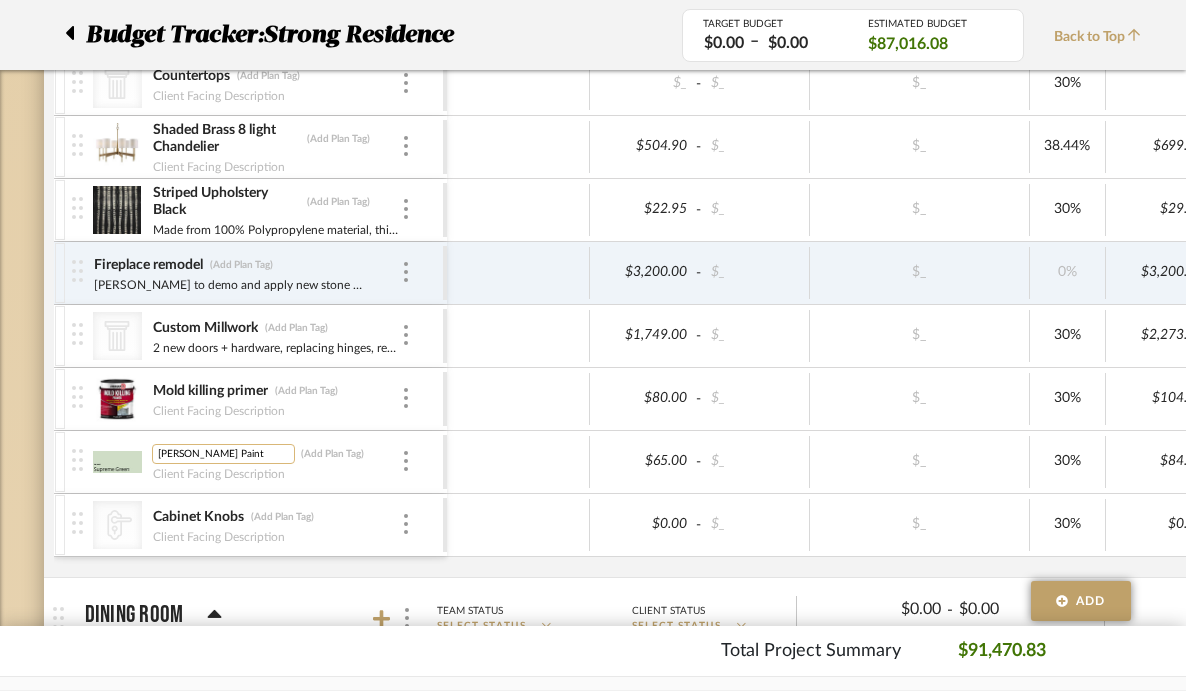 scroll, scrollTop: 0, scrollLeft: 0, axis: both 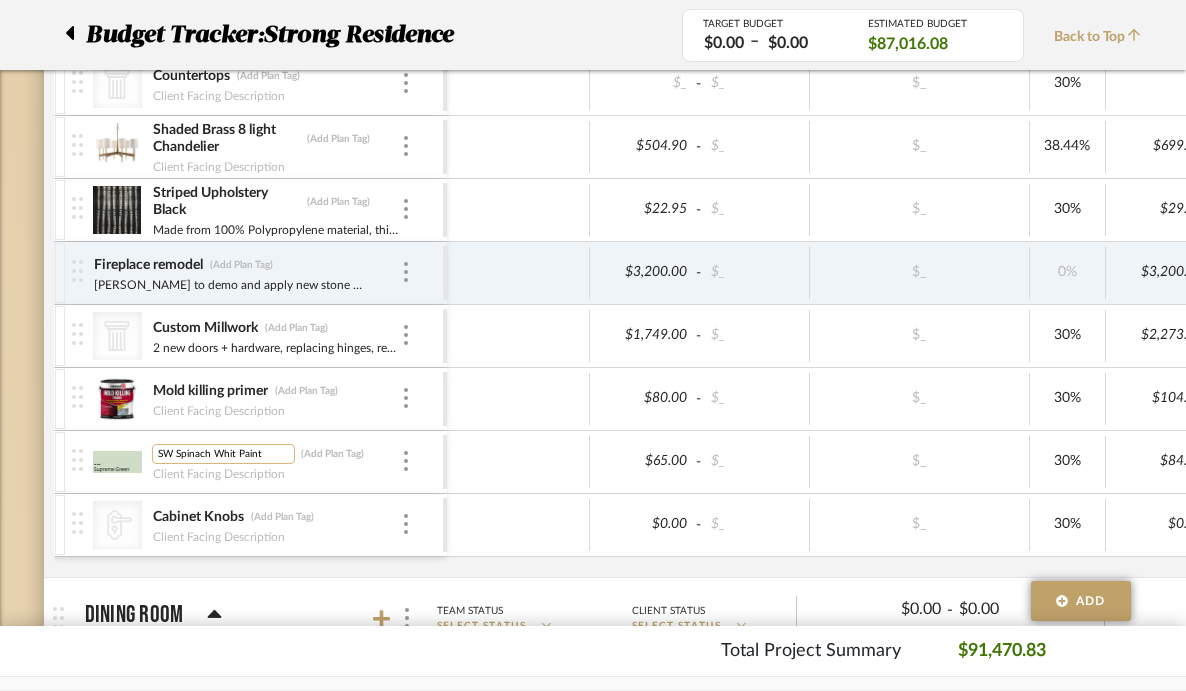 type on "SW Spinach White Paint" 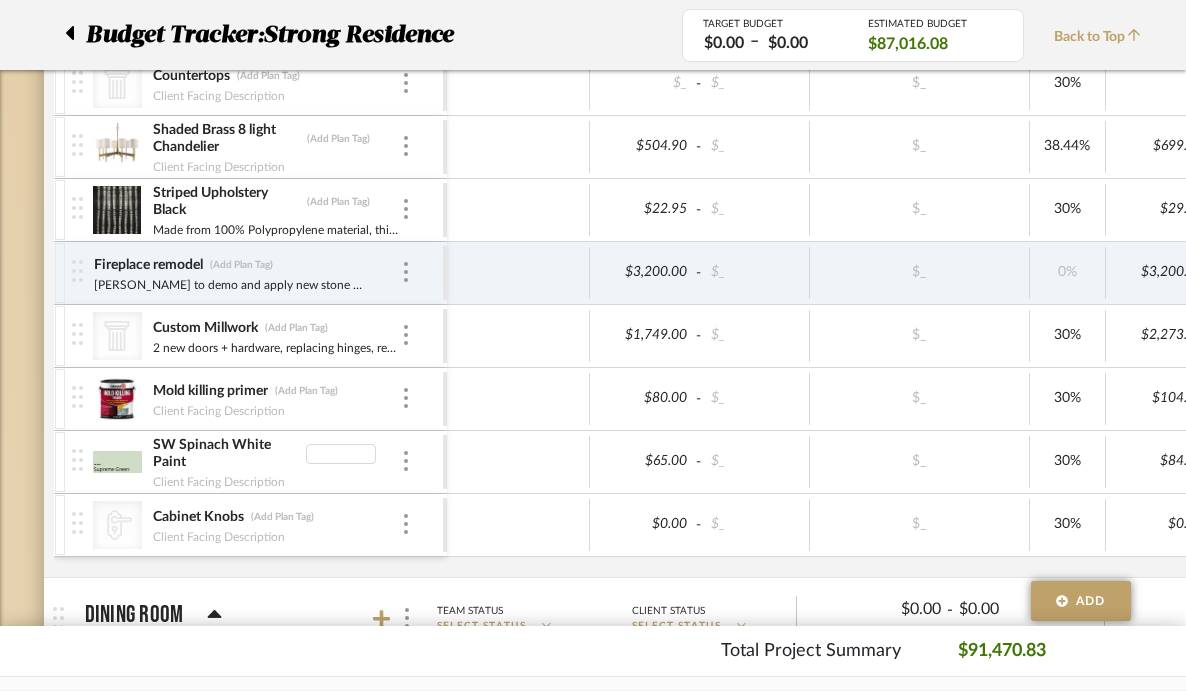 type 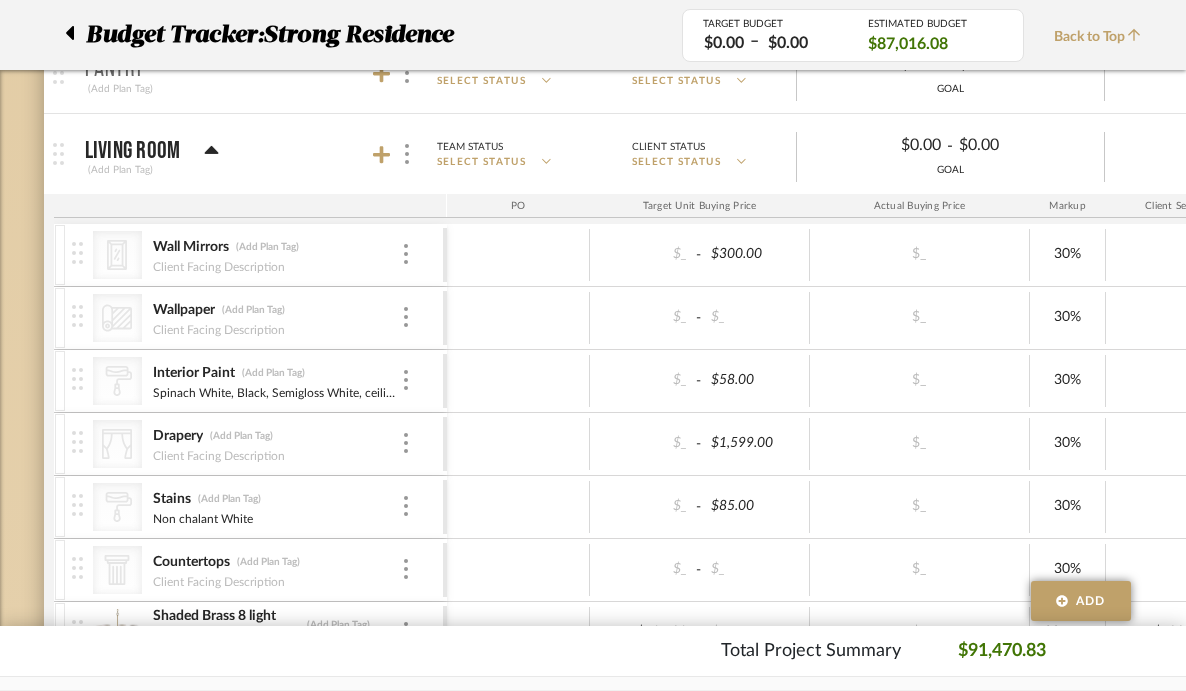 scroll, scrollTop: 1466, scrollLeft: 0, axis: vertical 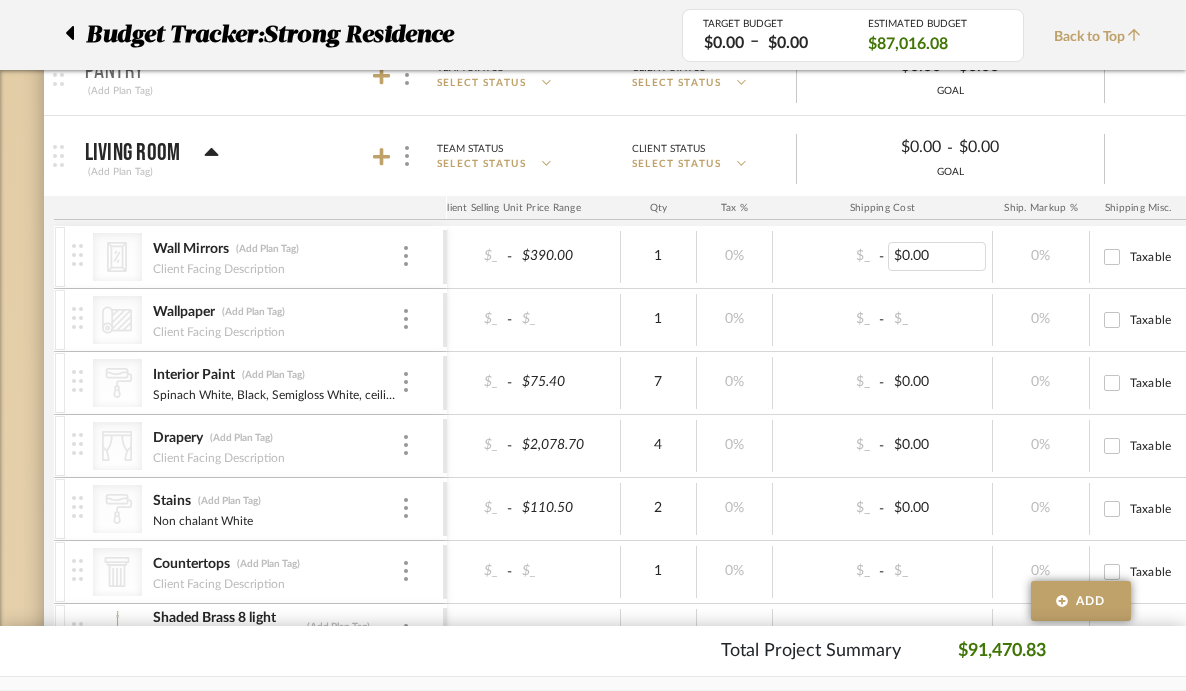 click on "$0.00" at bounding box center (937, 256) 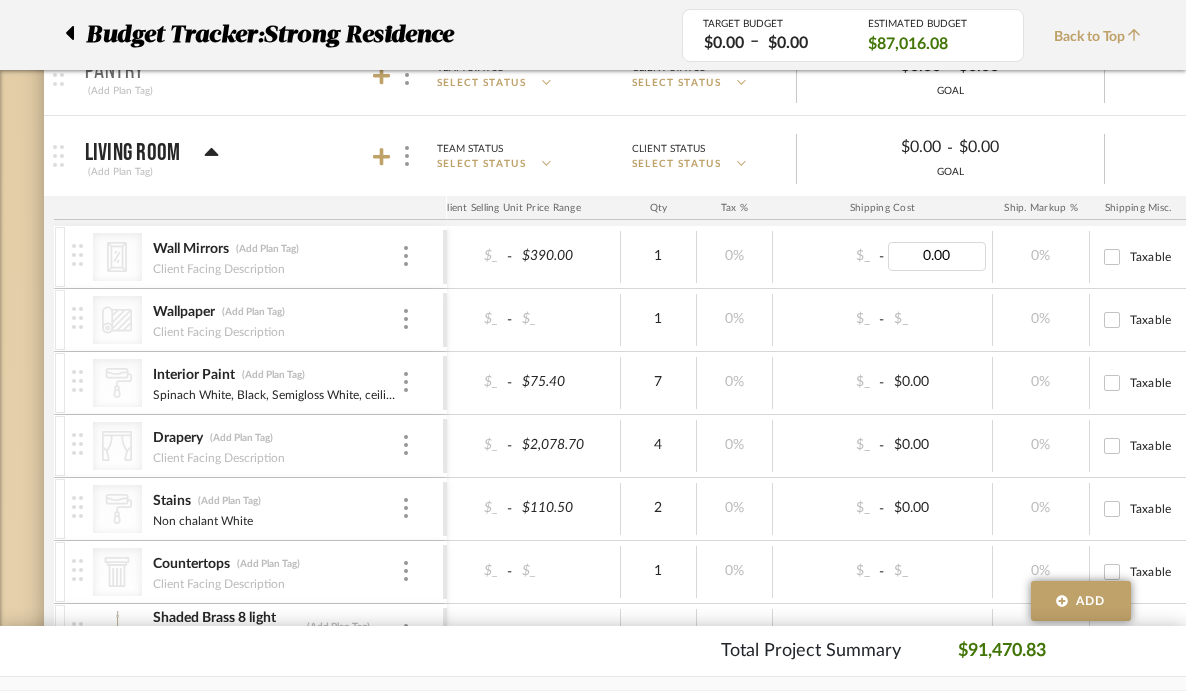 type 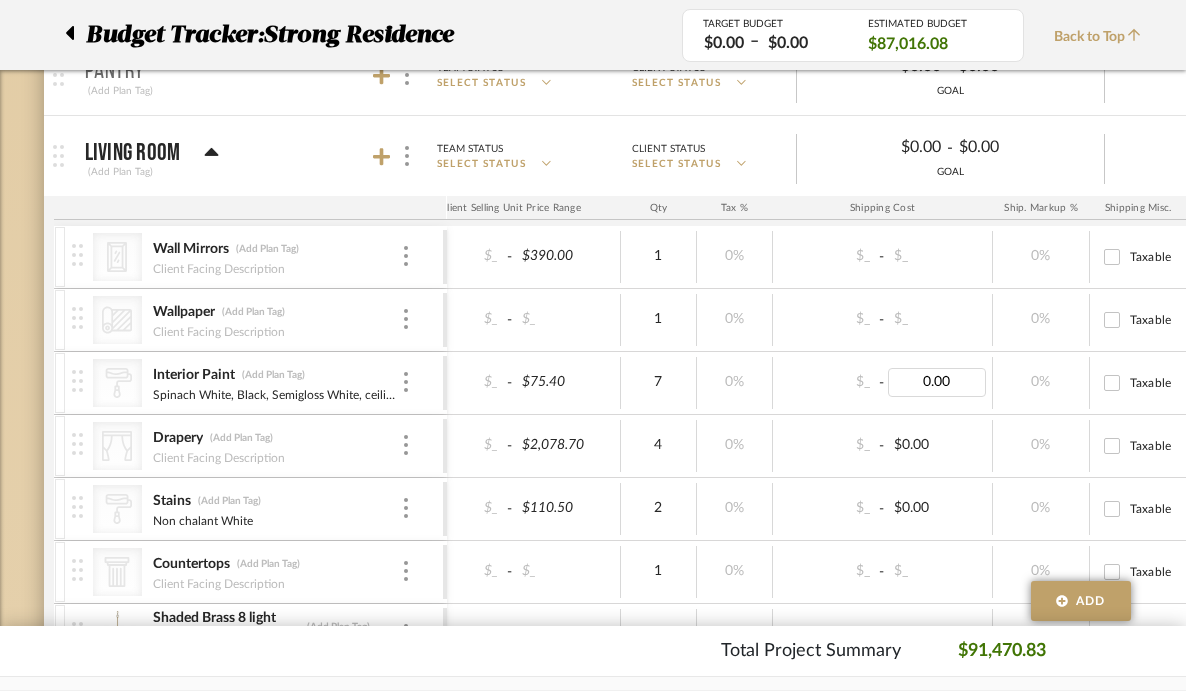 type 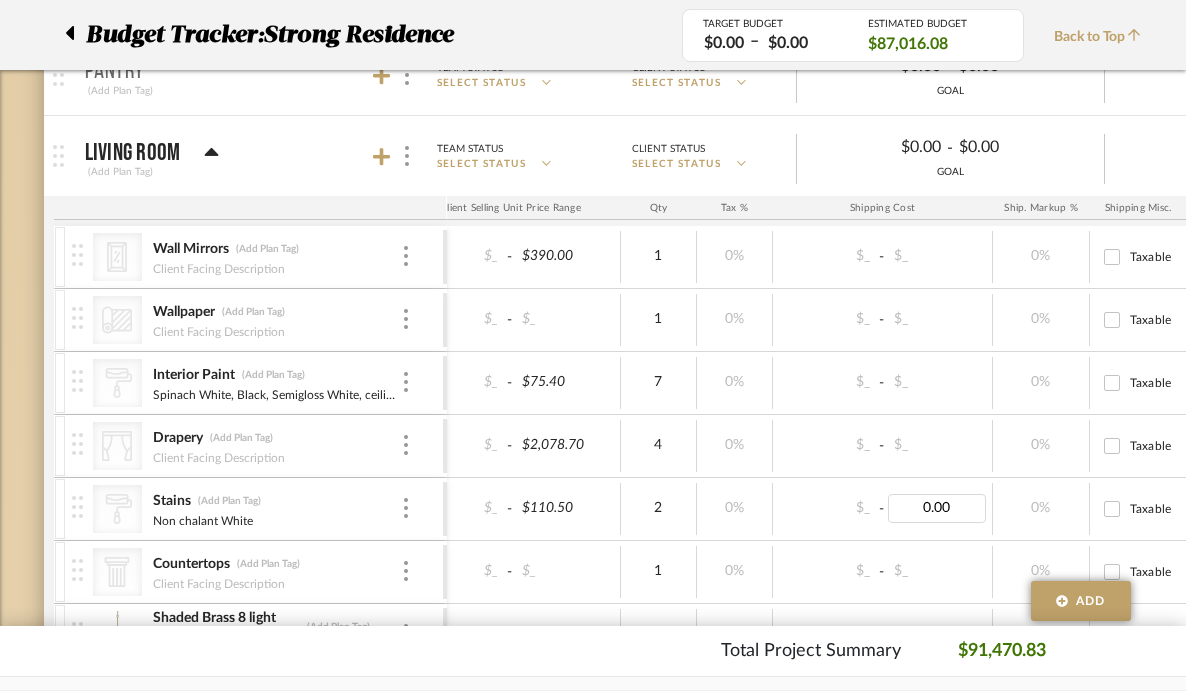 type 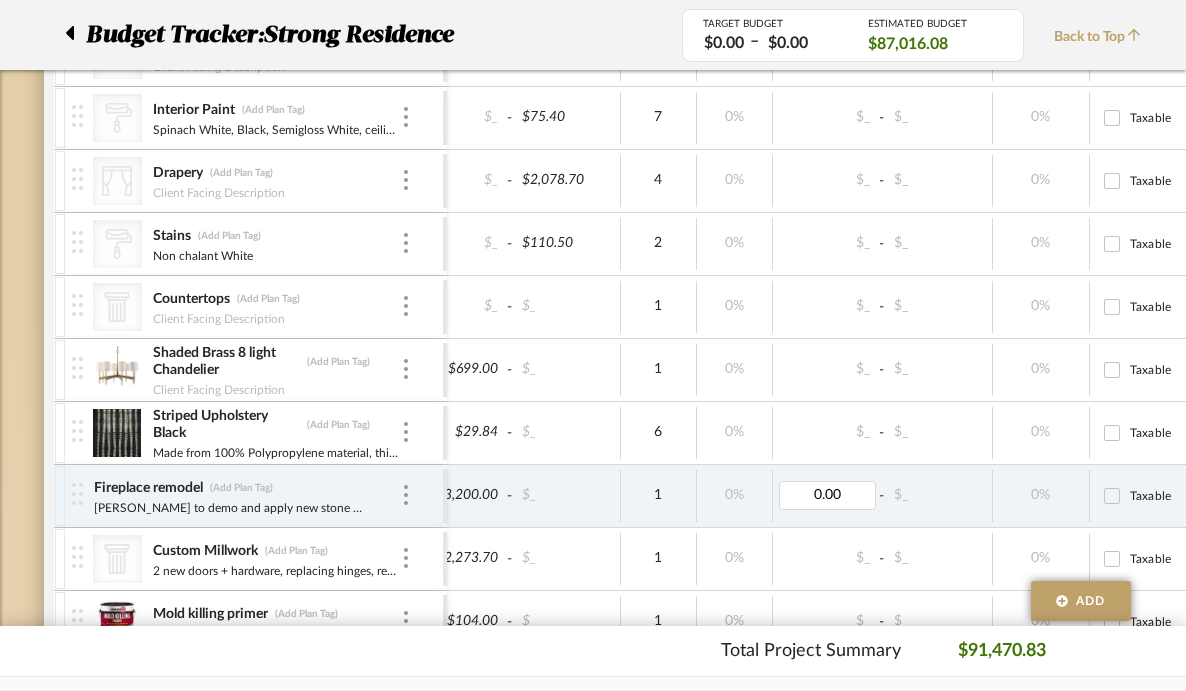 type 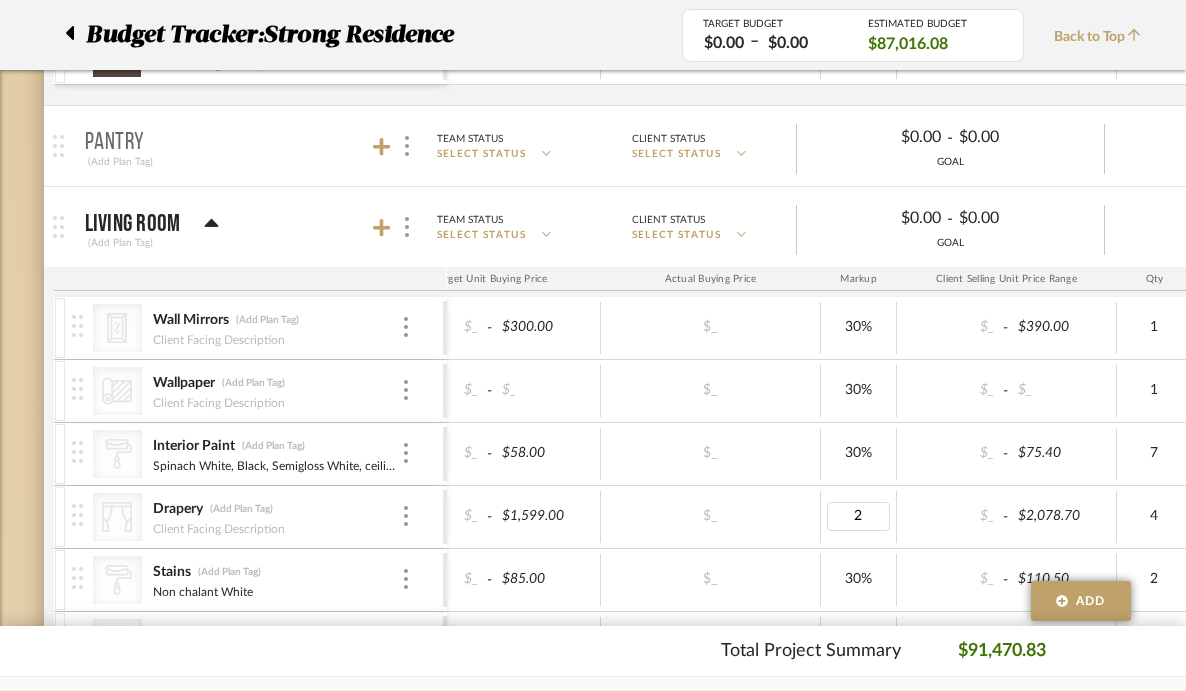 type on "20" 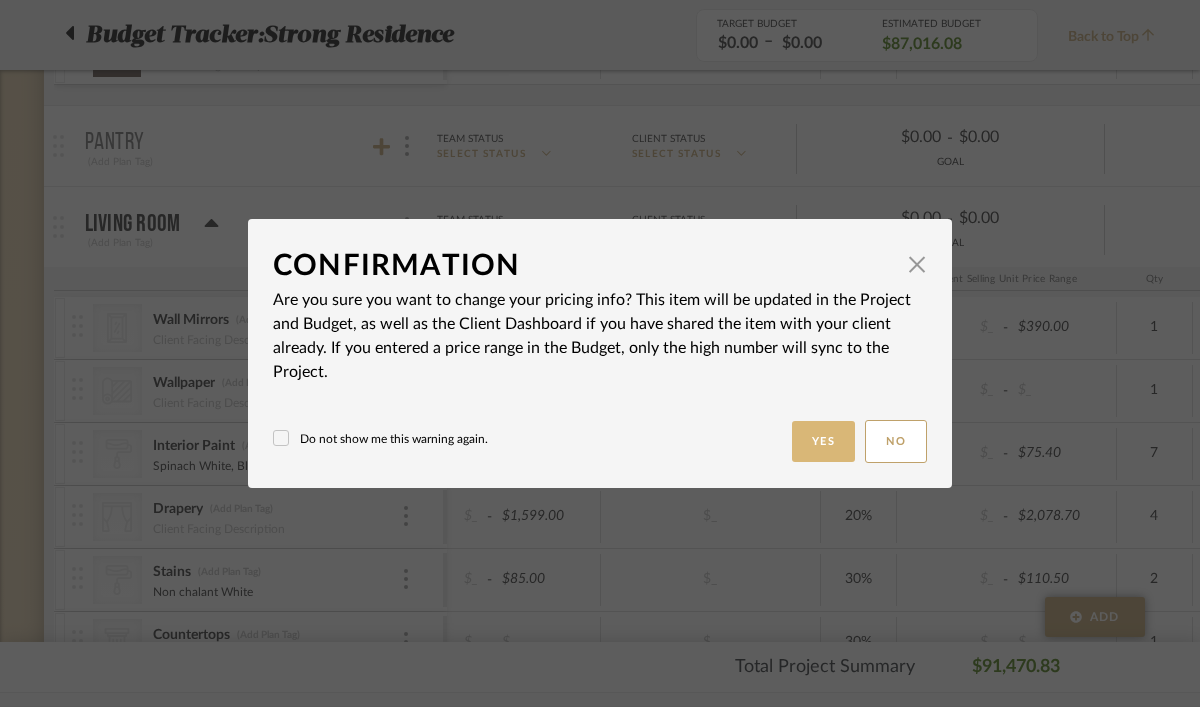 click on "Yes" at bounding box center [824, 441] 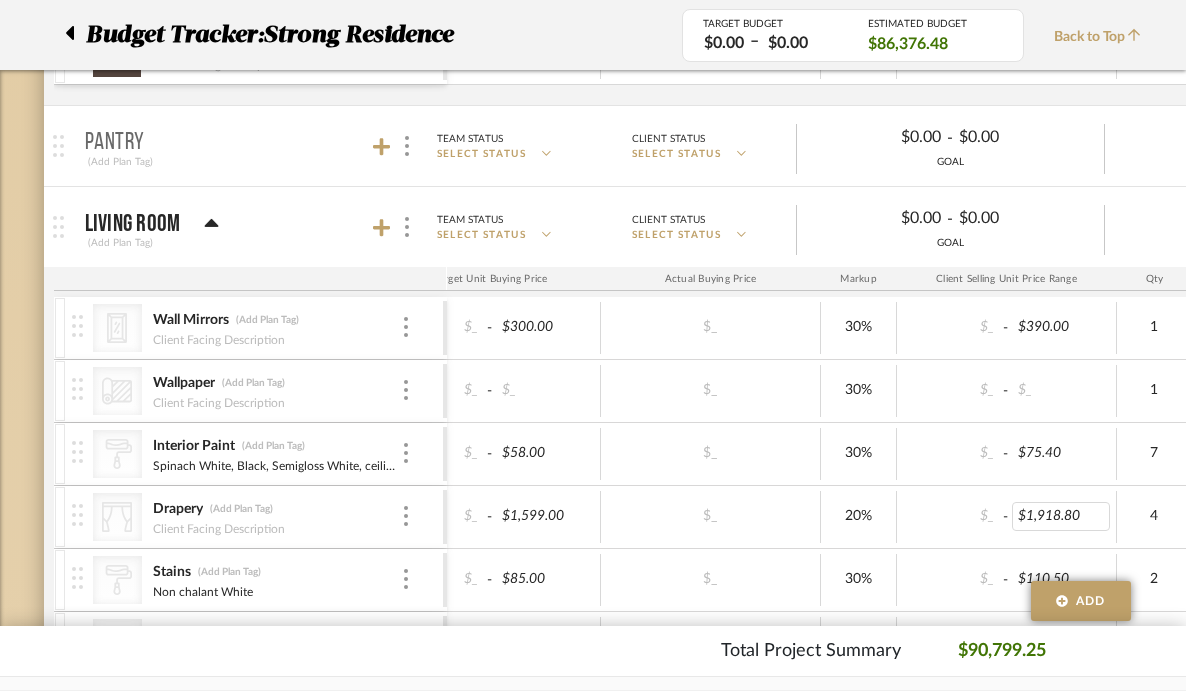 click on "$1,918.80" at bounding box center (1061, 516) 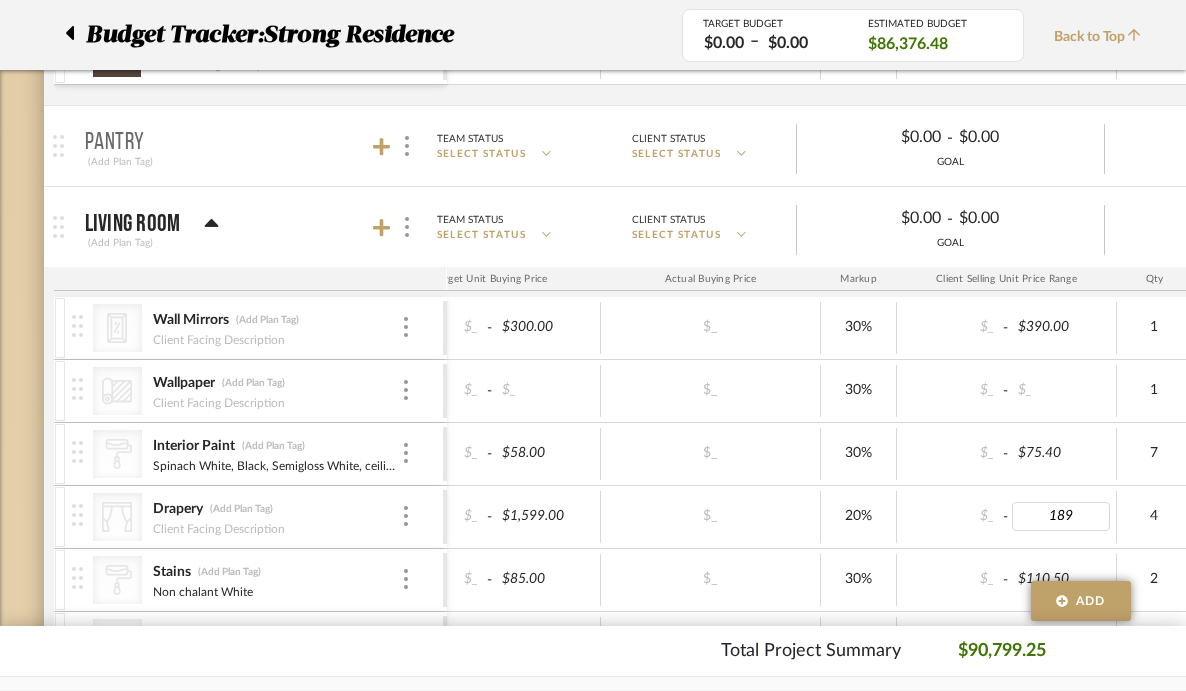 type on "1899" 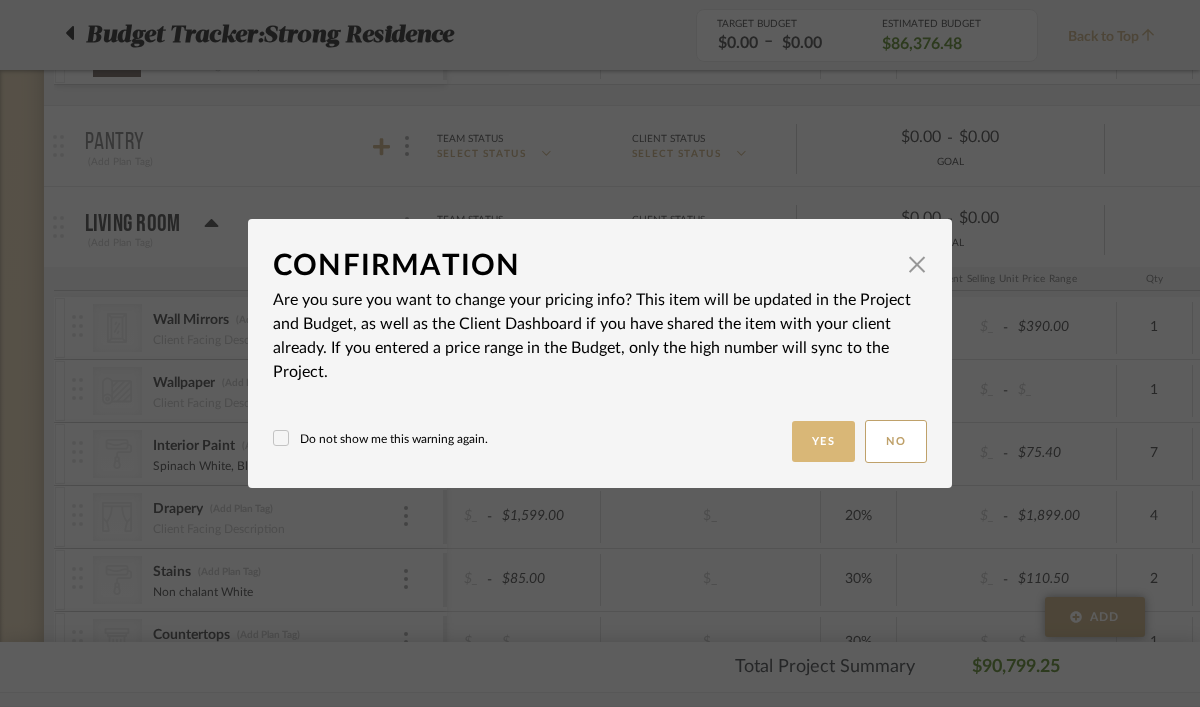 click on "Yes" at bounding box center [824, 441] 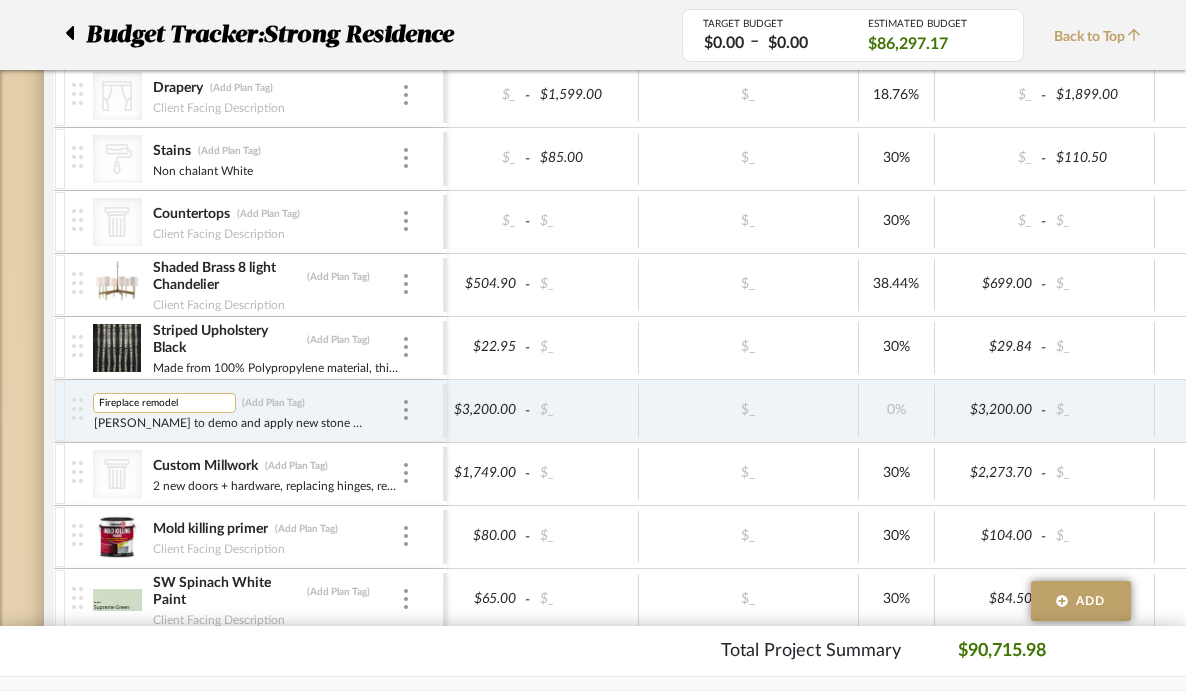 click on "Fireplace remodel" at bounding box center (164, 403) 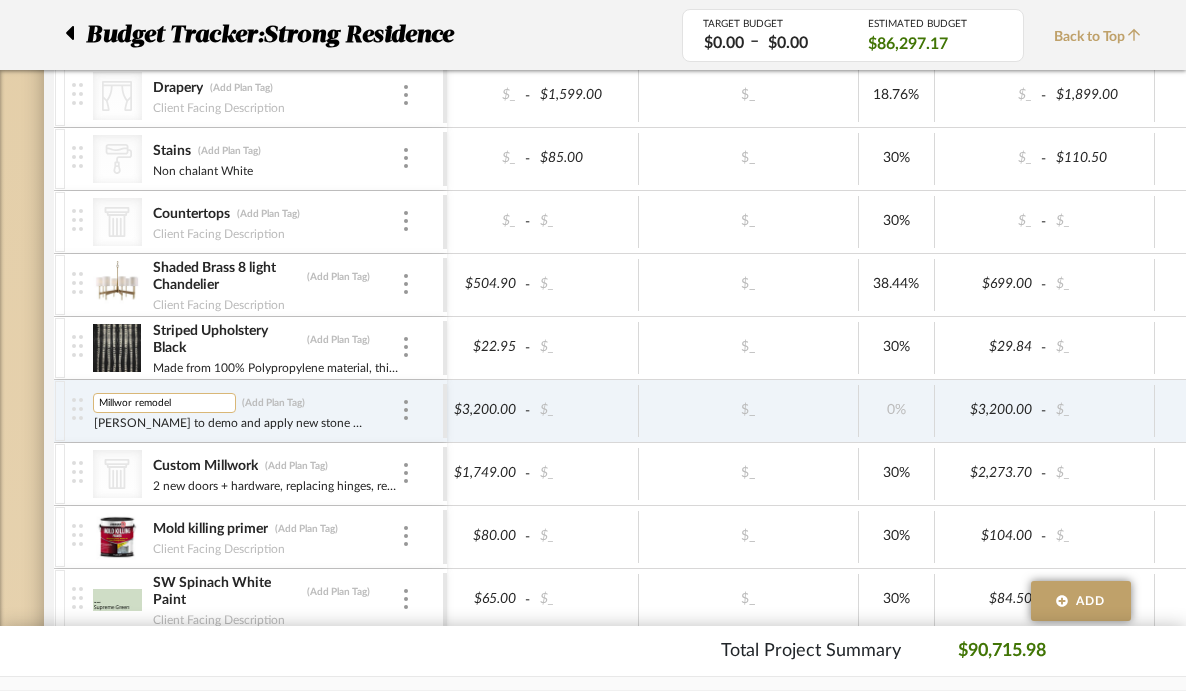 type on "Millwork remodel" 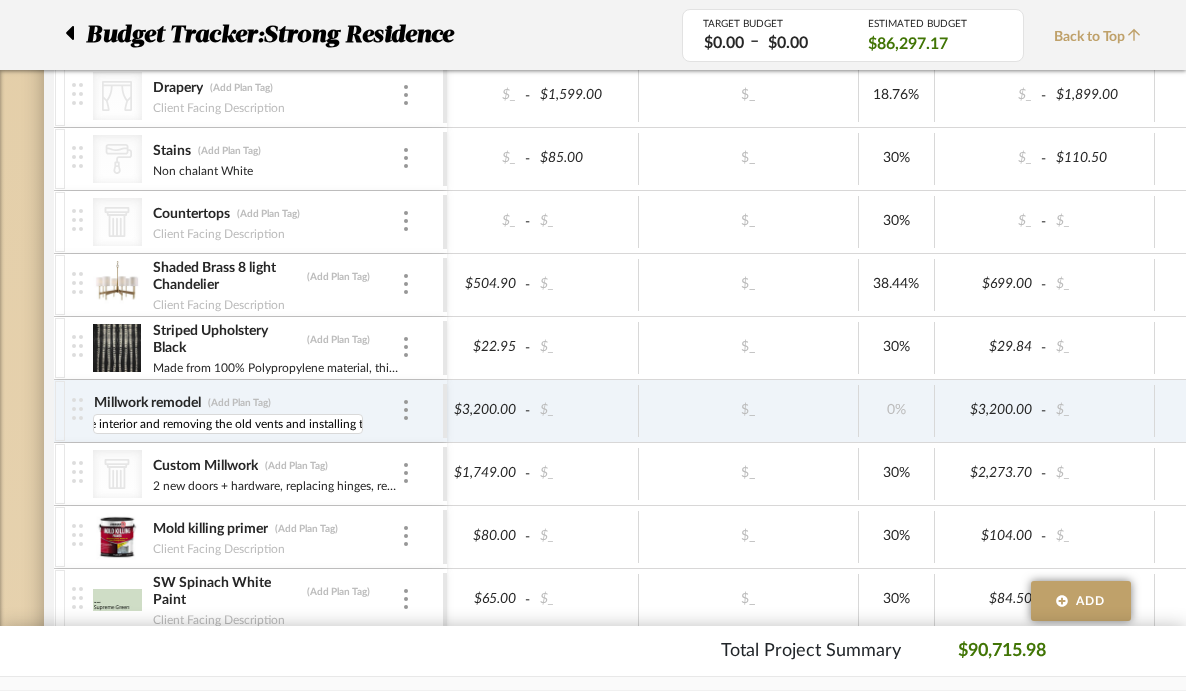 drag, startPoint x: 152, startPoint y: 425, endPoint x: 418, endPoint y: 452, distance: 267.3668 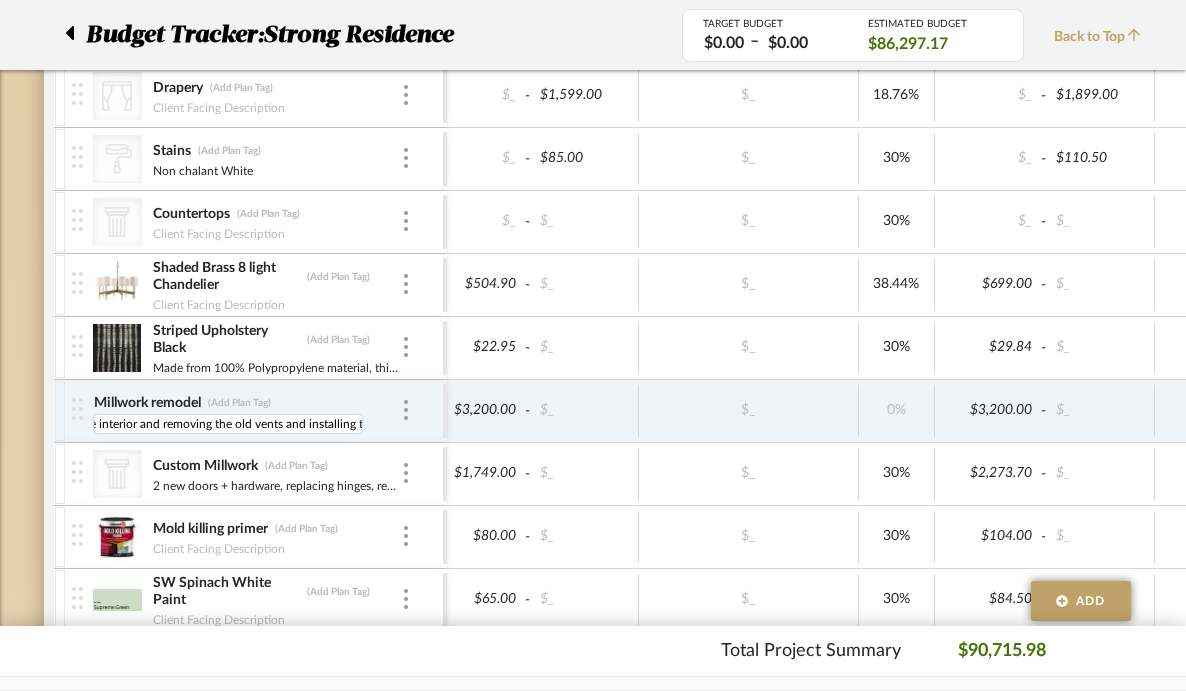 click on "CategoryIconMirrors
Created with Sketch.
Wall Mirrors   (Add Plan Tag)   Client Facing Description   $_  -  $300.00   $_   30%   $_  -  $390.00   1   0%   $_  -  $_   0%  Taxable  $390.00
CategoryIconWallcovering
Created with Sketch.
Wallpaper   (Add Plan Tag)   Client Facing Description   $_  -  $_   $_   30%   $_  -  $_   1   0%   $_  -  $_   0%  Taxable  $0.00
CategoryIconPaint
Created with Sketch.
Interior Paint   (Add Plan Tag)   Spinach White, Black, Semigloss White, ceiling flat white, nonchalant white   $_  -  $58.00   $_   30%   $_  -  $75.40   7   0%   $_  -  $_   0%  Taxable  $527.80
CategoryIconFabrics
-" at bounding box center (917, 295) 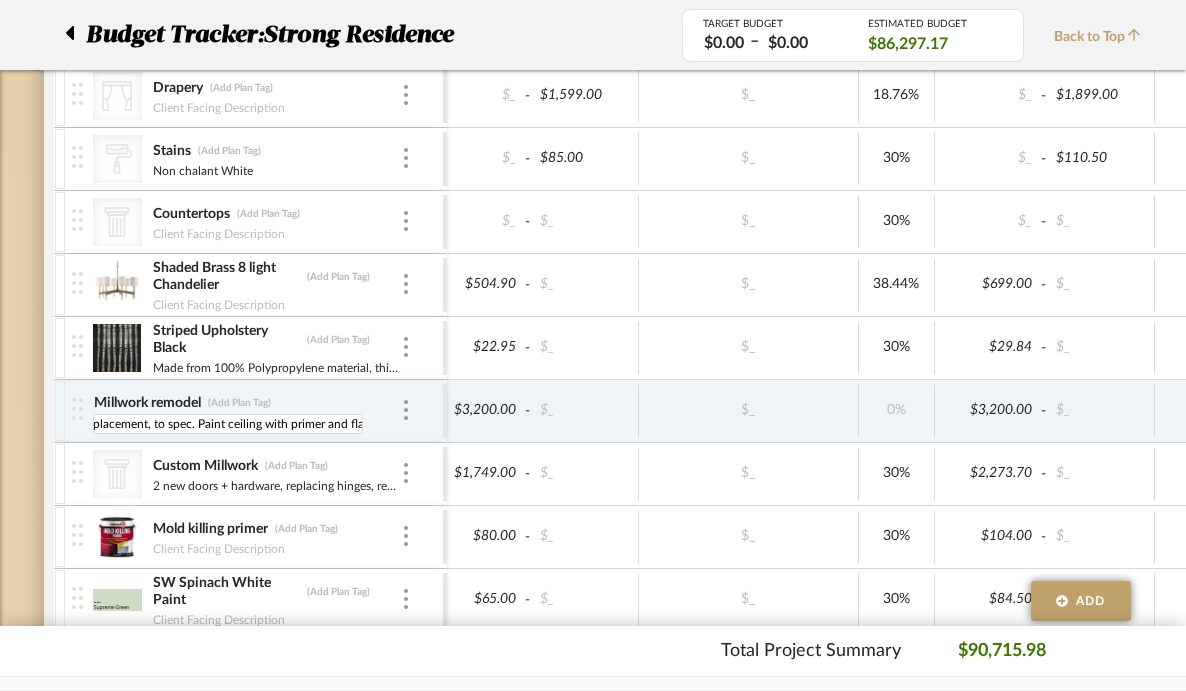 scroll, scrollTop: 0, scrollLeft: 358, axis: horizontal 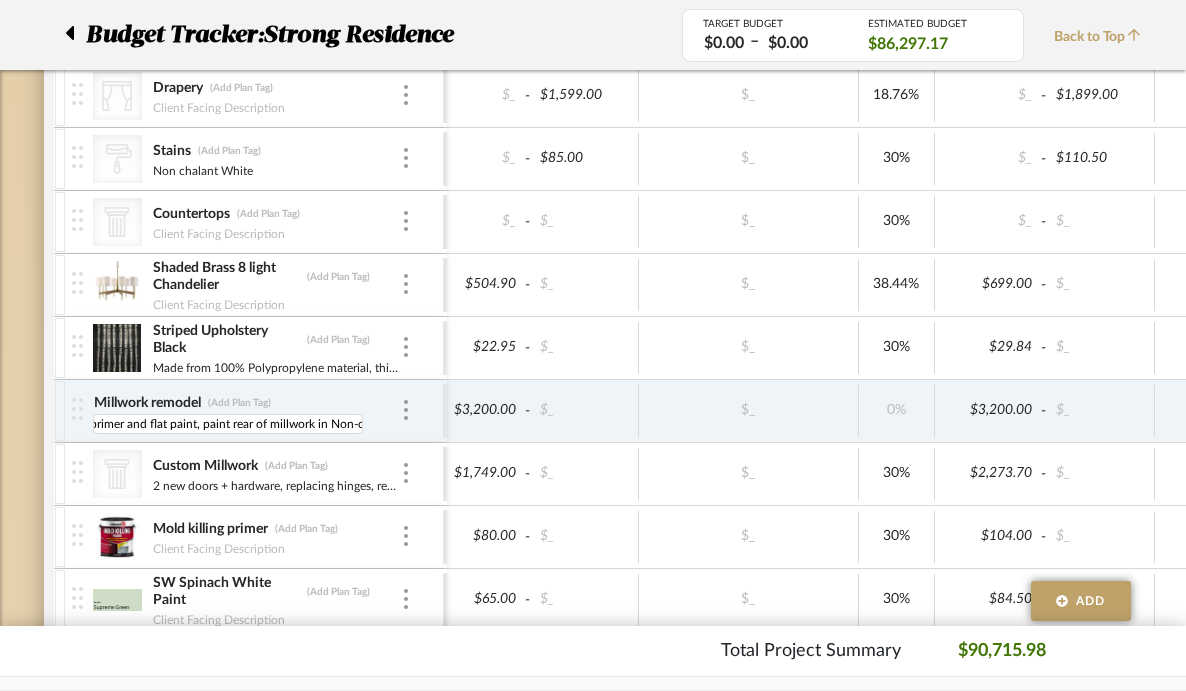 type on "[PERSON_NAME] to sand paint and adjust shelving for permanent placement, to spec. Paint ceiling with primer and flat paint, paint rear of millwork in Non-chalant White." 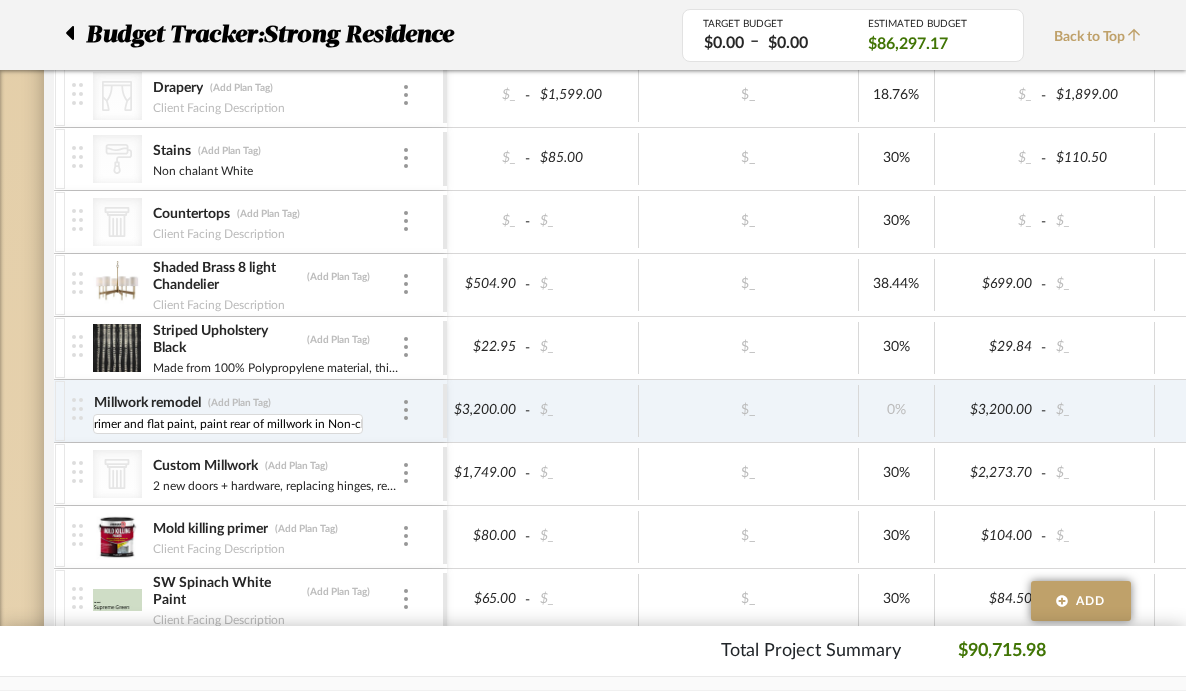 scroll, scrollTop: 0, scrollLeft: 0, axis: both 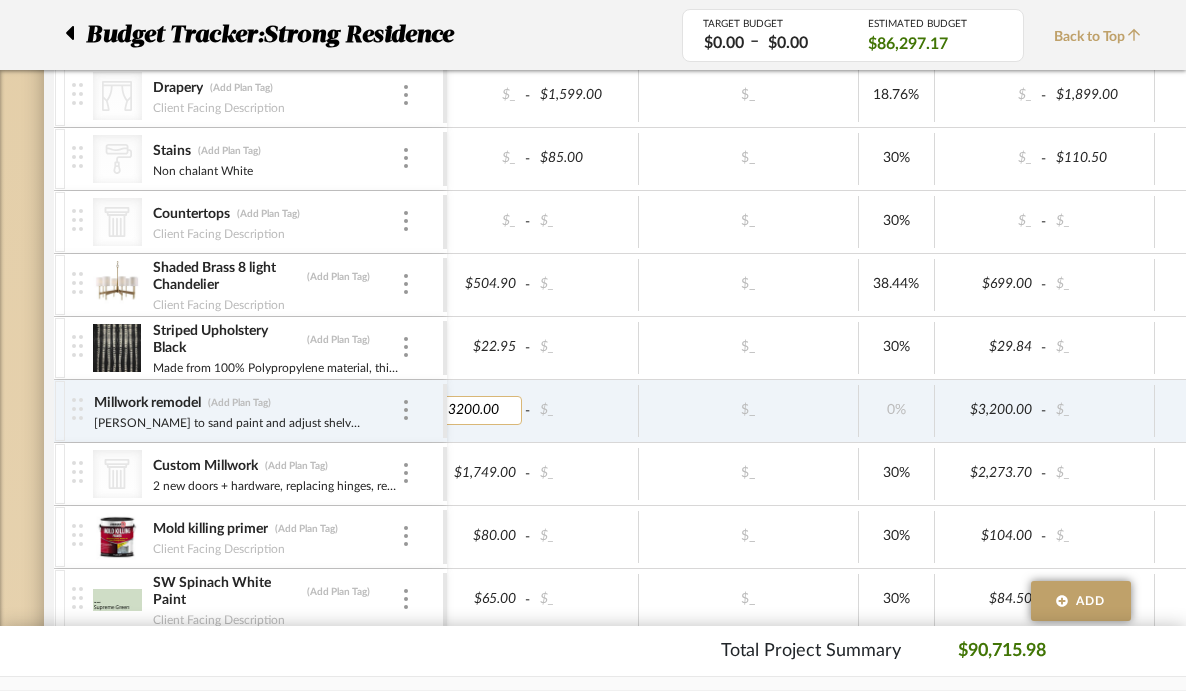 click on "3200.00" at bounding box center [474, 410] 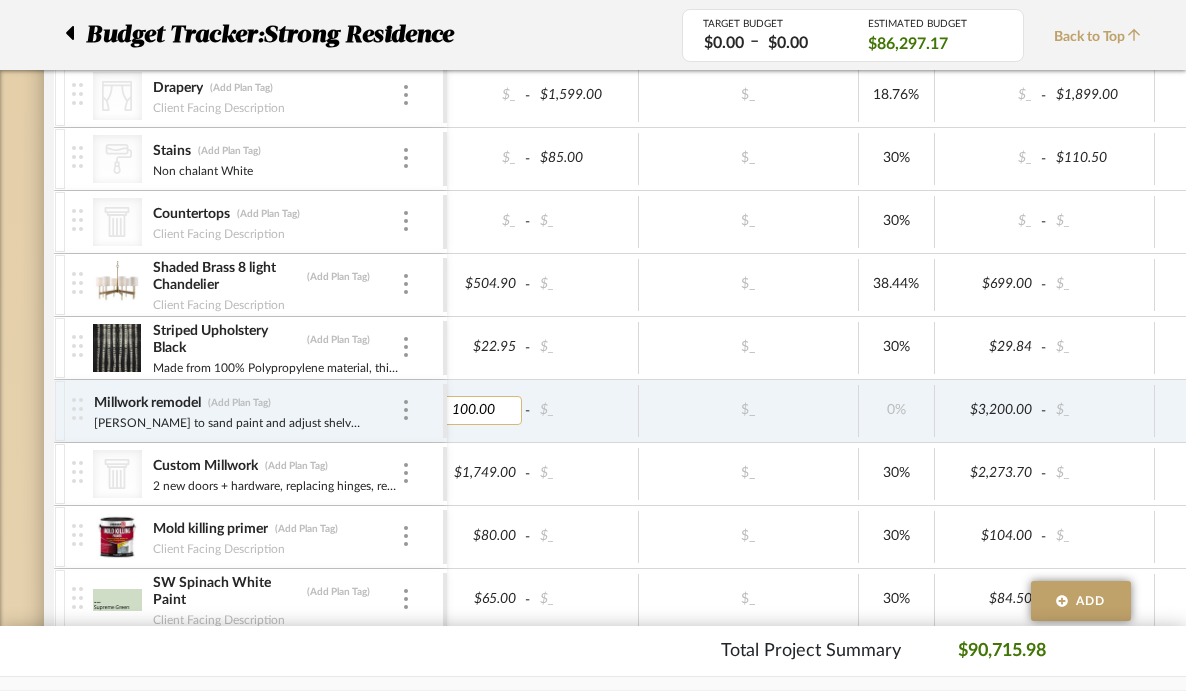 type on "1400.00" 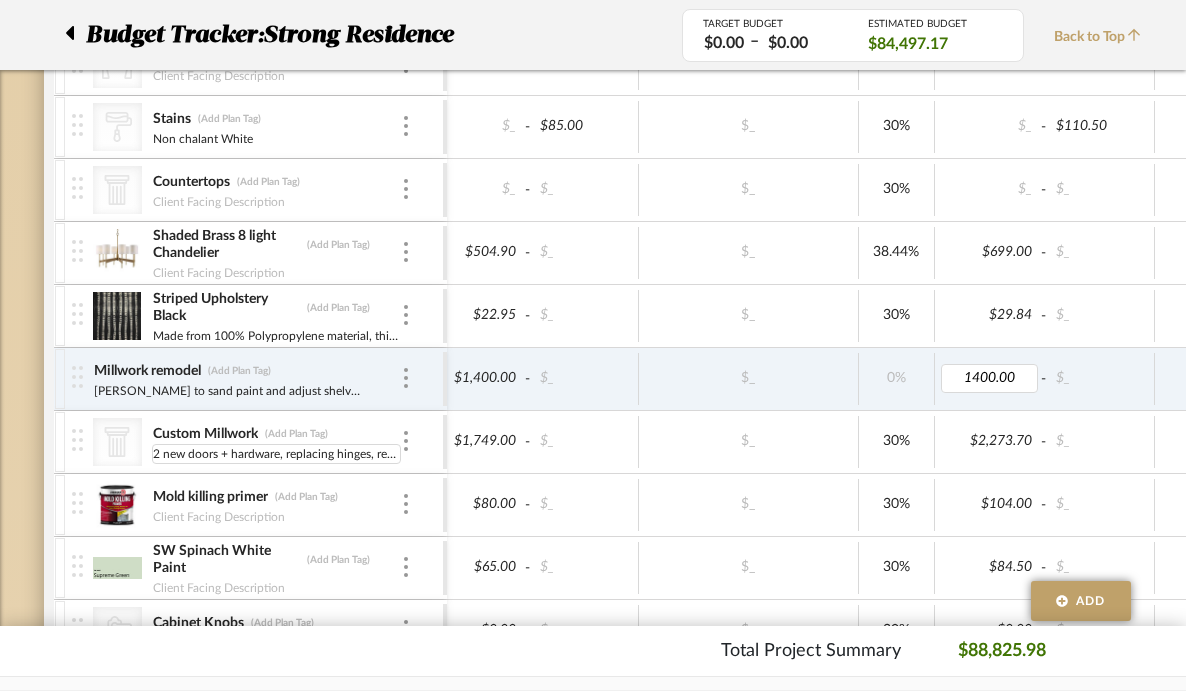 scroll, scrollTop: 1861, scrollLeft: 0, axis: vertical 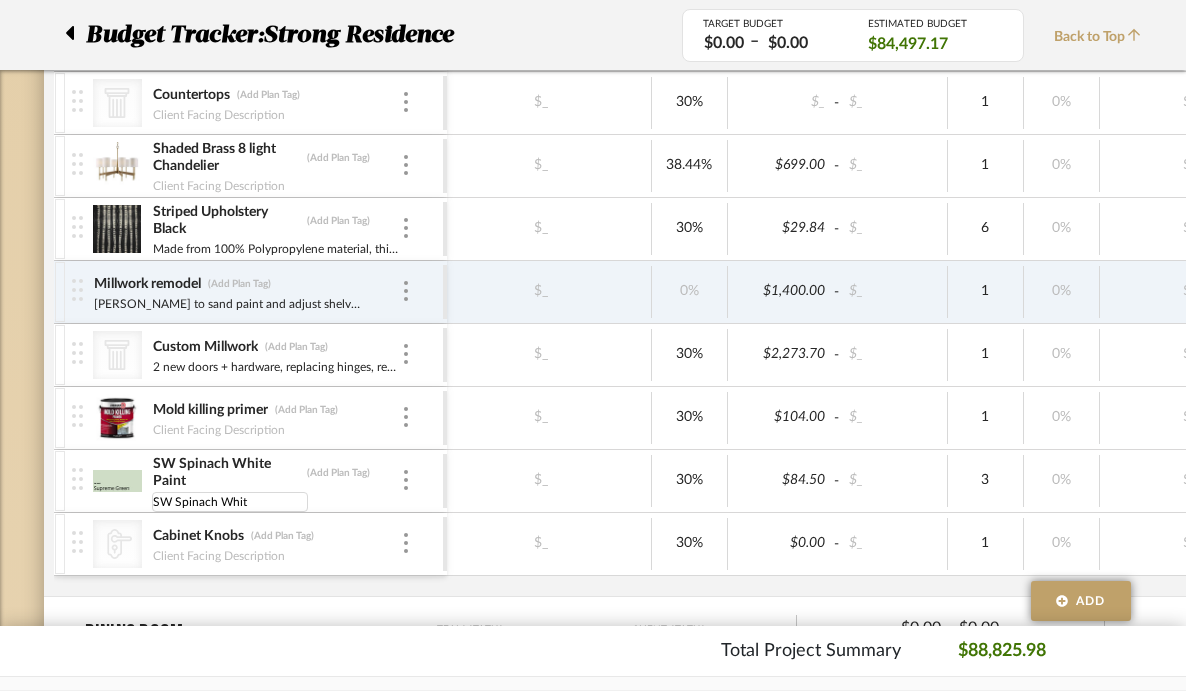 type on "SW Spinach White" 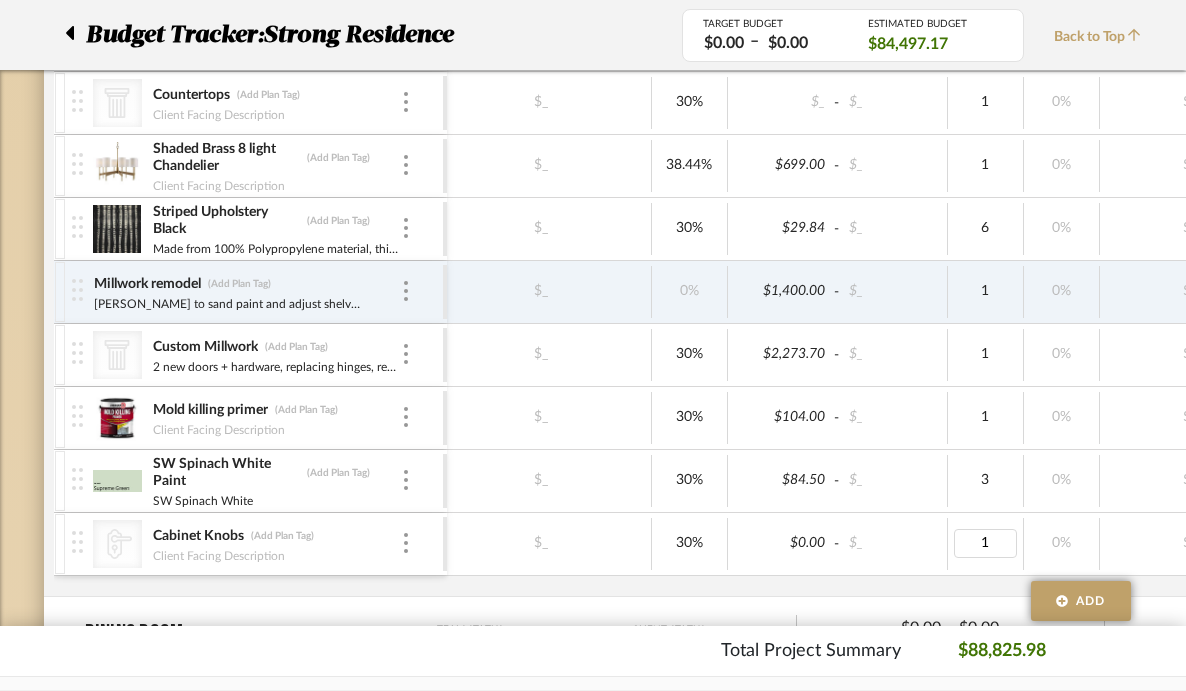 type on "2" 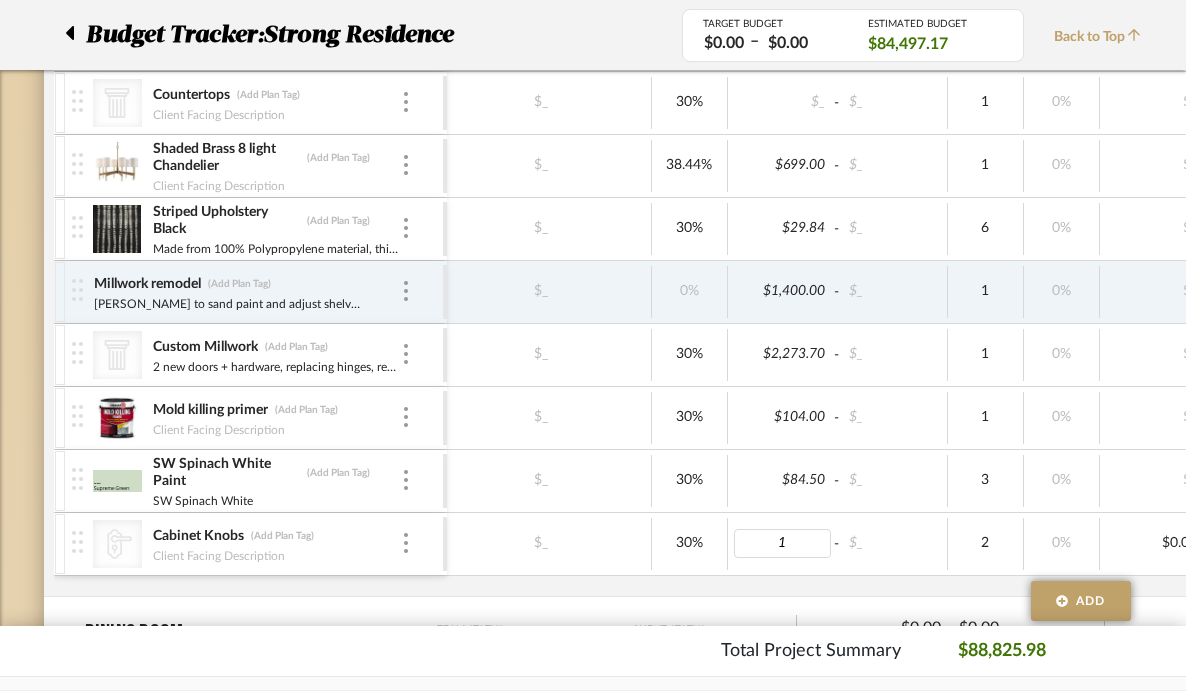 type on "10" 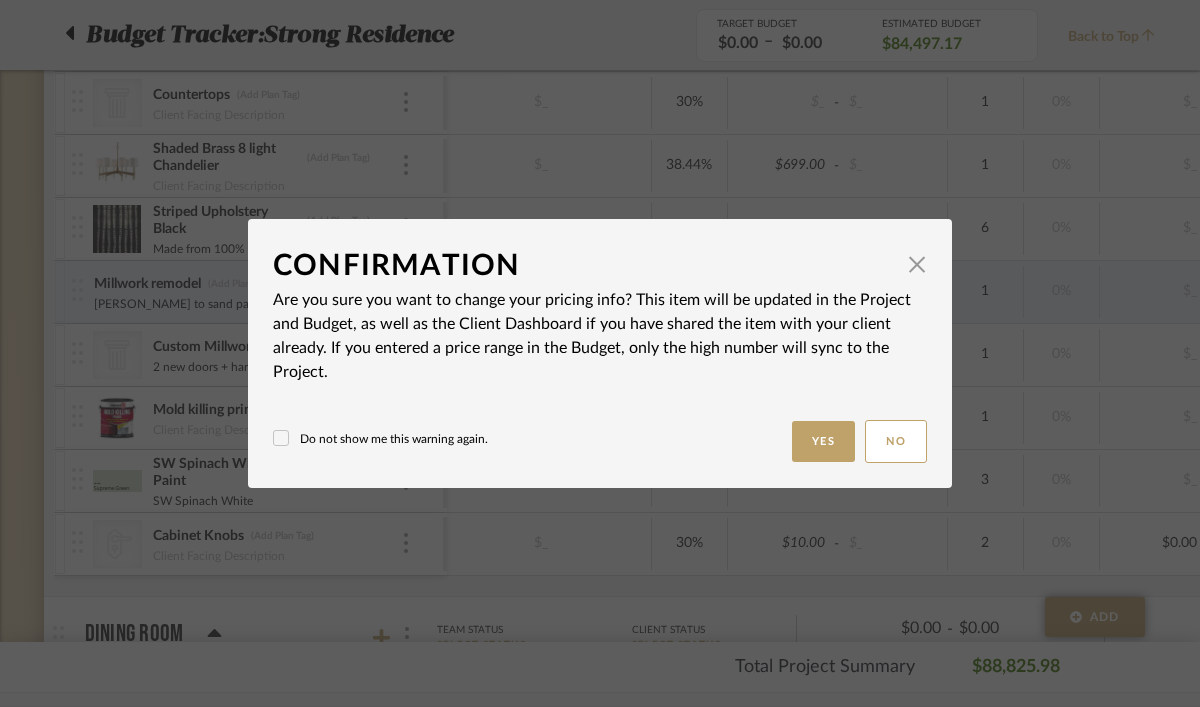 click on "Do not show me this warning again." at bounding box center (380, 439) 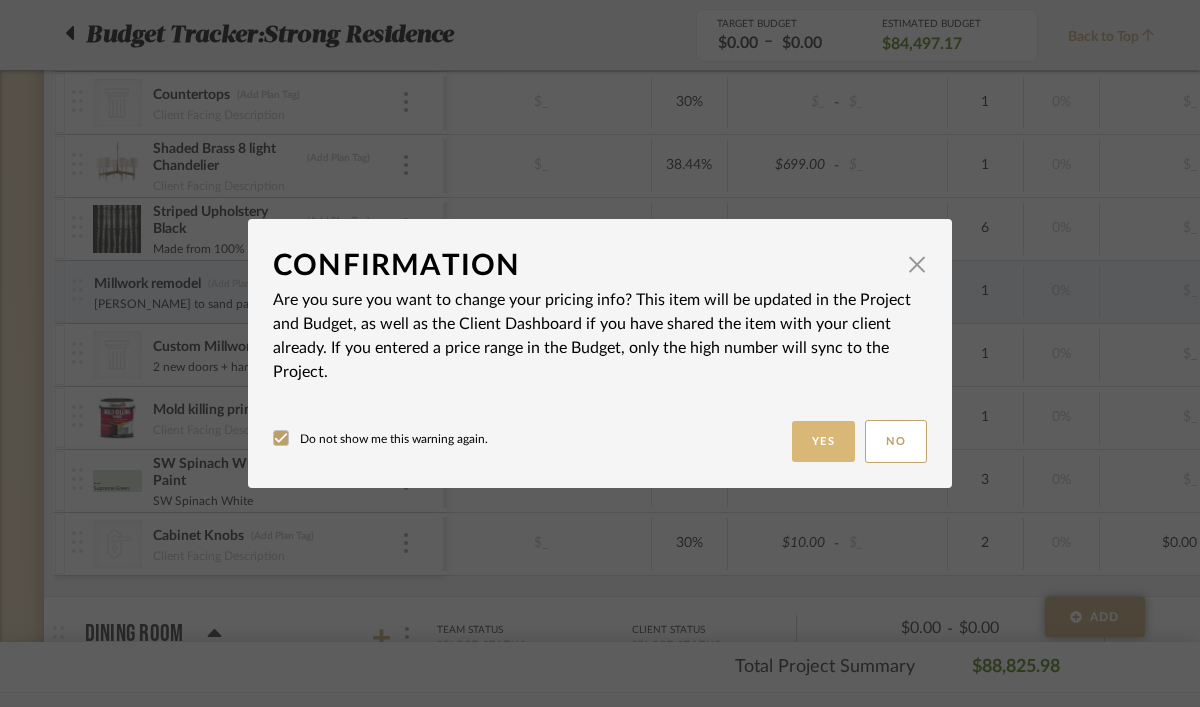 click on "Yes" at bounding box center (824, 441) 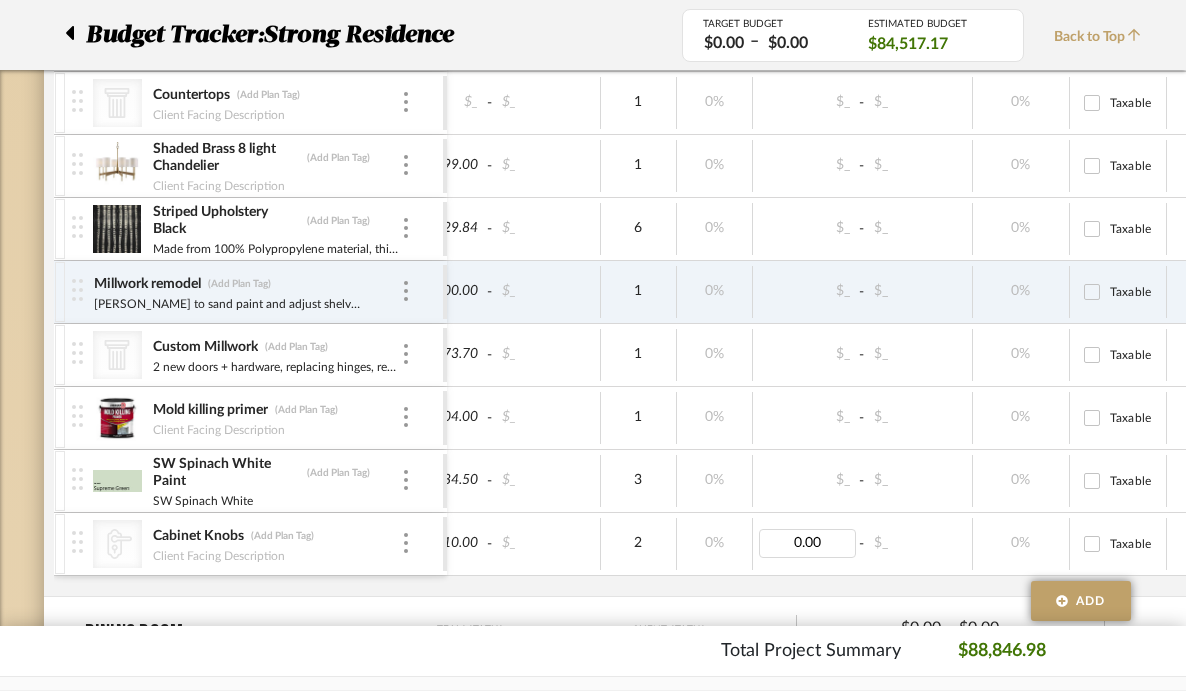 type 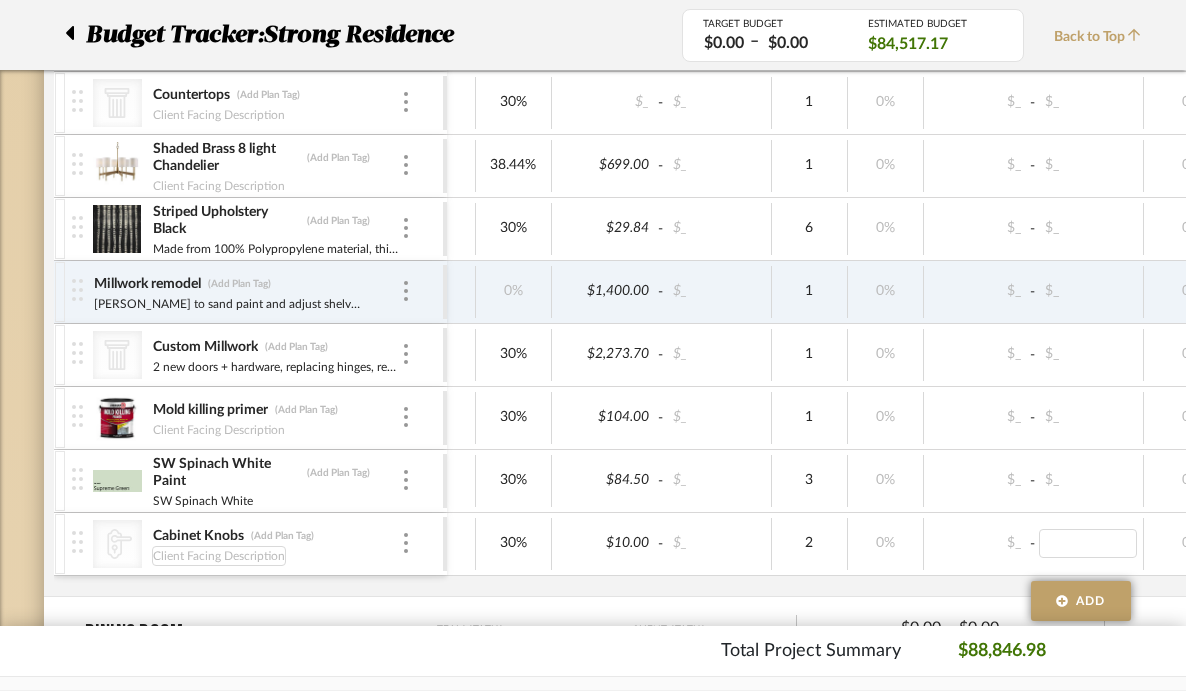 click on "Client Facing Description" at bounding box center (219, 556) 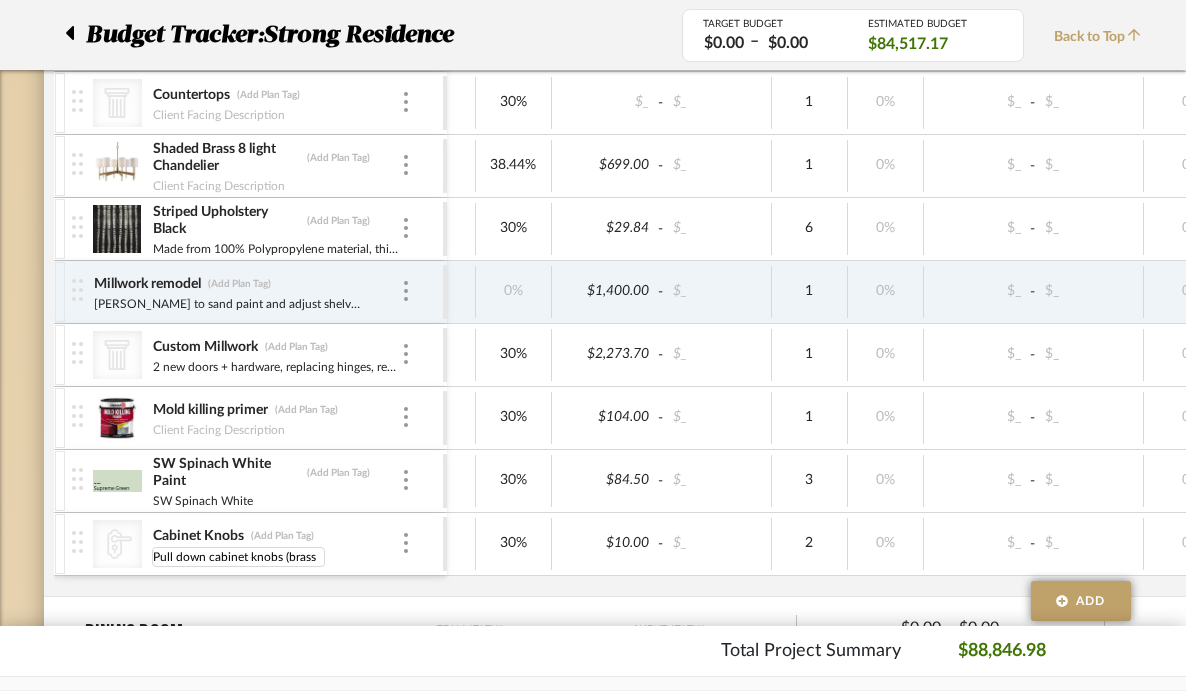 type on "Pull down cabinet knobs (brass)" 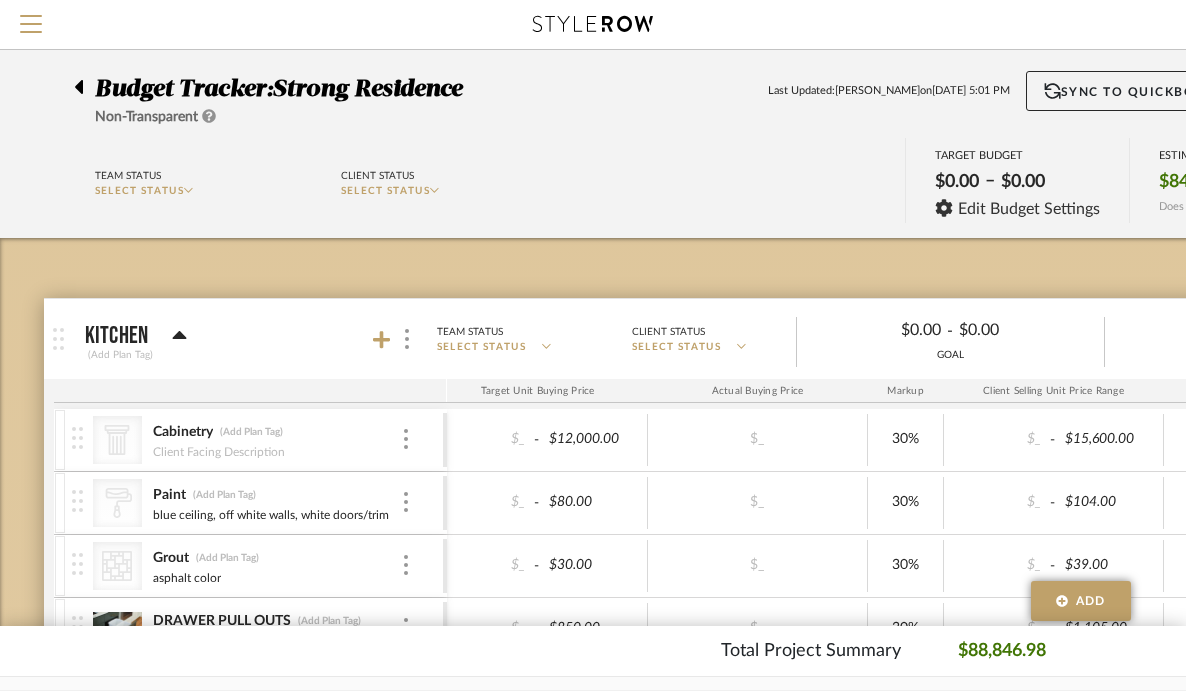 click on "Kitchen   (Add Plan Tag)  Team Status SELECT STATUS  Client Status SELECT STATUS   $0.00  -  $0.00  GOAL $30,261.43 SUBTOTAL  PO  Target Unit Buying Price Actual Buying Price Markup Client Selling Unit Price Range Qty Tax % Shipping Cost Ship. Markup % Shipping Misc.  Client Extended Price
CategoryIconArchitectural
Created with Sketch.
Cabinetry   (Add Plan Tag)   Client Facing Description   $_  -  $12,000.00   $_   30%   $_  -  $15,600.00   1   0%   $_  -  $_   0%  Taxable  $15,600.00
CategoryIconPaint
Created with Sketch.
Paint   (Add Plan Tag)   blue ceiling, off white walls, white doors/trim   $_  -  $80.00   $_   30%   $_  -  $104.00   3   0%   $_  -  $_   0%  Taxable  $312.00
CategoryIconTile
Created with Sketch." 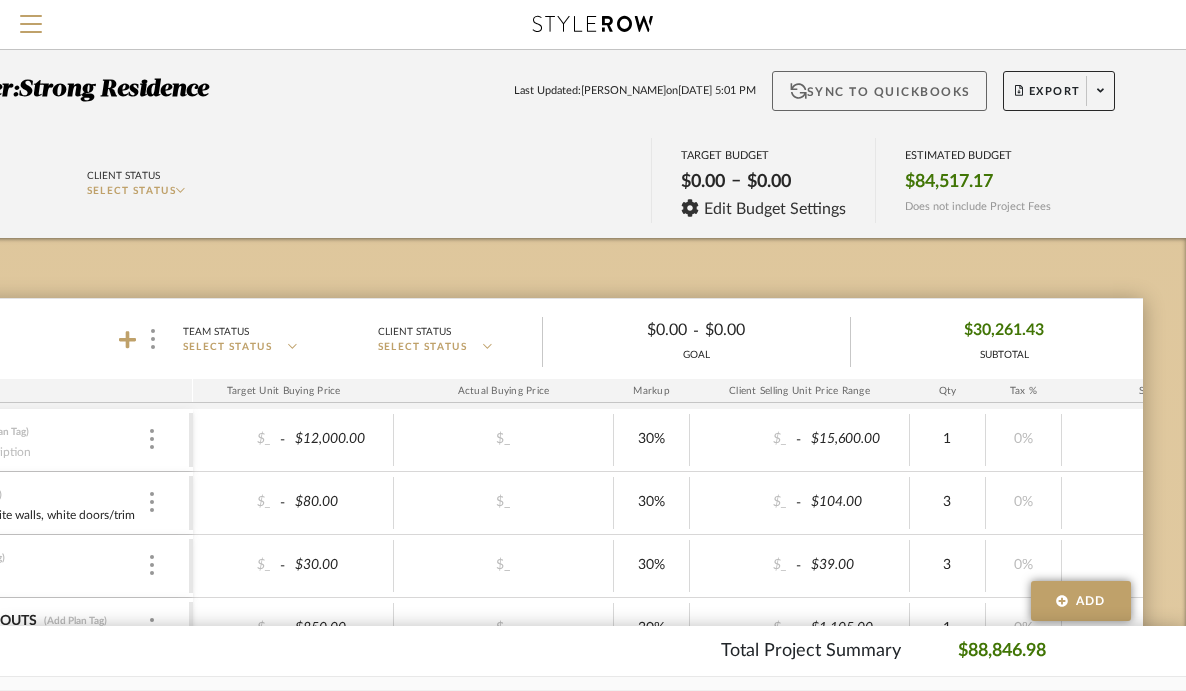 click on "Sync to QuickBooks" 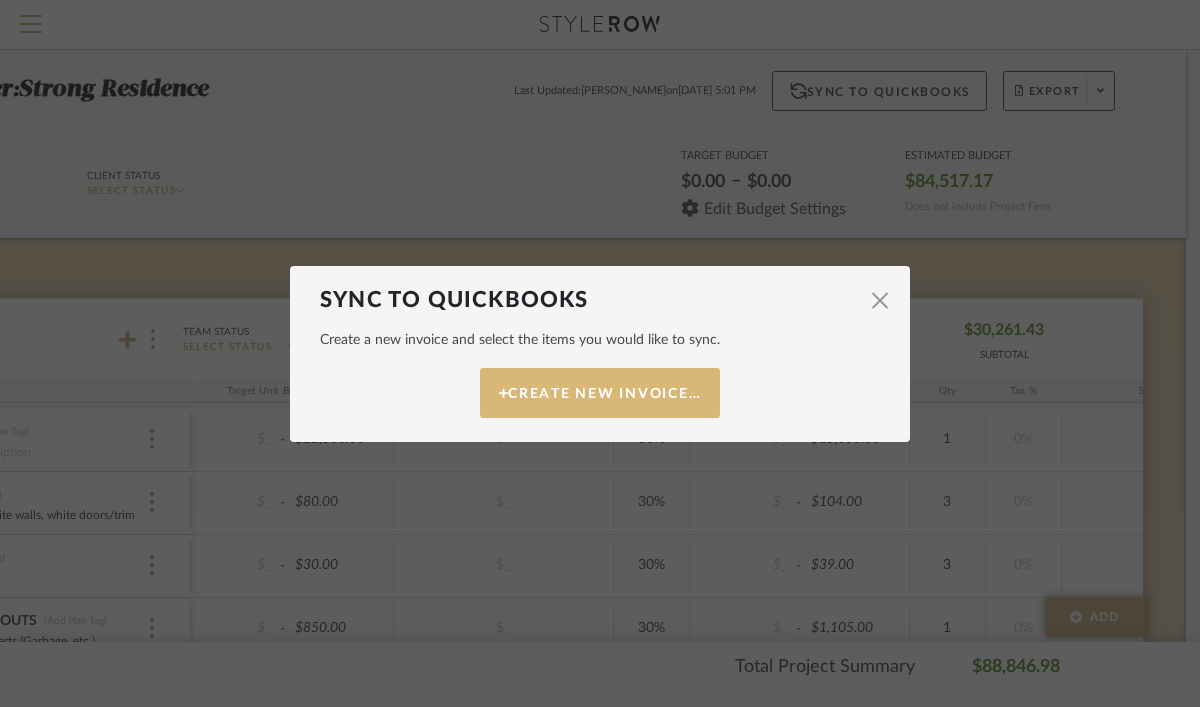 click on "Create New Invoice…" 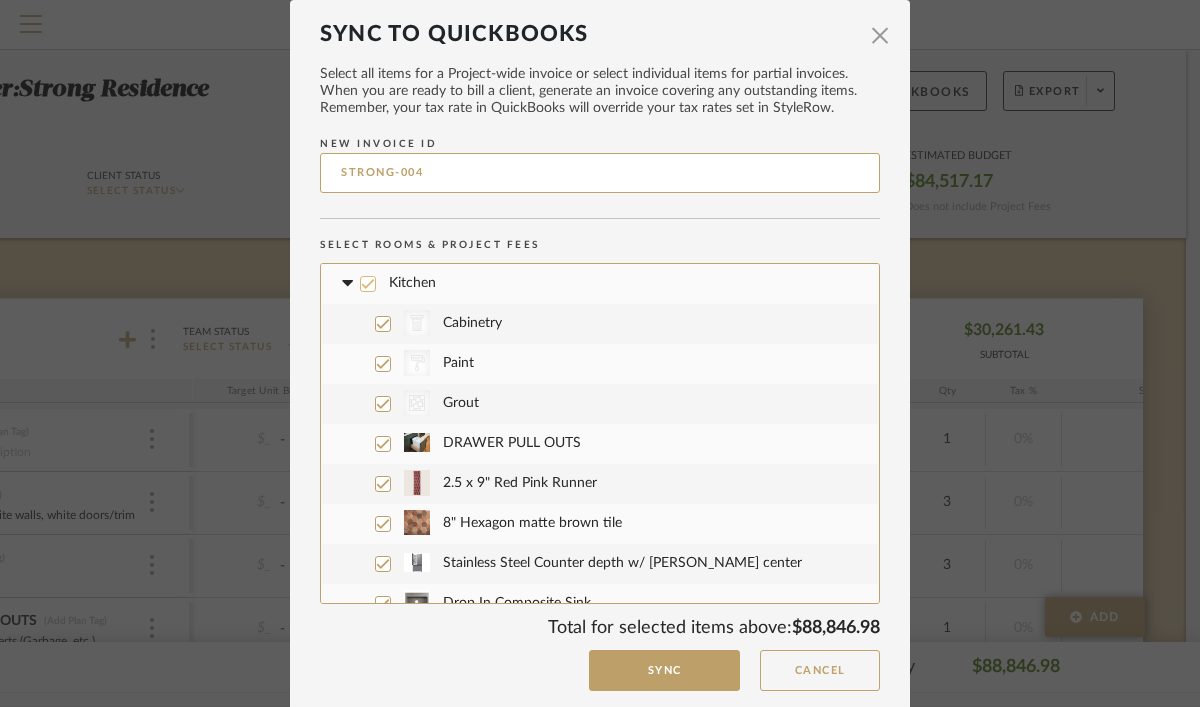 click 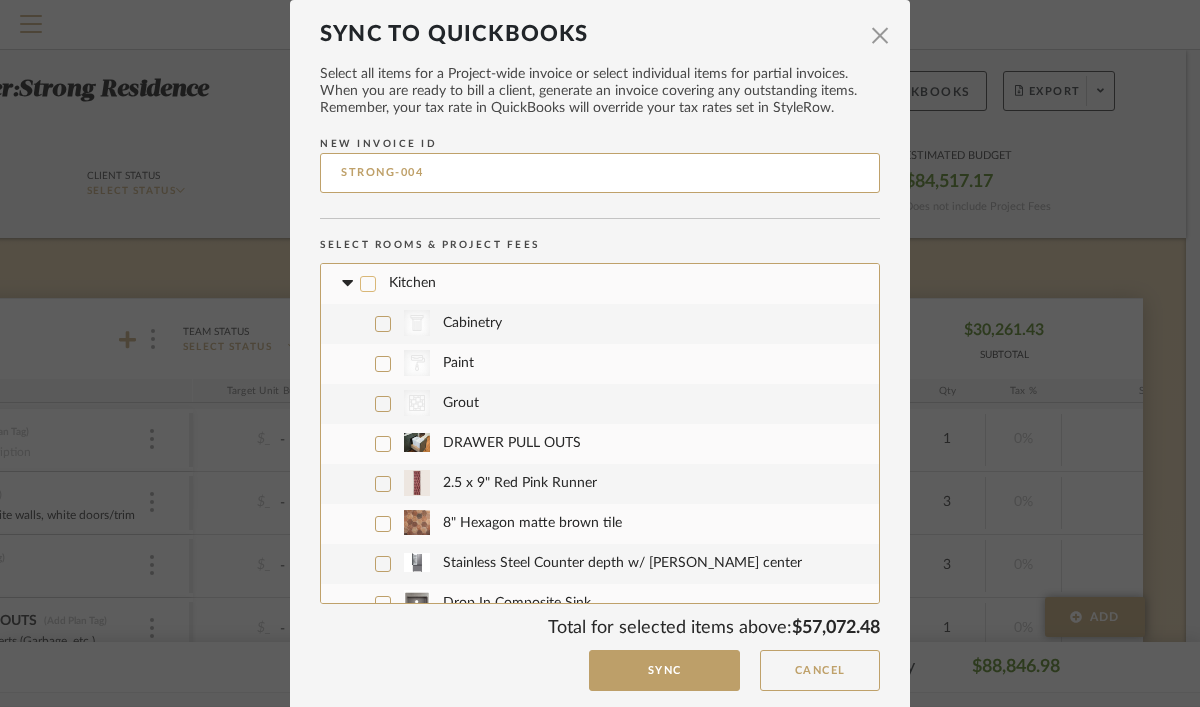 click 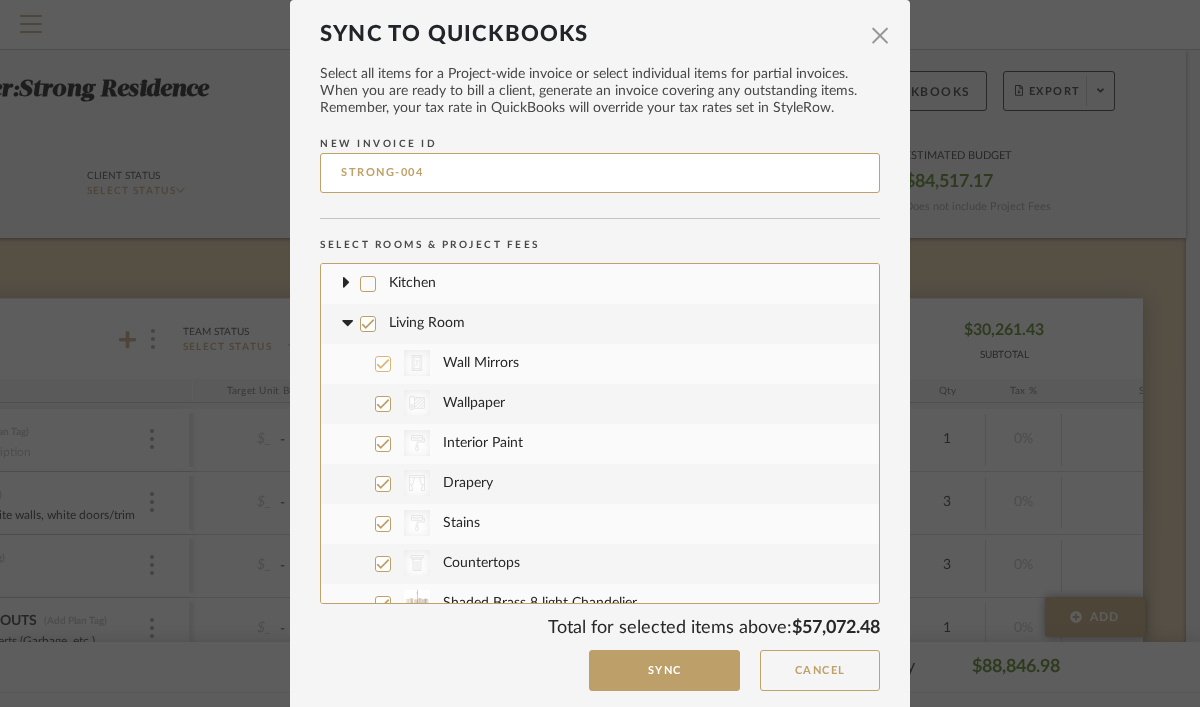 click 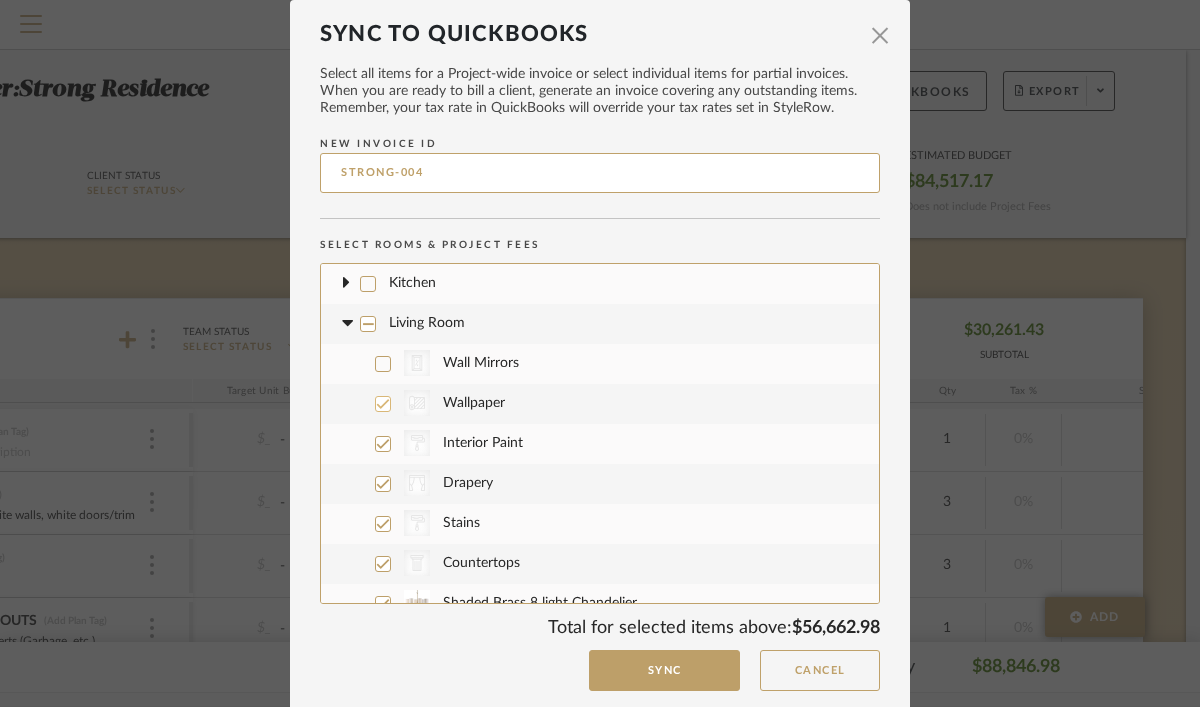 click 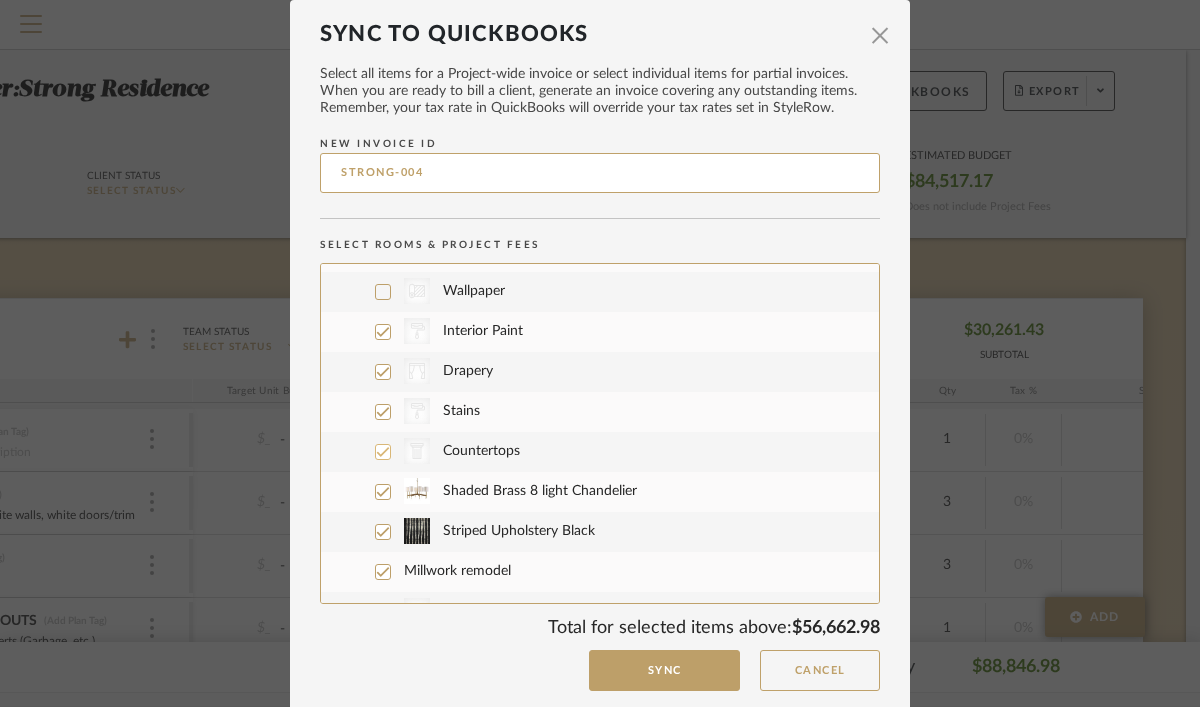 click 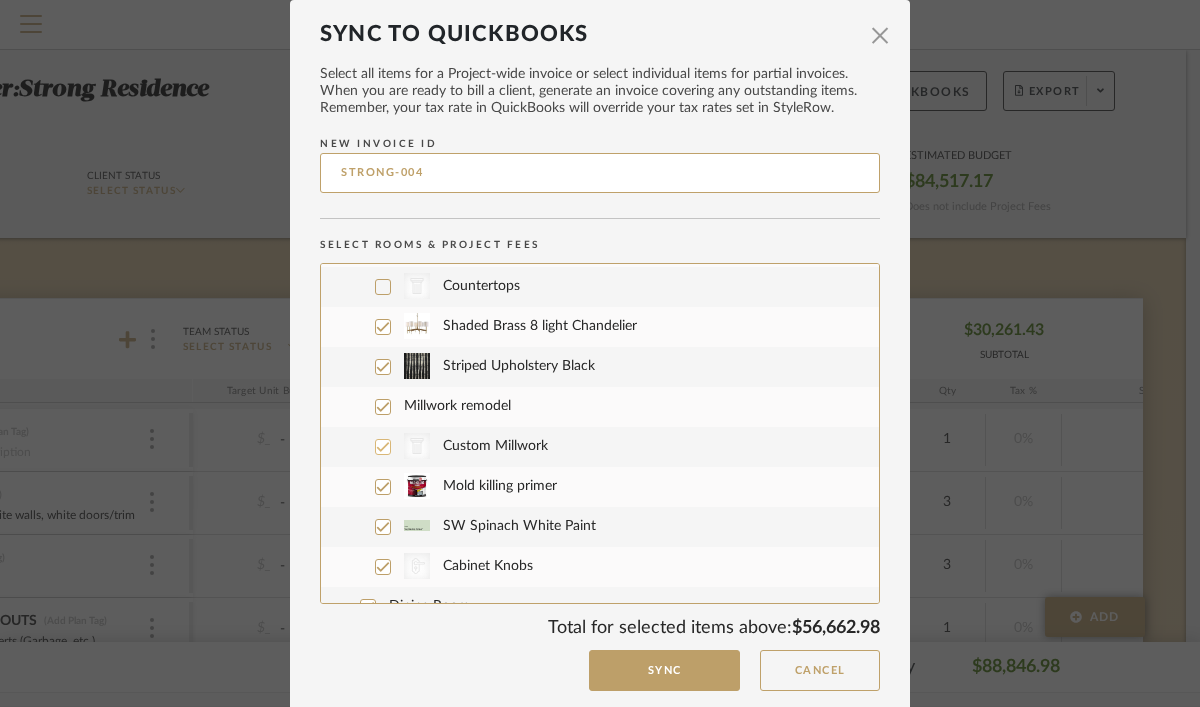 click 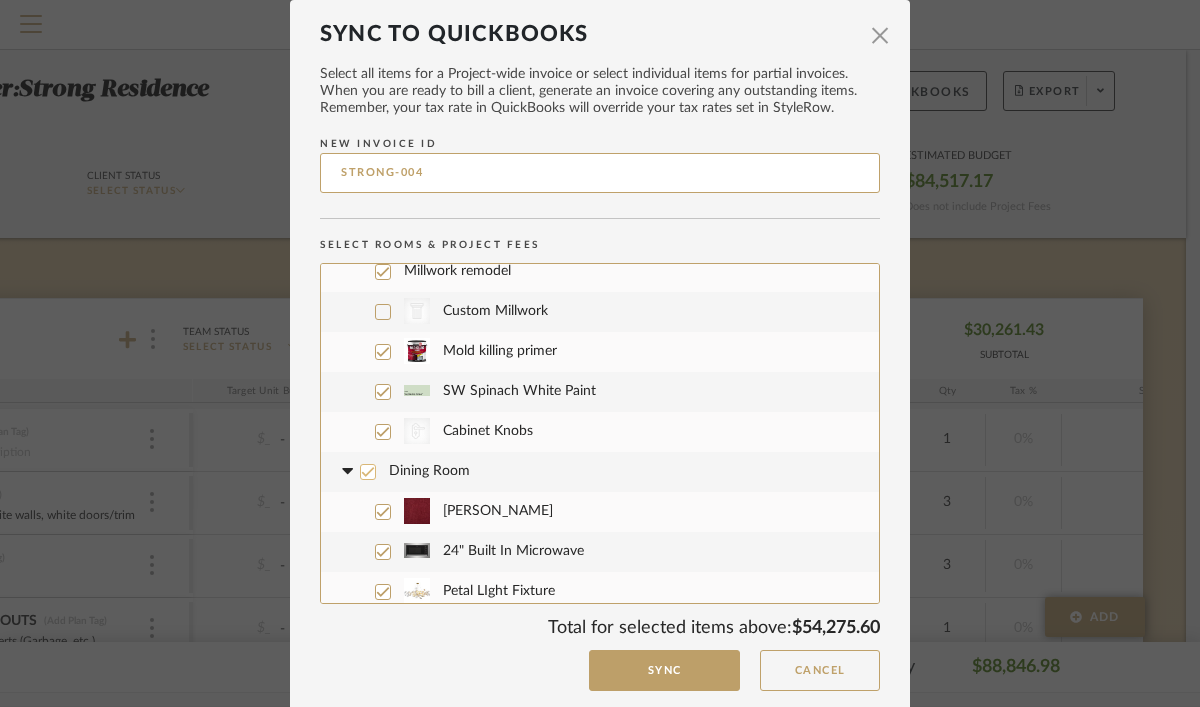 click 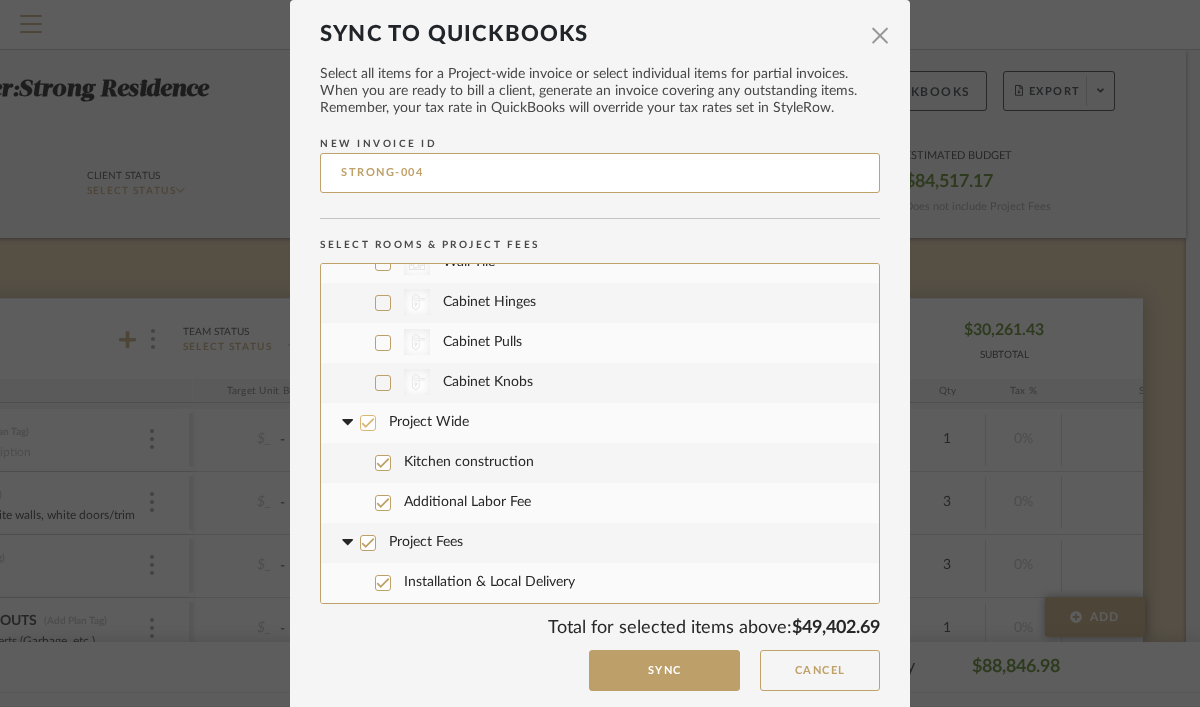 click 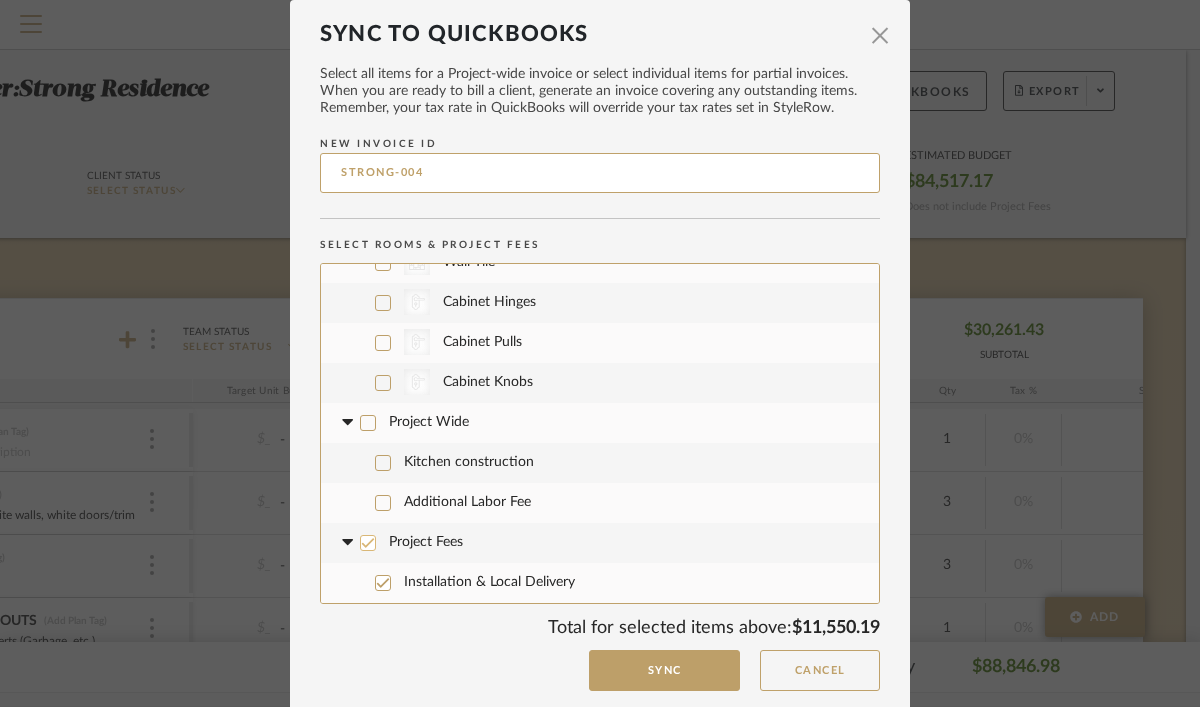 click 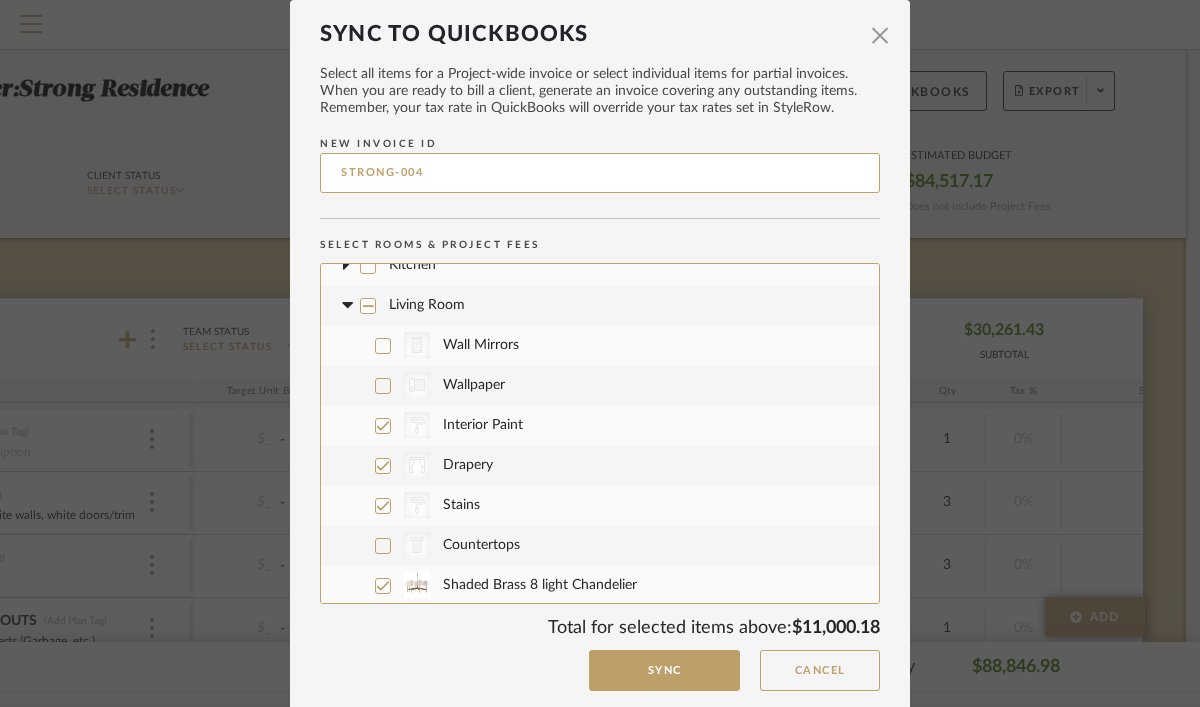 scroll, scrollTop: 0, scrollLeft: 0, axis: both 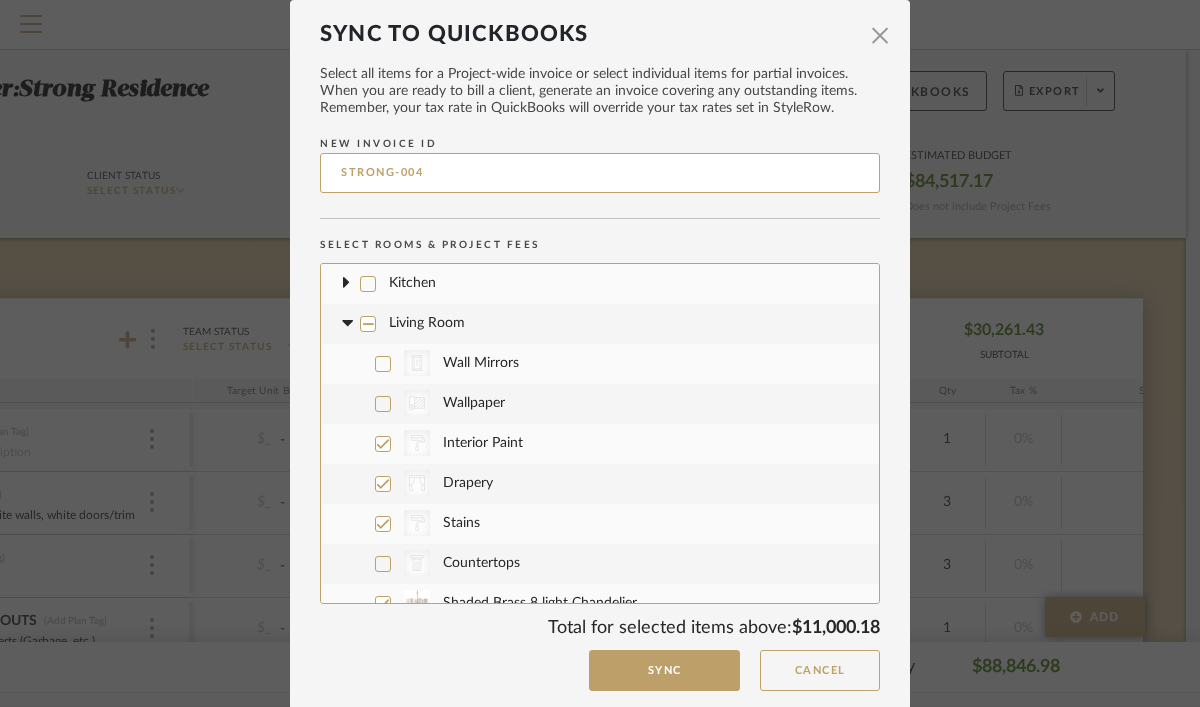 click on "STRONG-004" at bounding box center [600, 173] 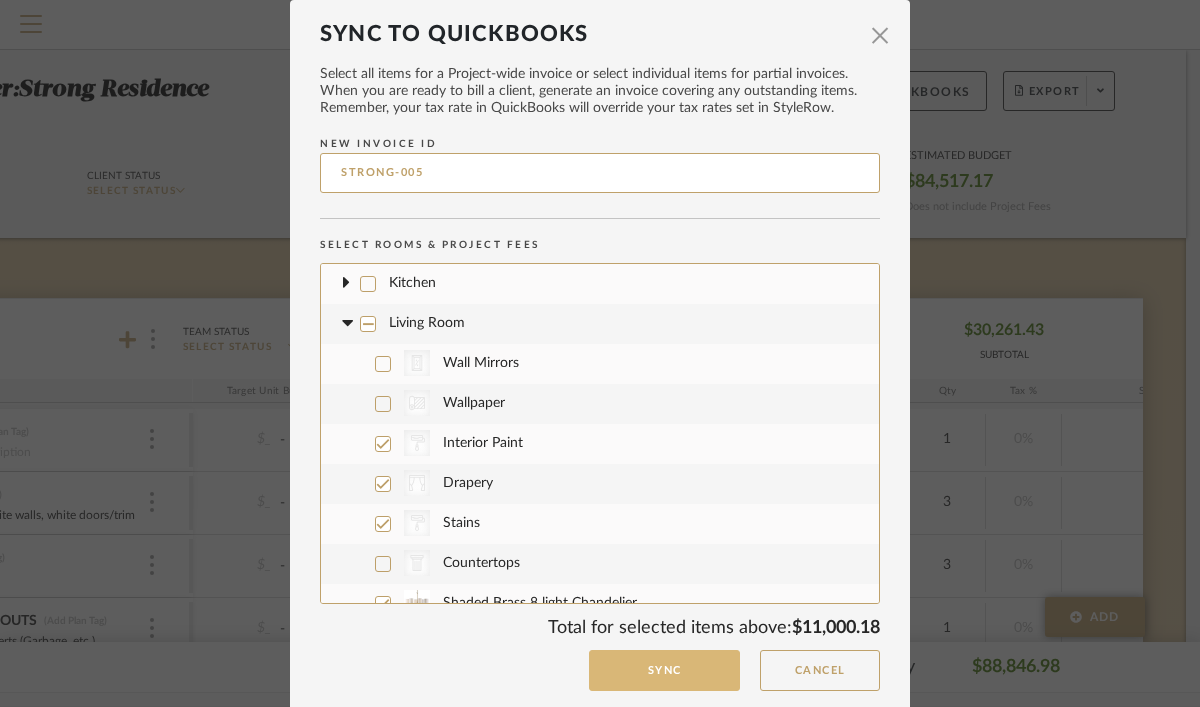 type on "STRONG-005" 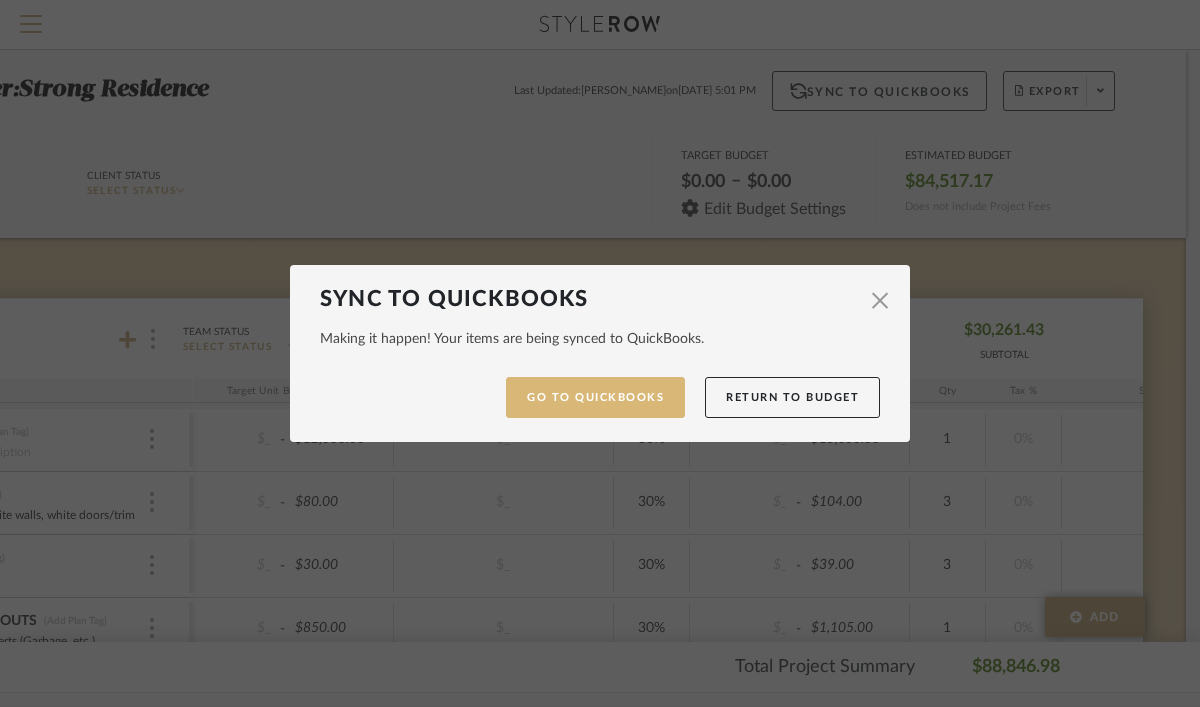 click on "Go to QuickBooks" 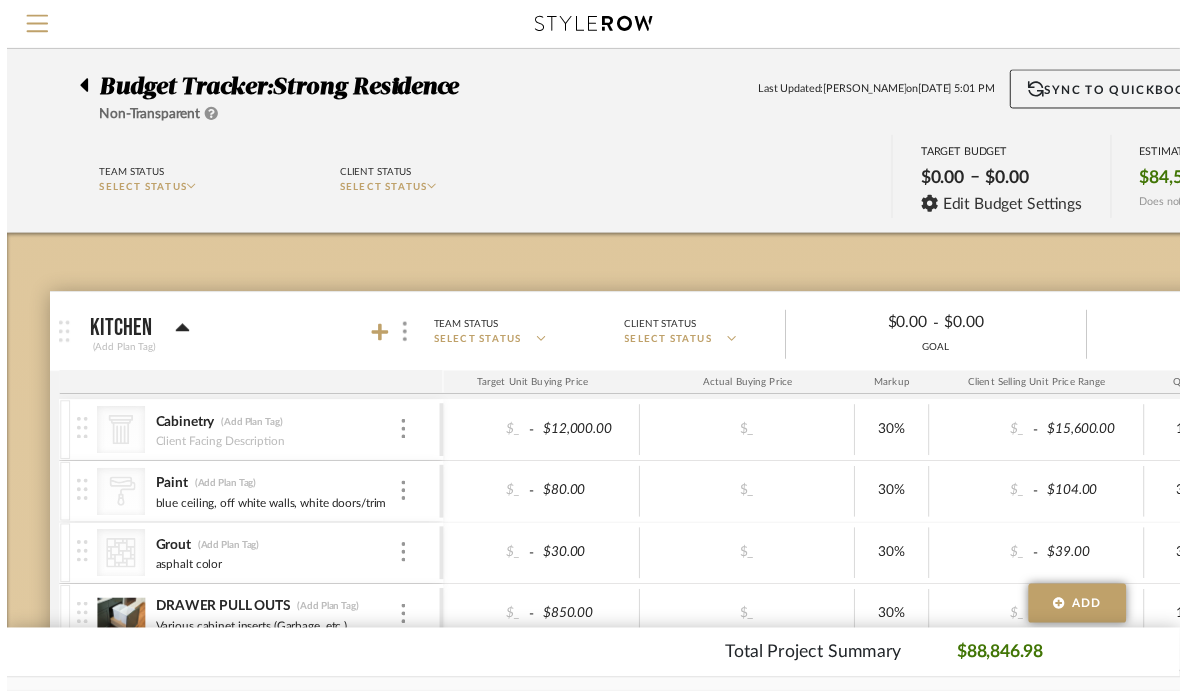 scroll, scrollTop: 0, scrollLeft: 254, axis: horizontal 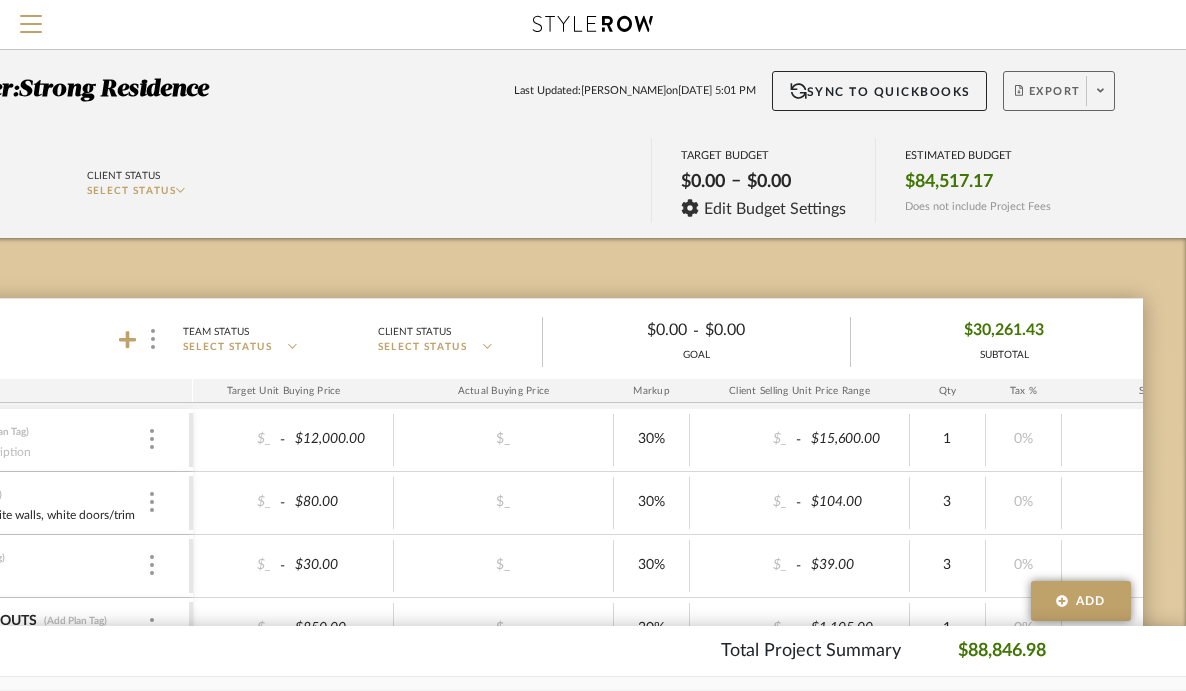 click 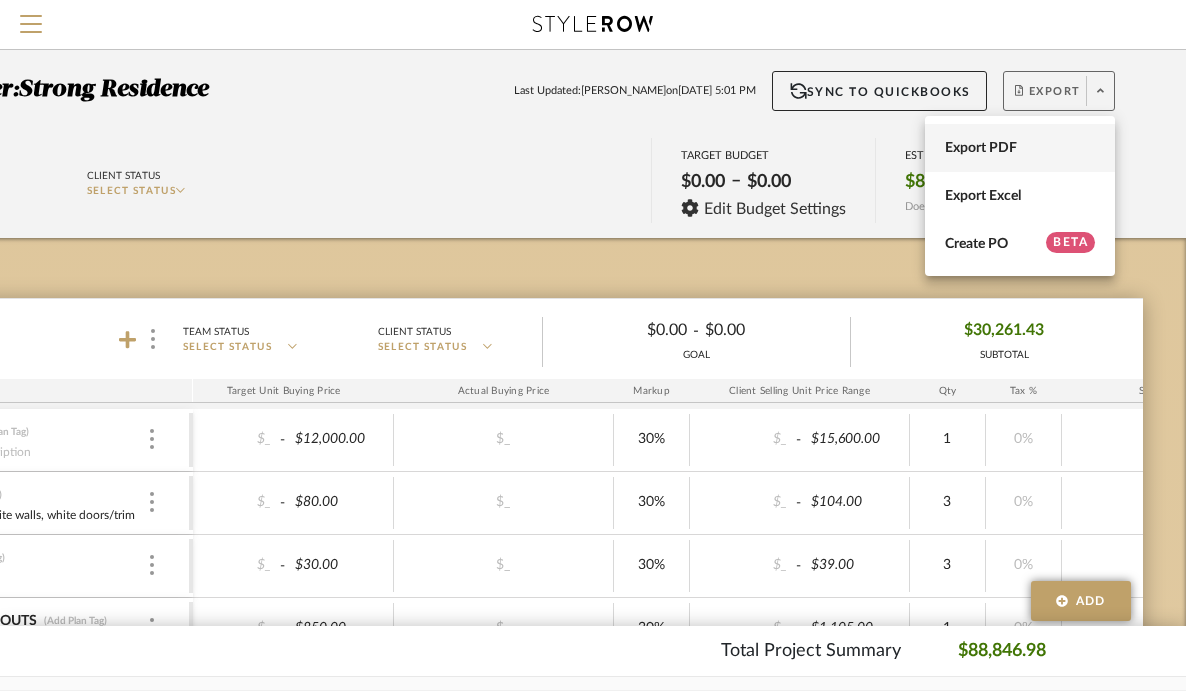 click on "Export PDF" at bounding box center (1020, 148) 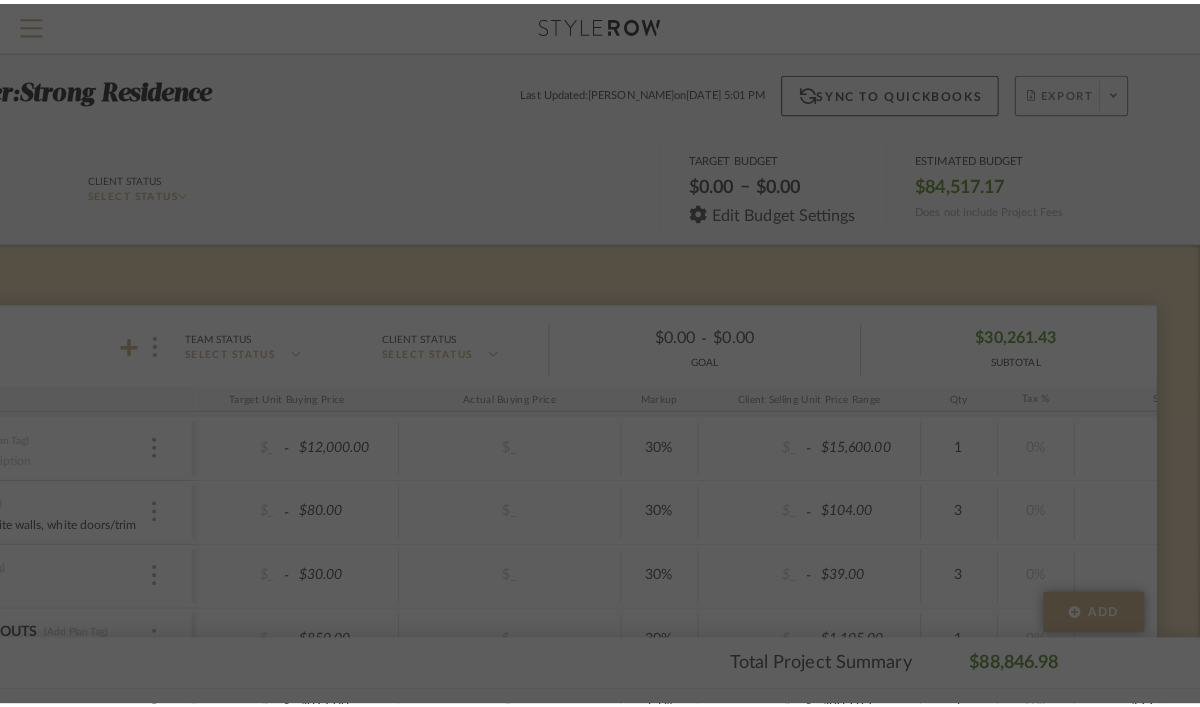 scroll, scrollTop: 0, scrollLeft: 0, axis: both 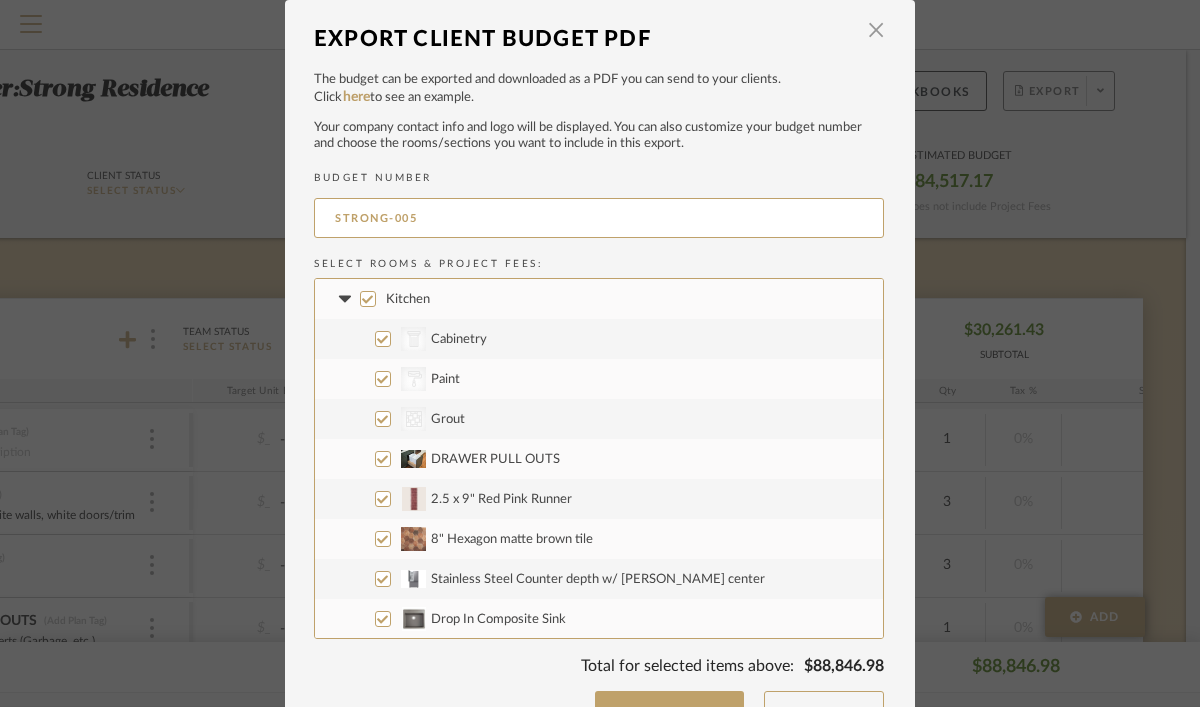click on "Kitchen" at bounding box center [368, 299] 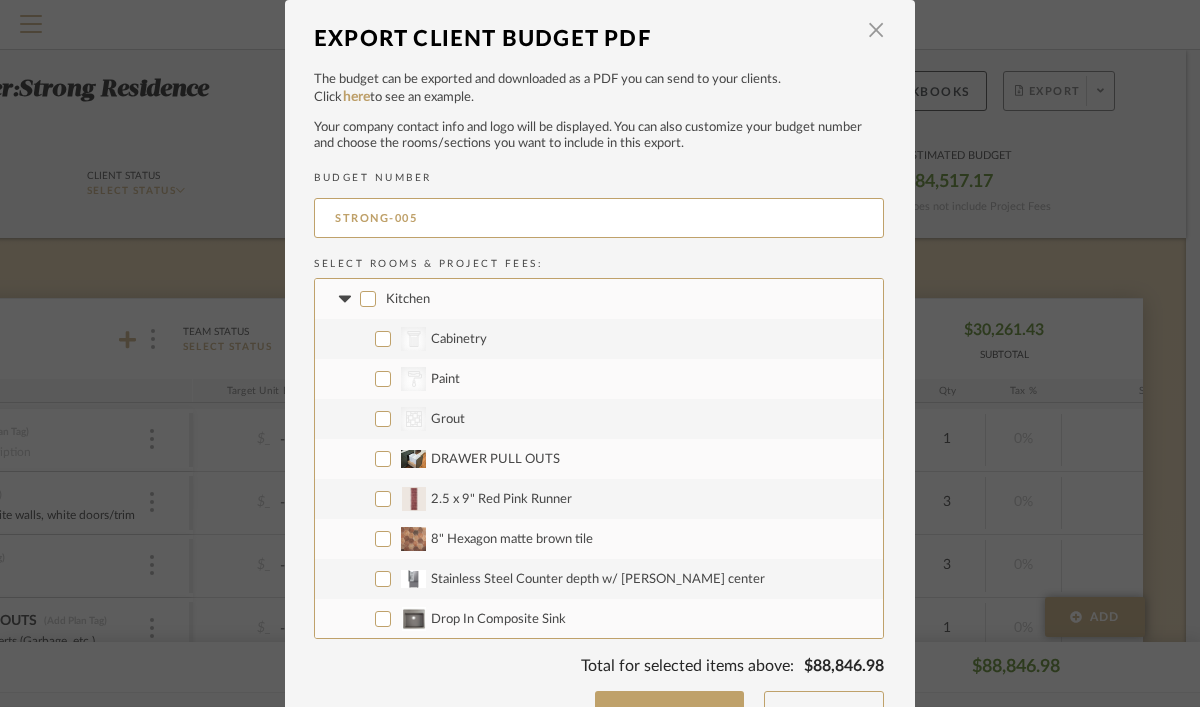 checkbox on "false" 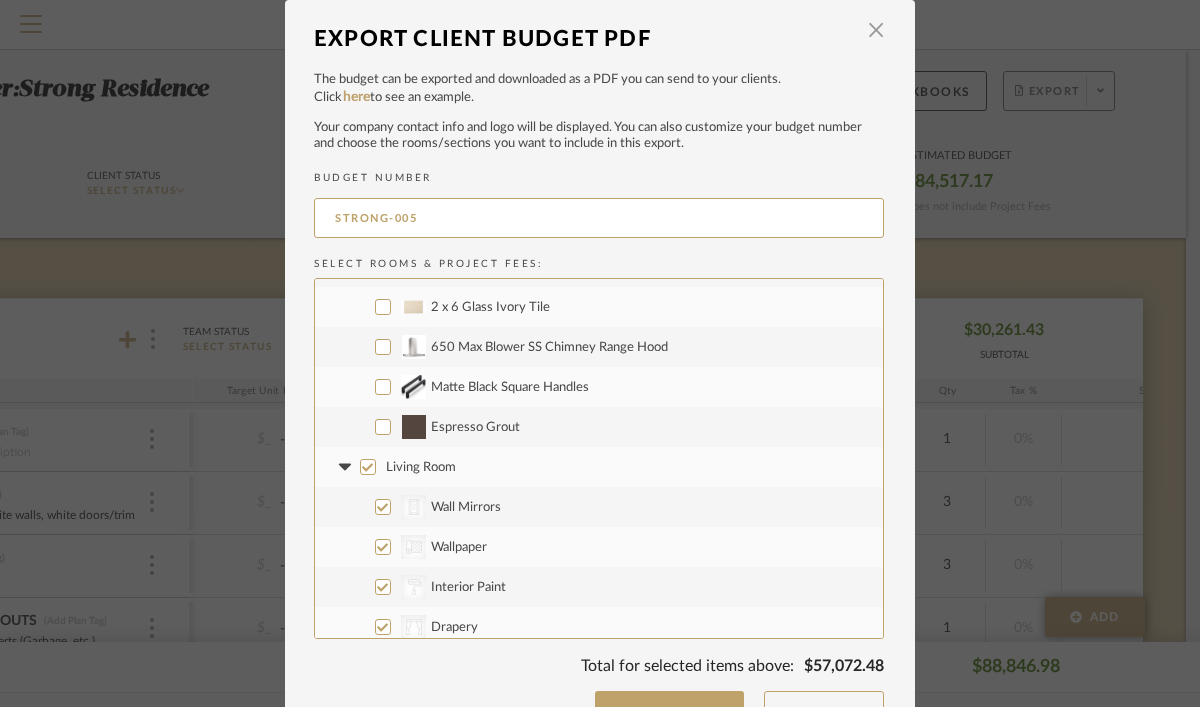 scroll, scrollTop: 574, scrollLeft: 0, axis: vertical 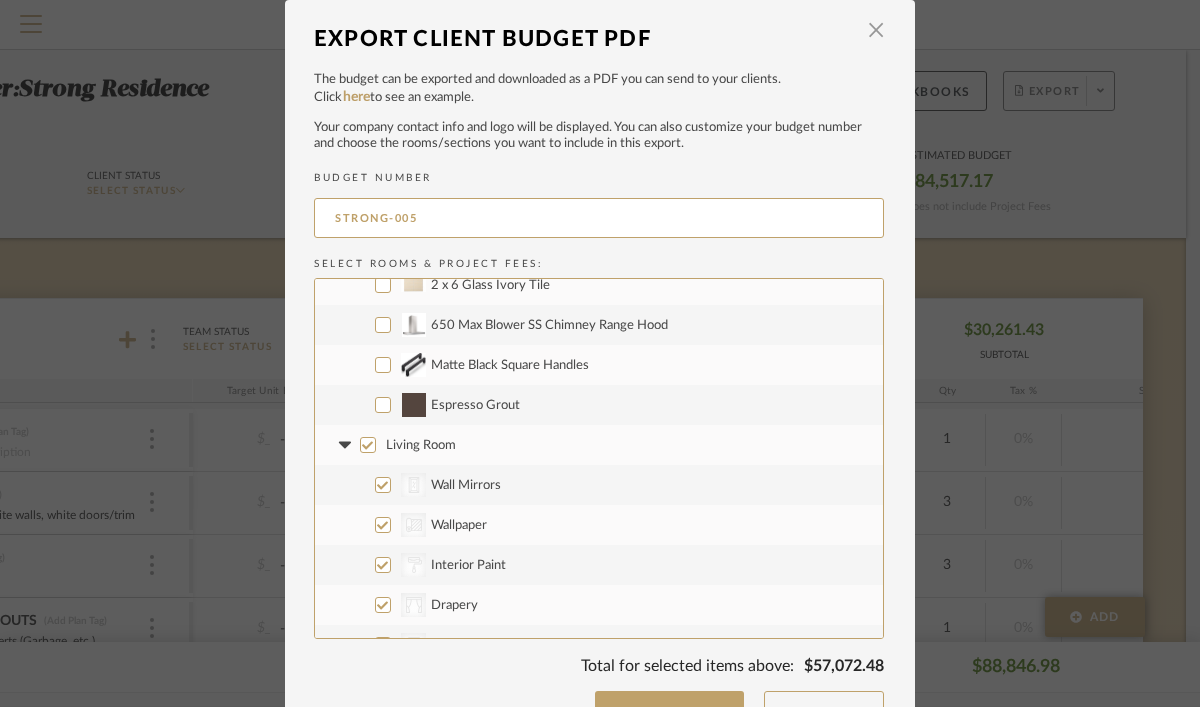 click on "CategoryIconMirrors
Created with Sketch.
Wall Mirrors" at bounding box center [383, 485] 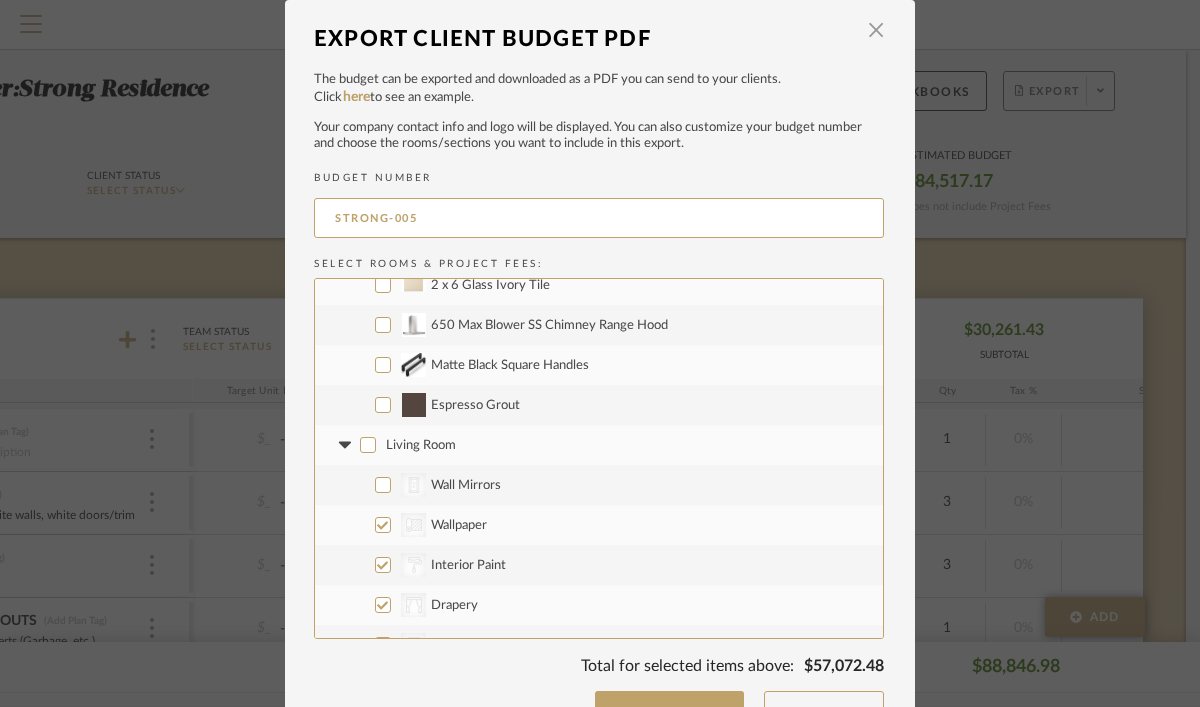 checkbox on "false" 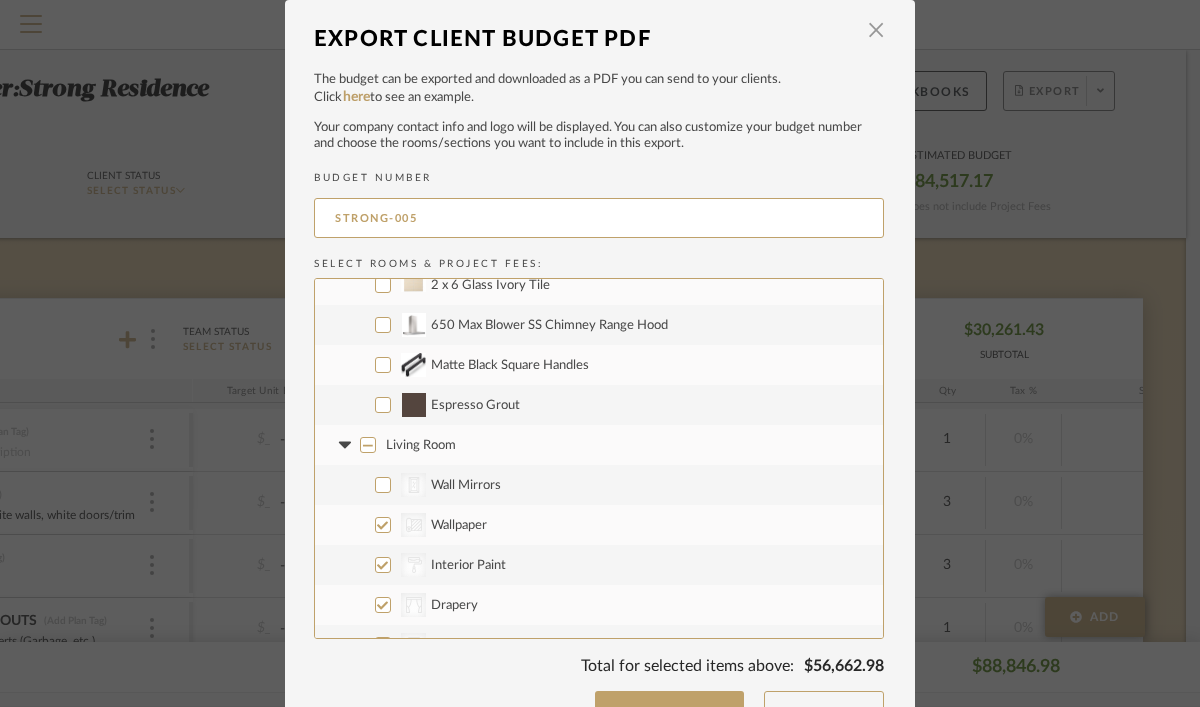 click on "CategoryIconWallcovering
Created with Sketch.
Wallpaper" at bounding box center (383, 525) 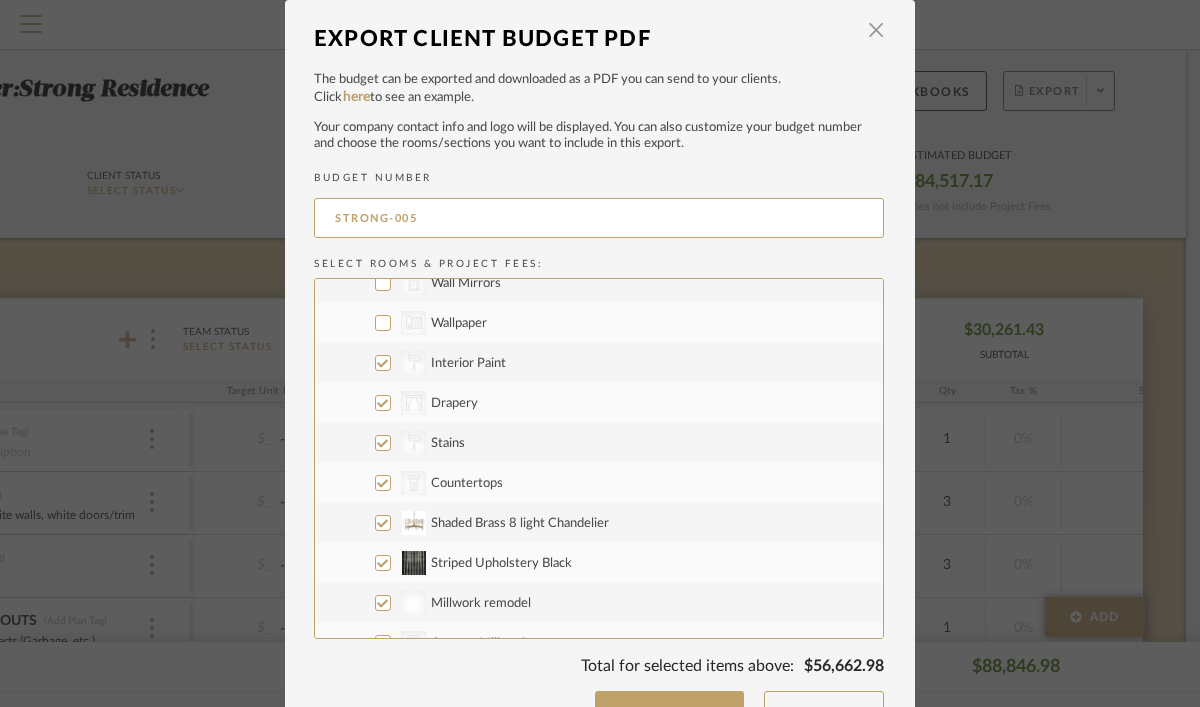 scroll, scrollTop: 791, scrollLeft: 0, axis: vertical 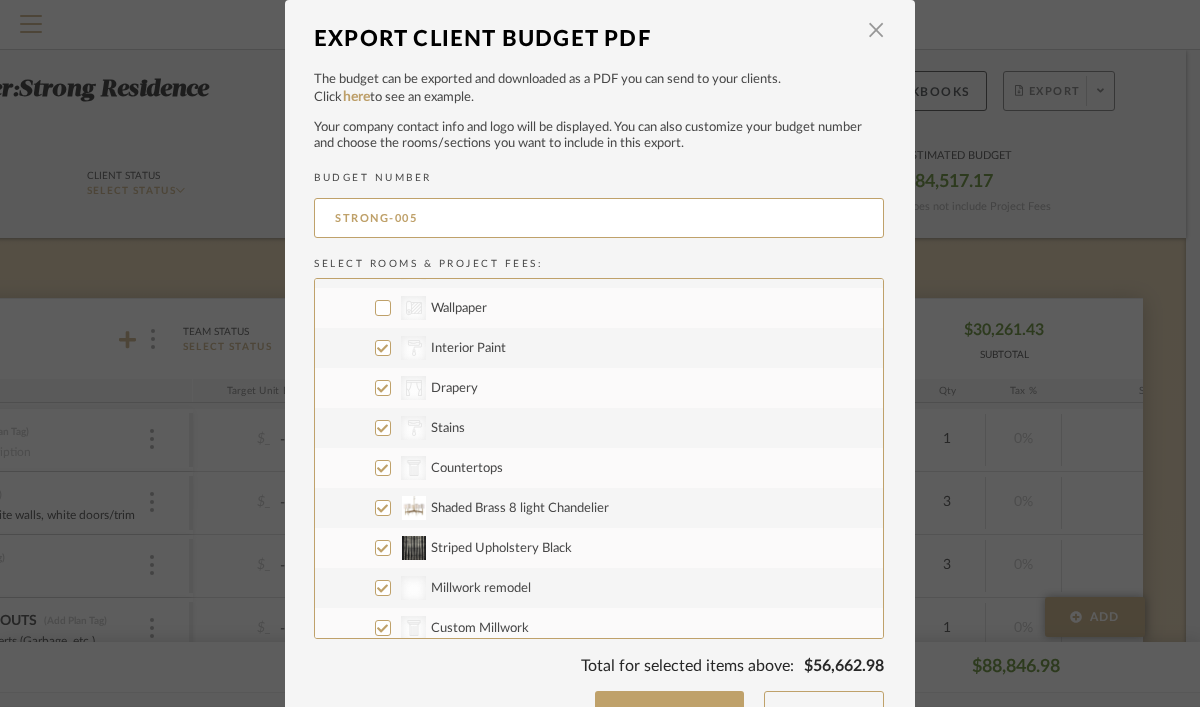 click on "CategoryIconArchitectural
Created with Sketch.
Countertops" at bounding box center (383, 468) 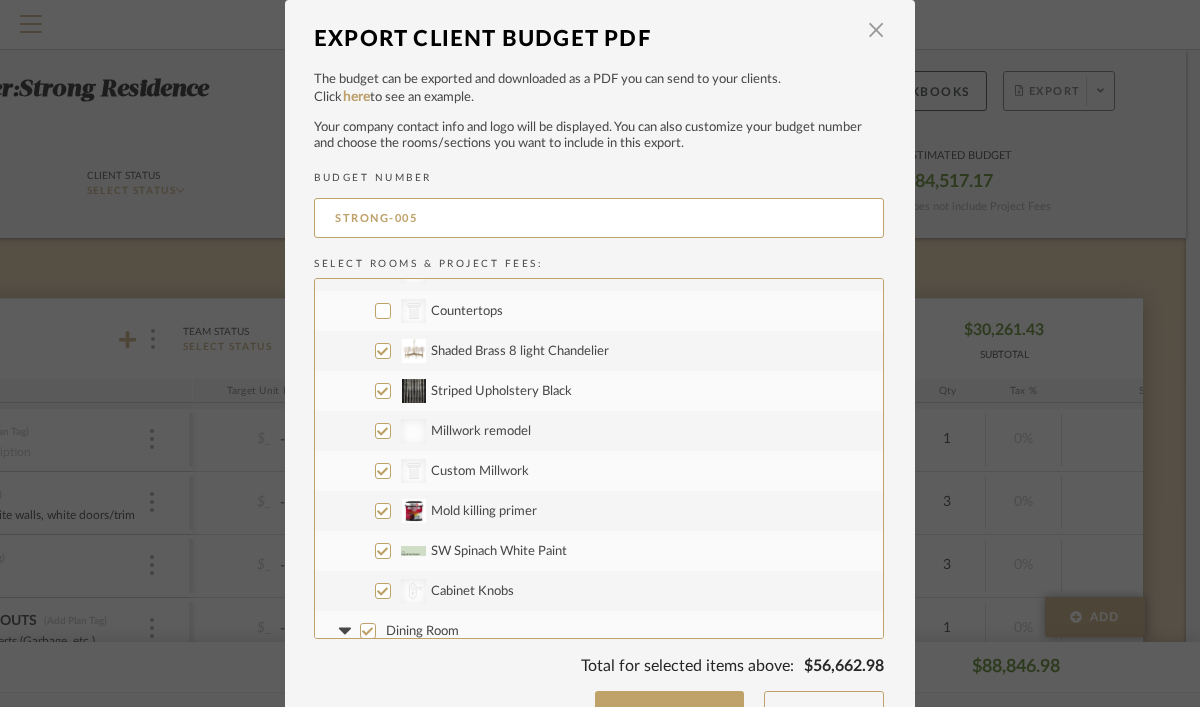 scroll, scrollTop: 951, scrollLeft: 0, axis: vertical 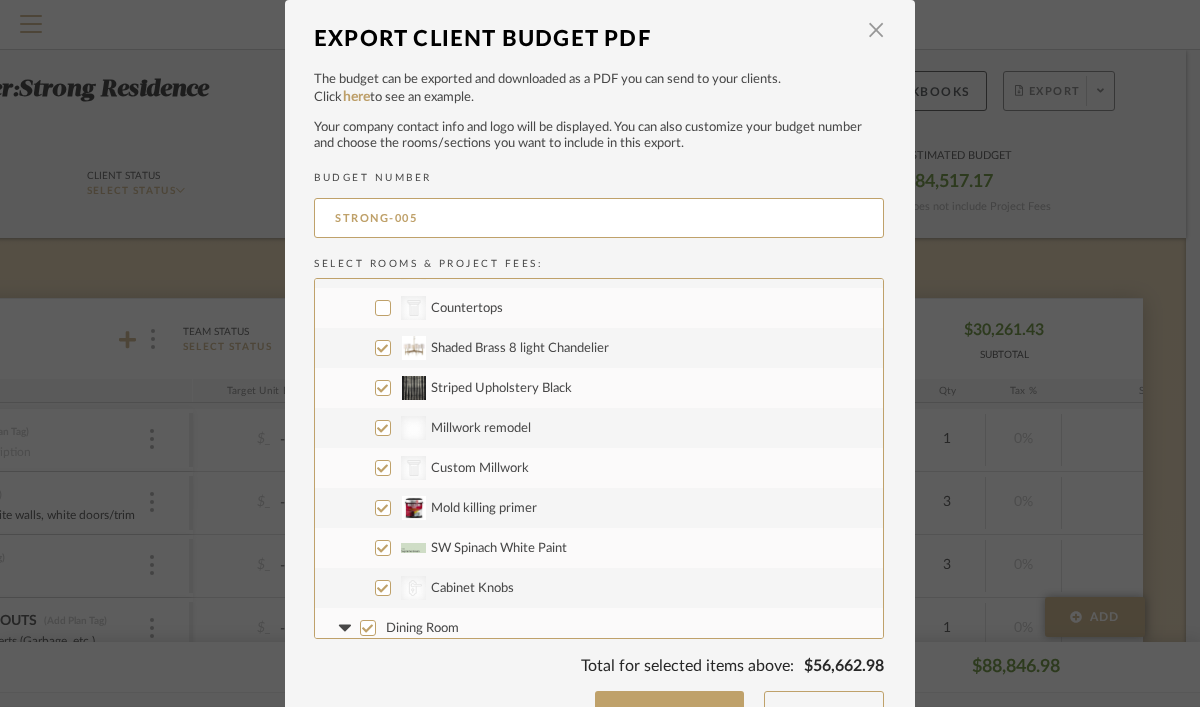 click on "CategoryIconArchitectural
Created with Sketch.
Custom Millwork" at bounding box center (383, 468) 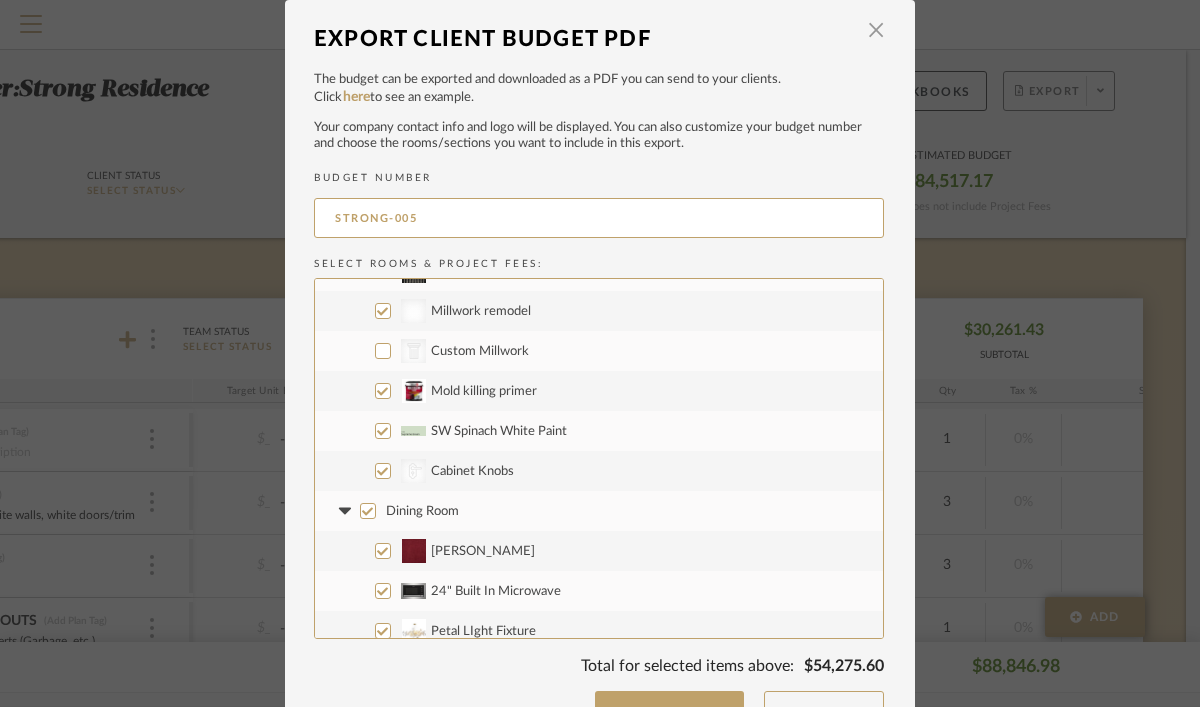 scroll, scrollTop: 1070, scrollLeft: 0, axis: vertical 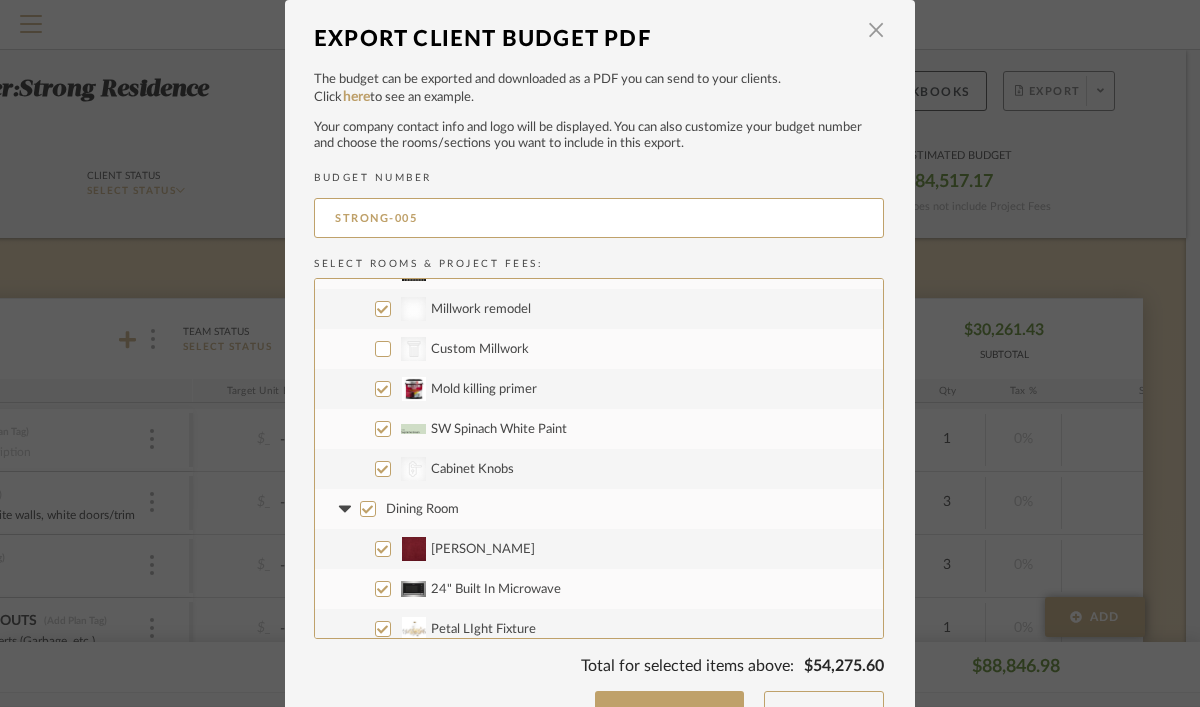 click on "Dining Room" at bounding box center (368, 509) 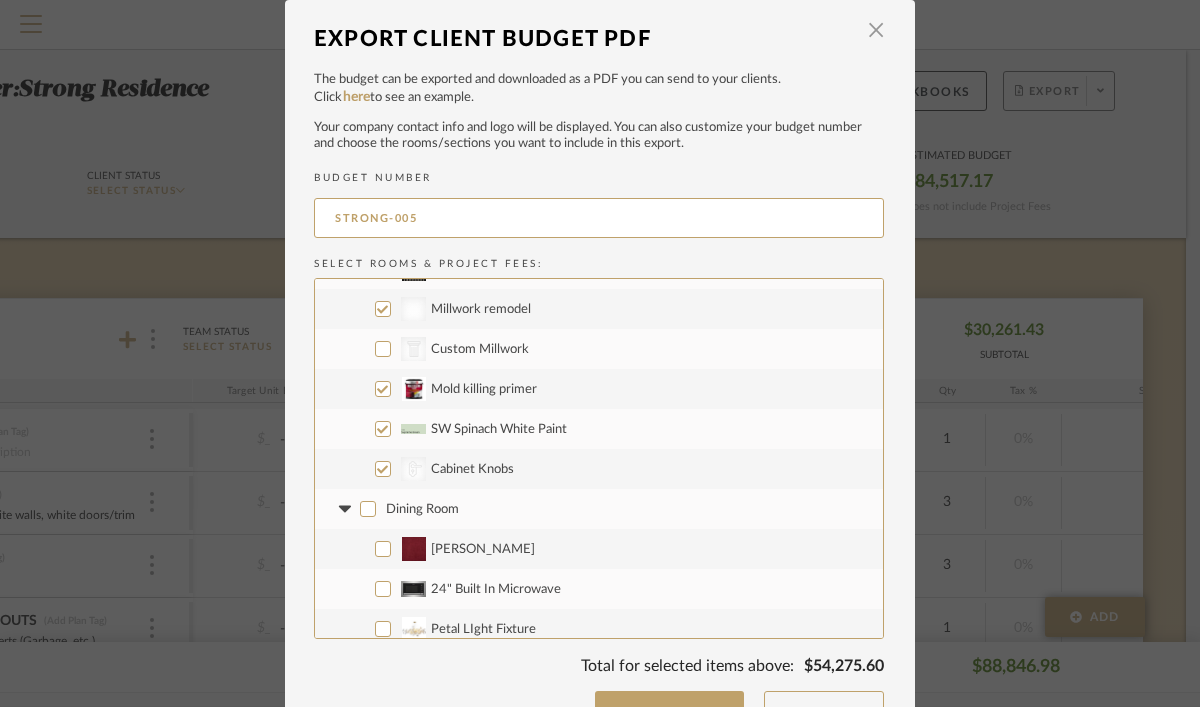 checkbox on "false" 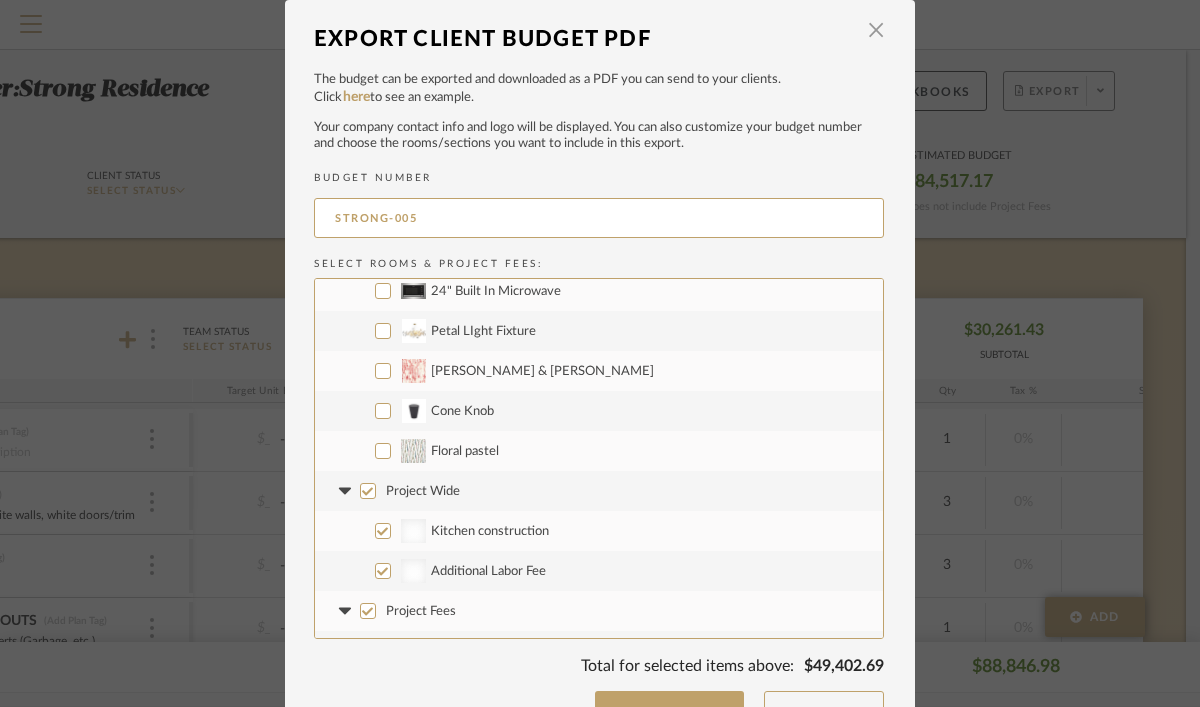 scroll, scrollTop: 1384, scrollLeft: 0, axis: vertical 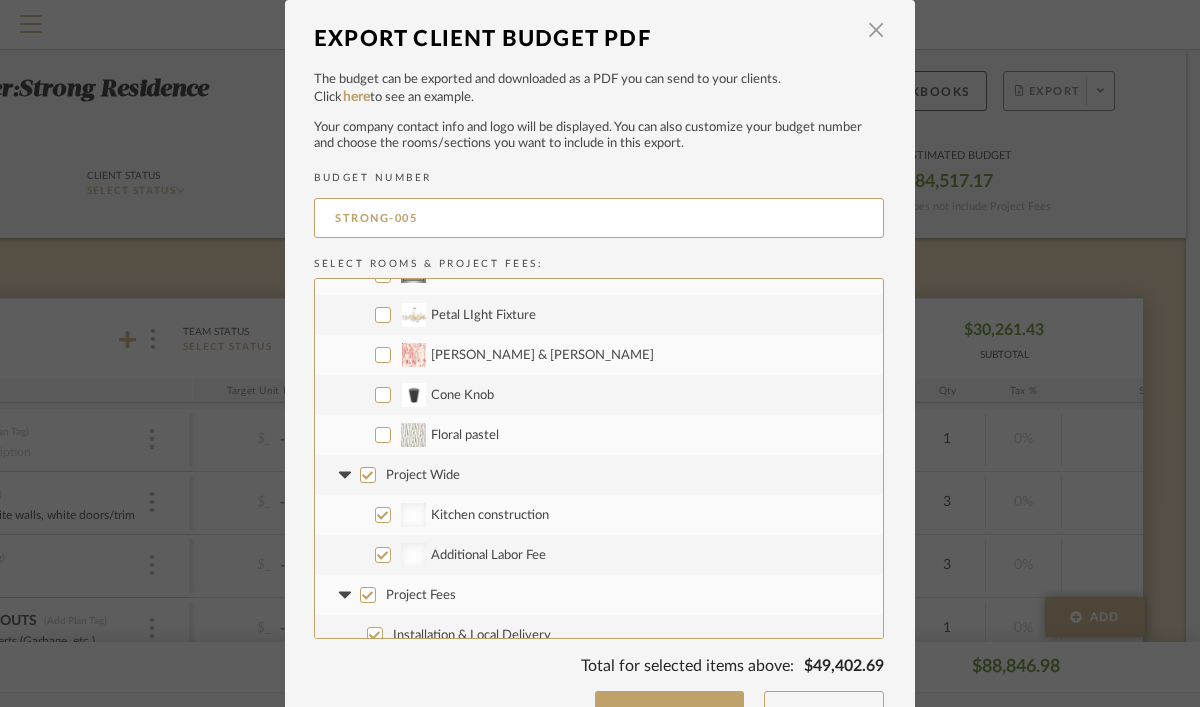 click on "Project Wide" at bounding box center (368, 475) 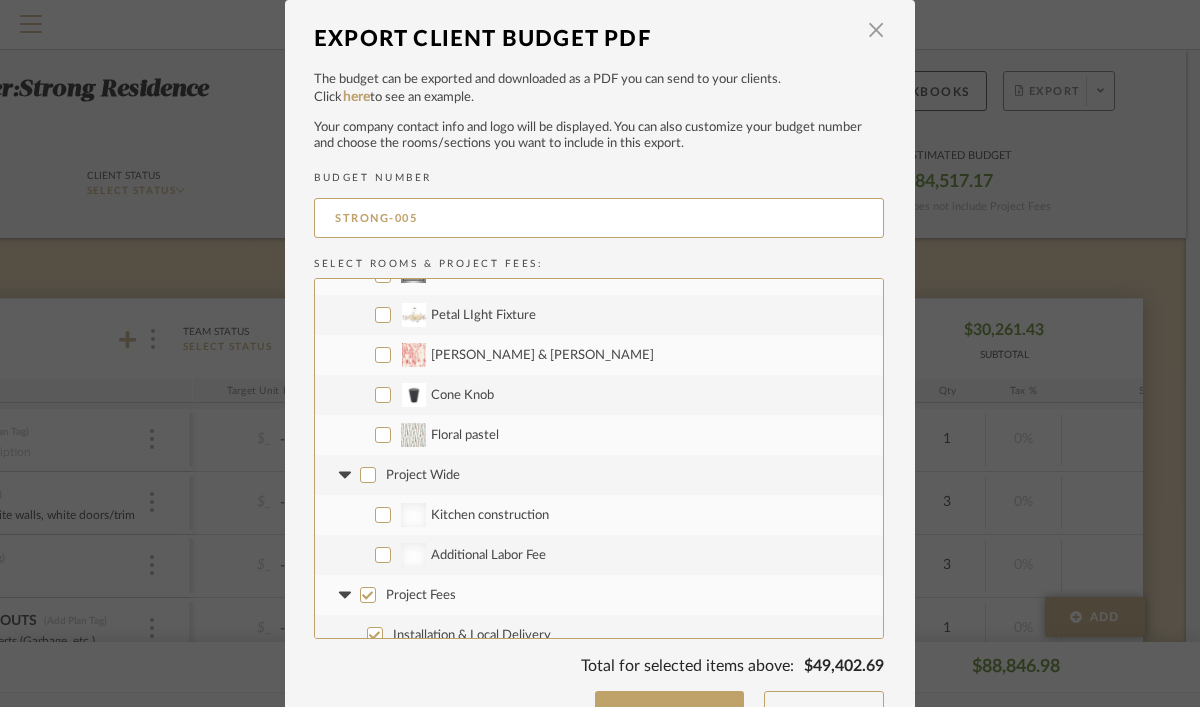 checkbox on "false" 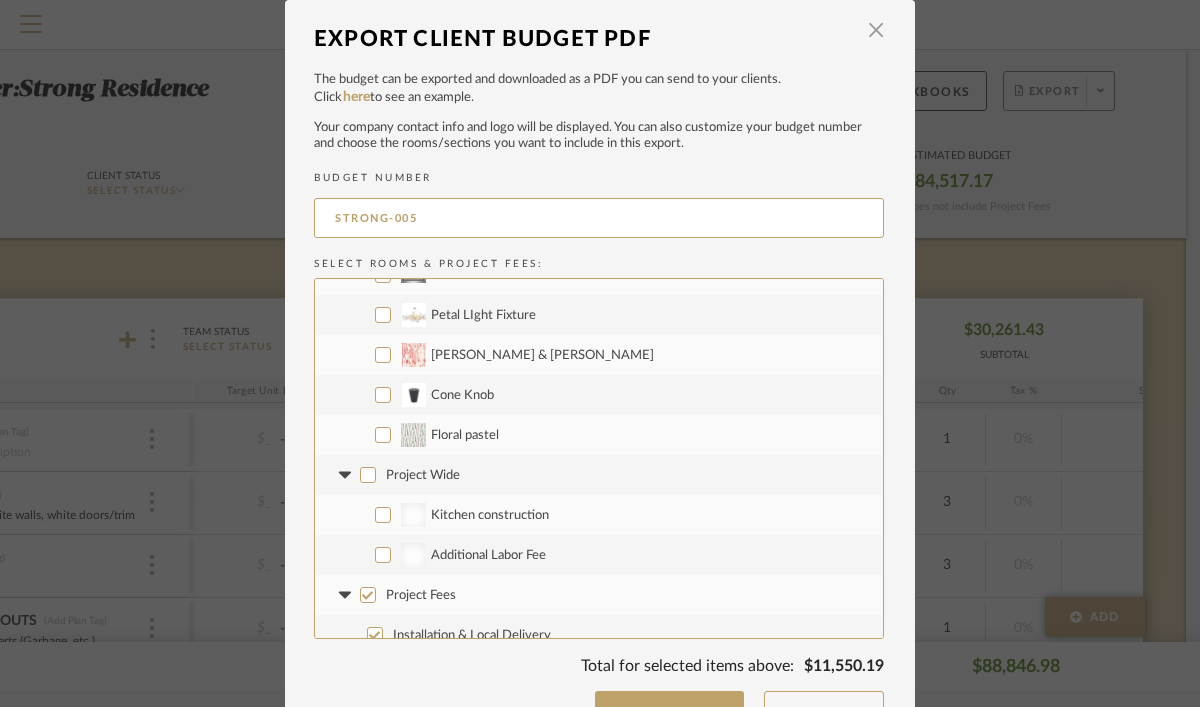 click on "Project Fees" at bounding box center [368, 595] 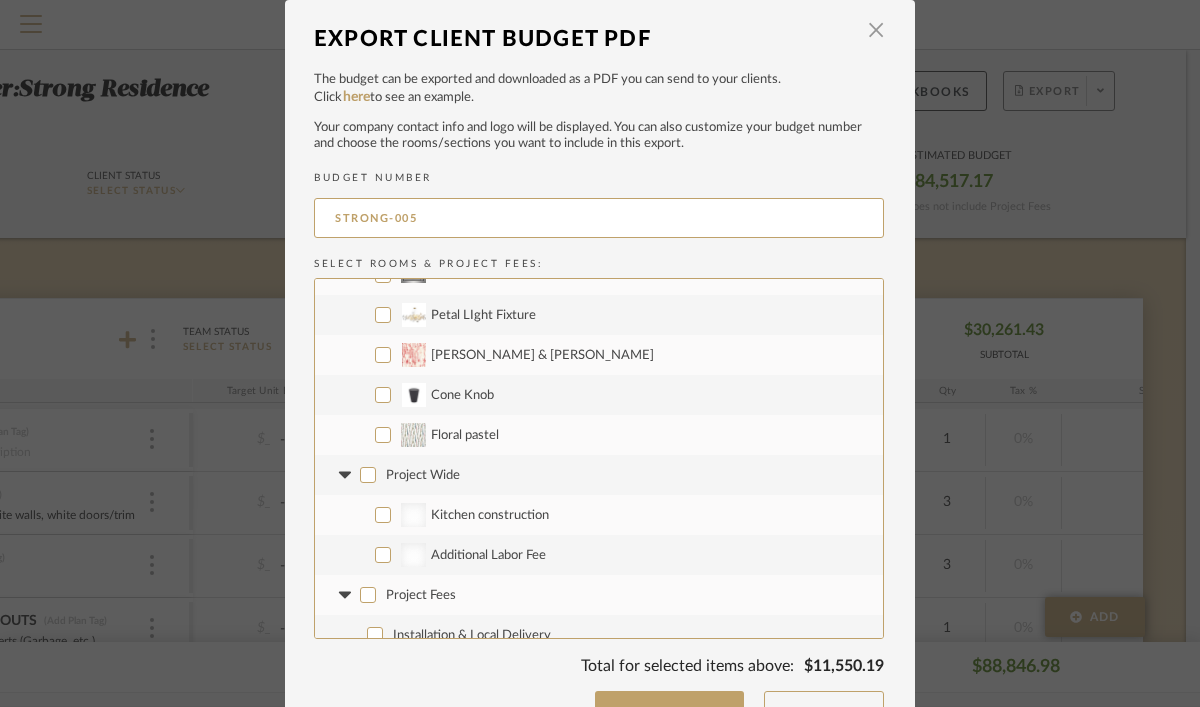 checkbox on "false" 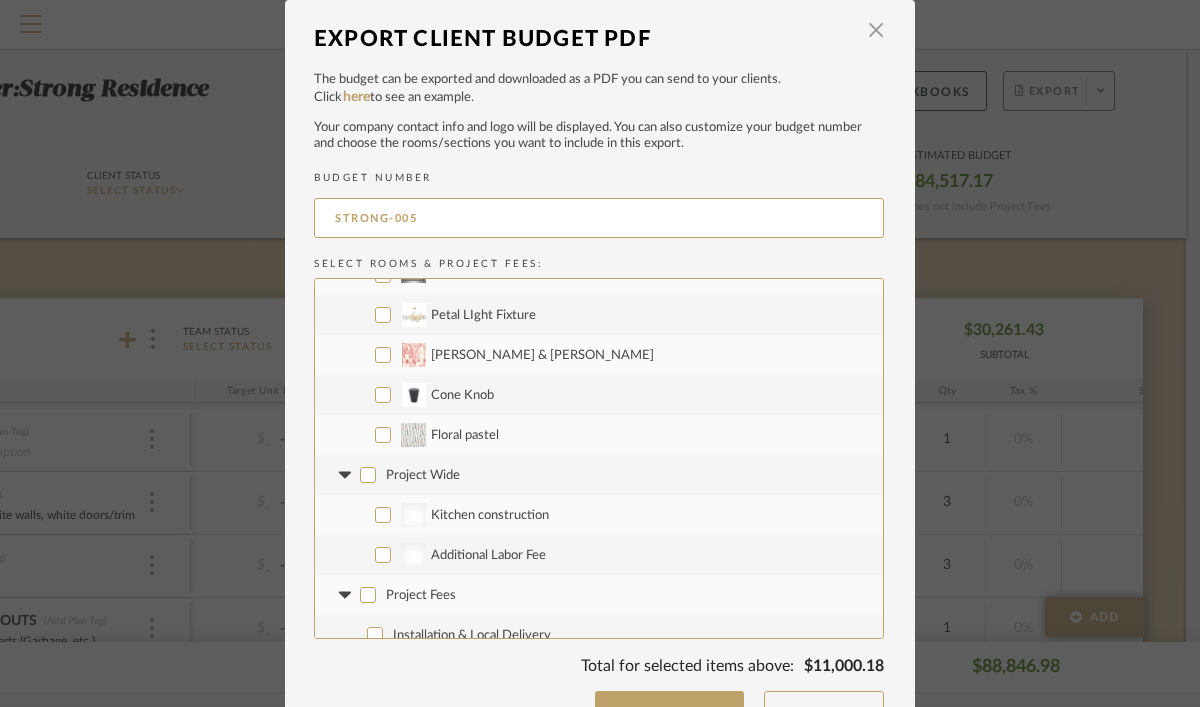 scroll, scrollTop: 1401, scrollLeft: 0, axis: vertical 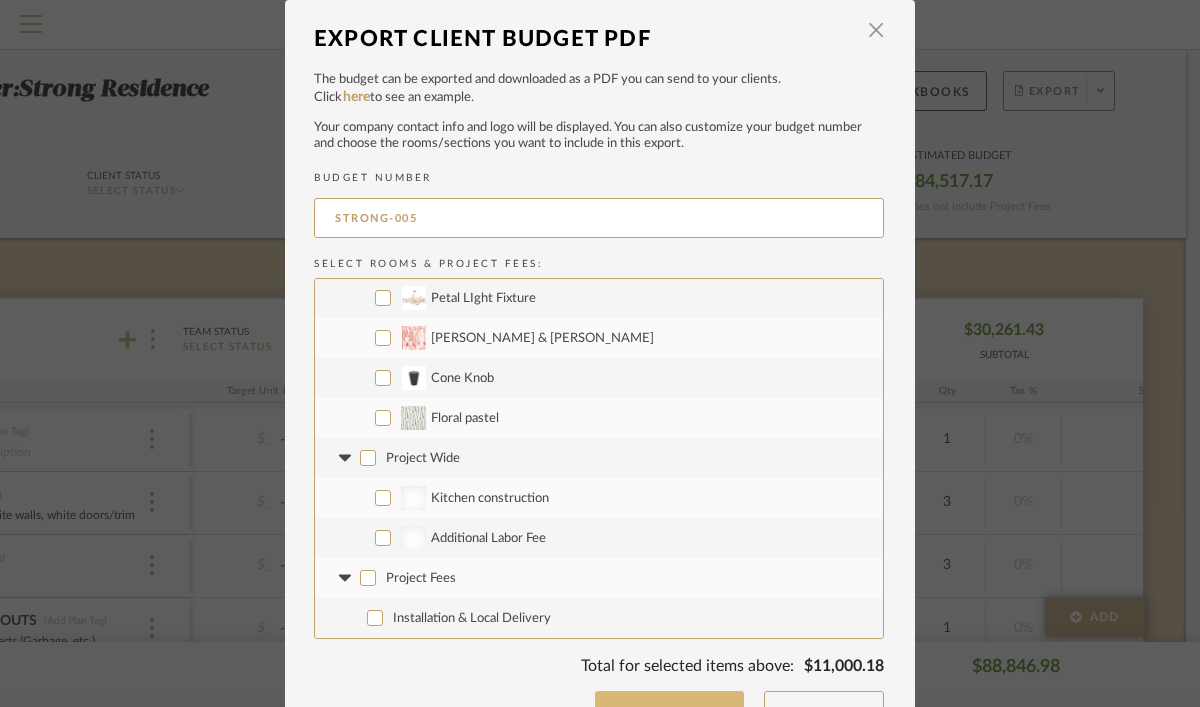 click on "Export Budget" at bounding box center [670, 711] 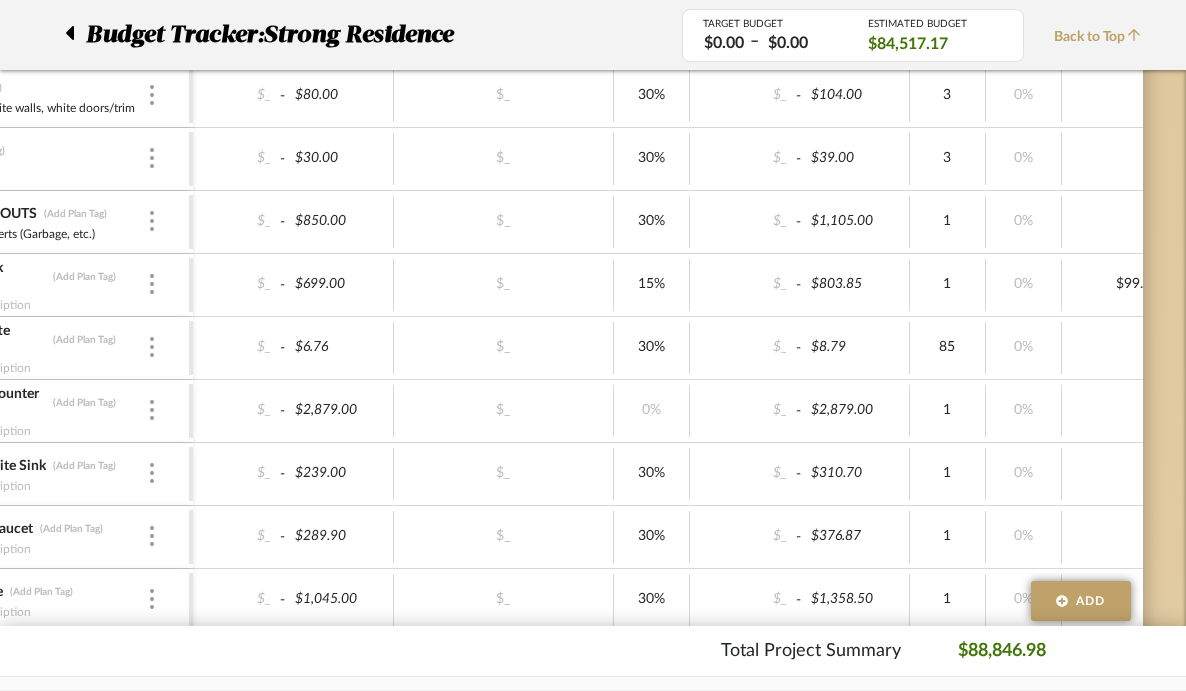 scroll, scrollTop: 410, scrollLeft: 254, axis: both 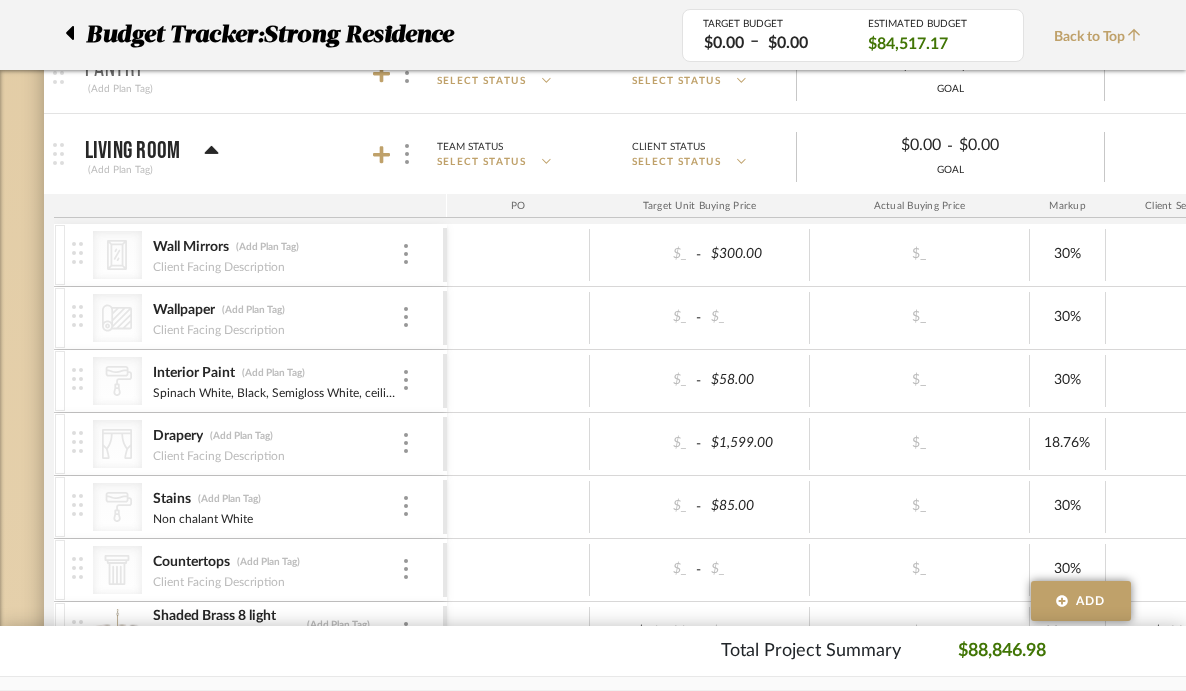 click 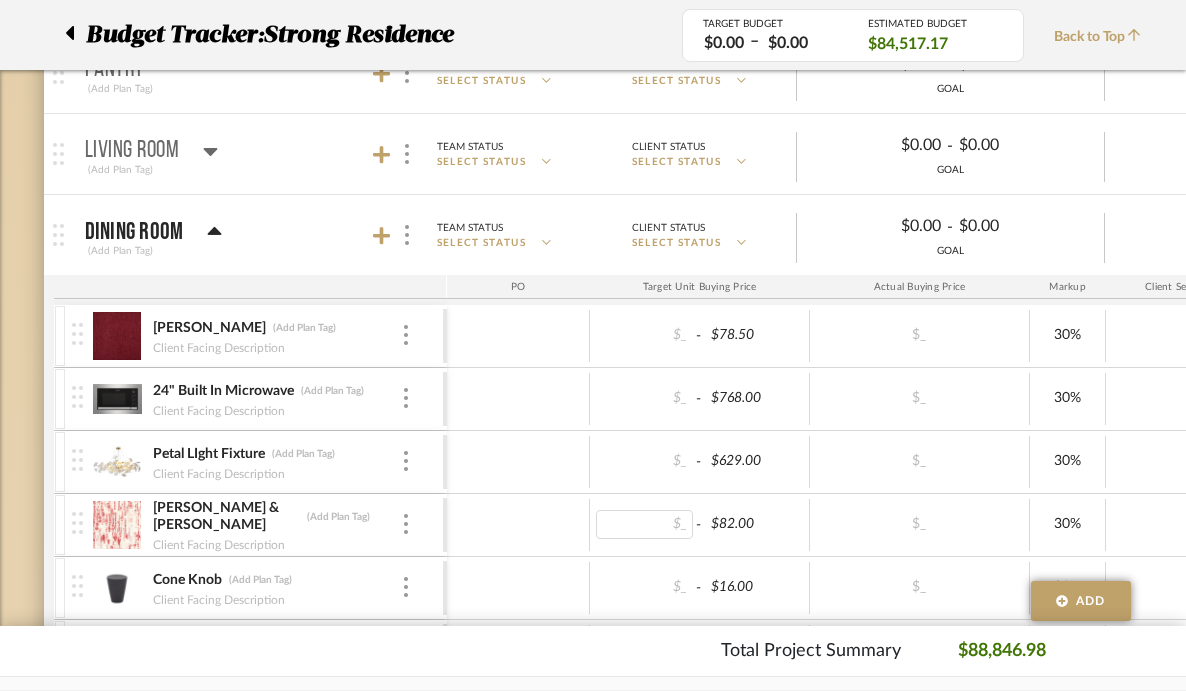 scroll, scrollTop: 0, scrollLeft: 113, axis: horizontal 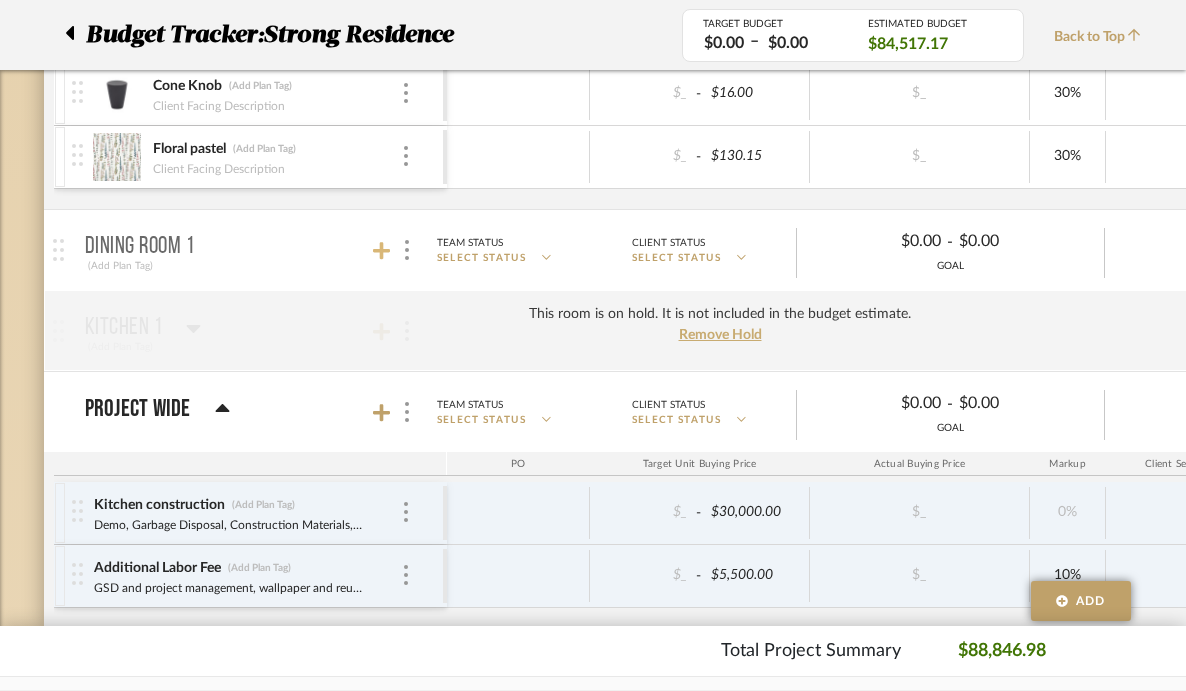 click 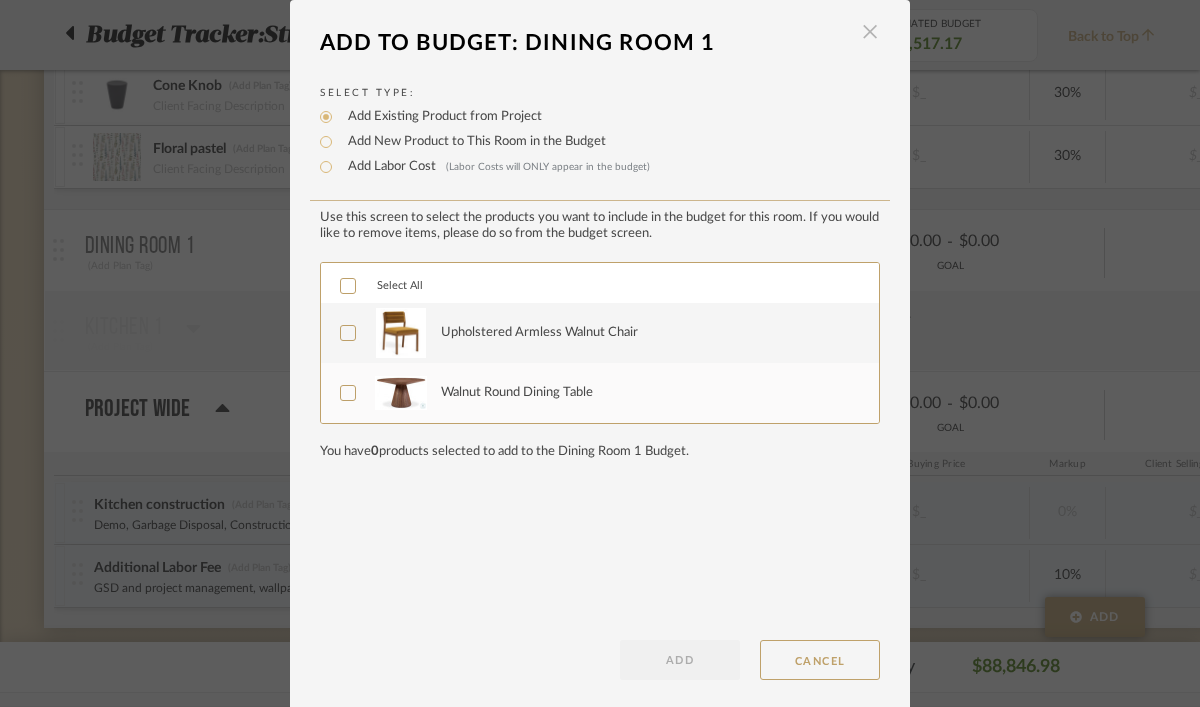 click at bounding box center (870, 32) 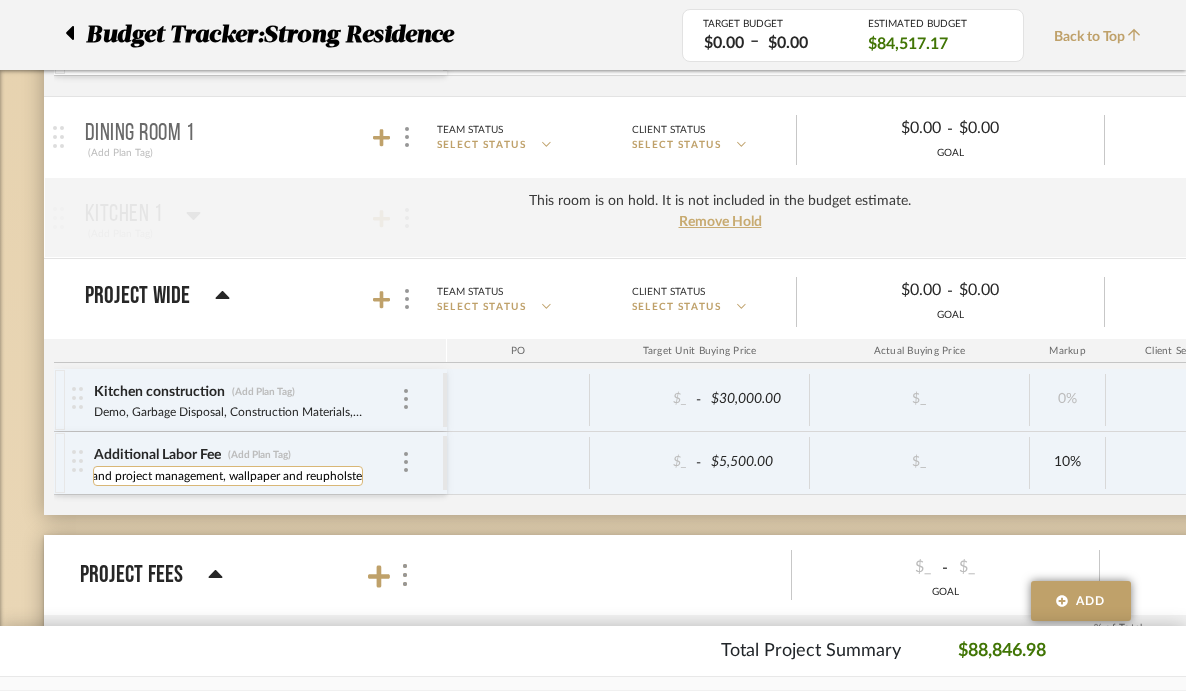 click on "GSD and project management, wallpaper and reupholstery" at bounding box center [228, 476] 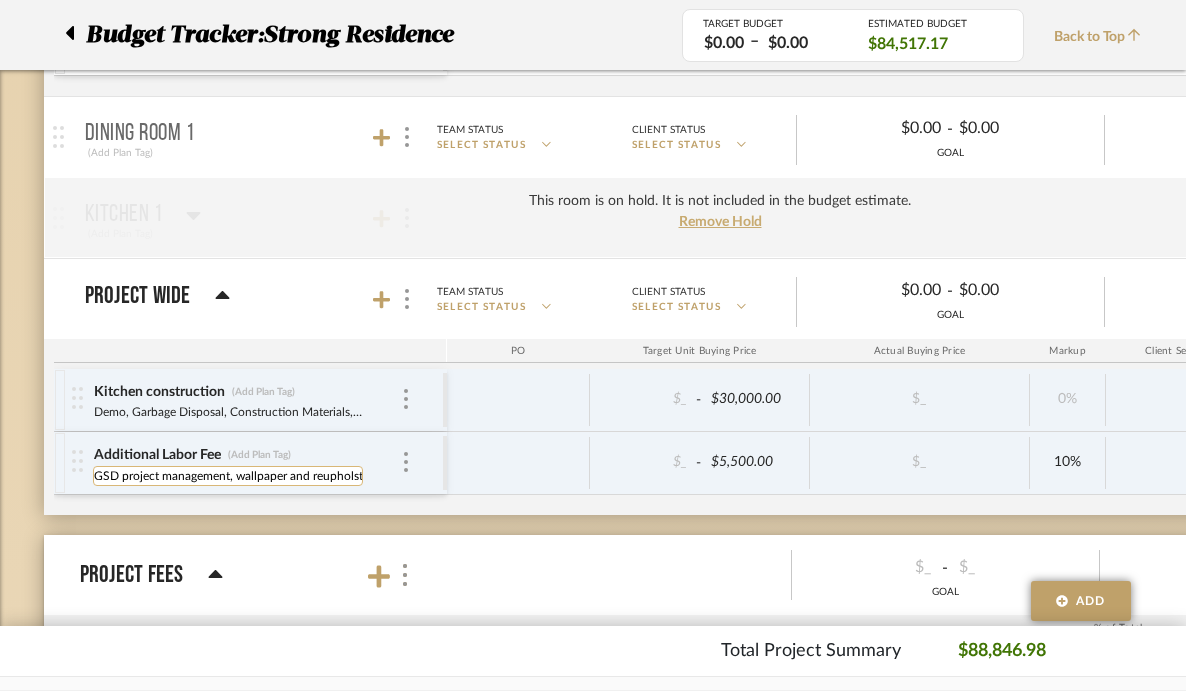 click on "GSD project management, wallpaper and reupholstery" at bounding box center [228, 476] 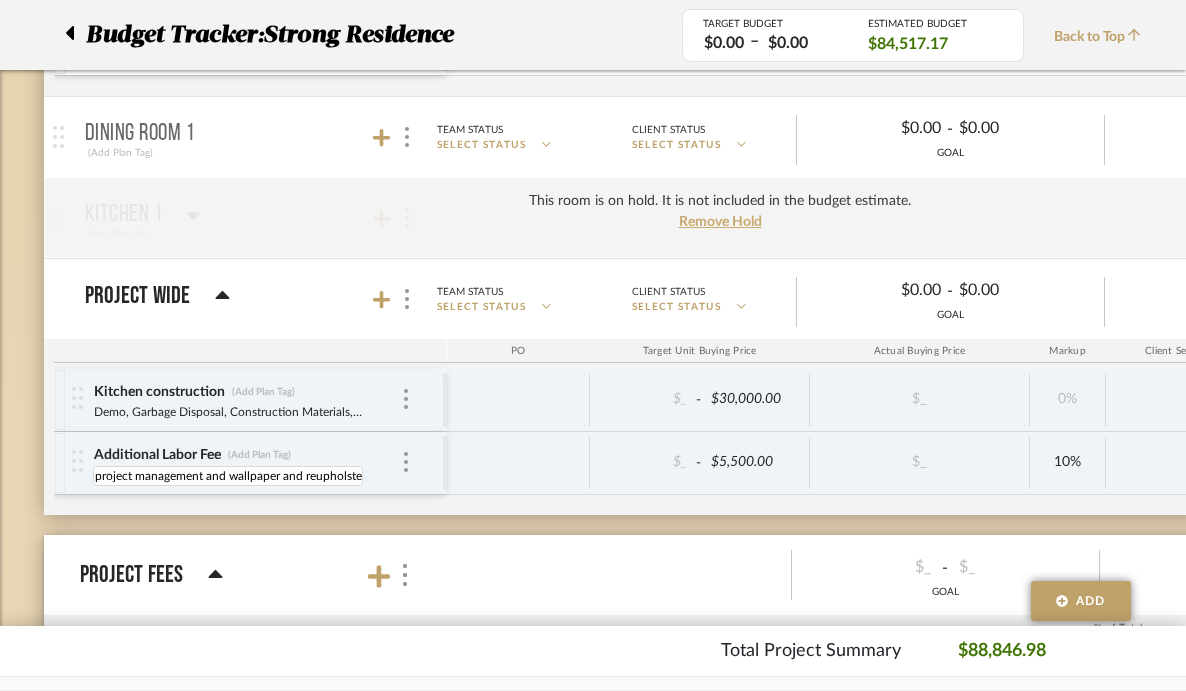 drag, startPoint x: 309, startPoint y: 480, endPoint x: 444, endPoint y: 475, distance: 135.09256 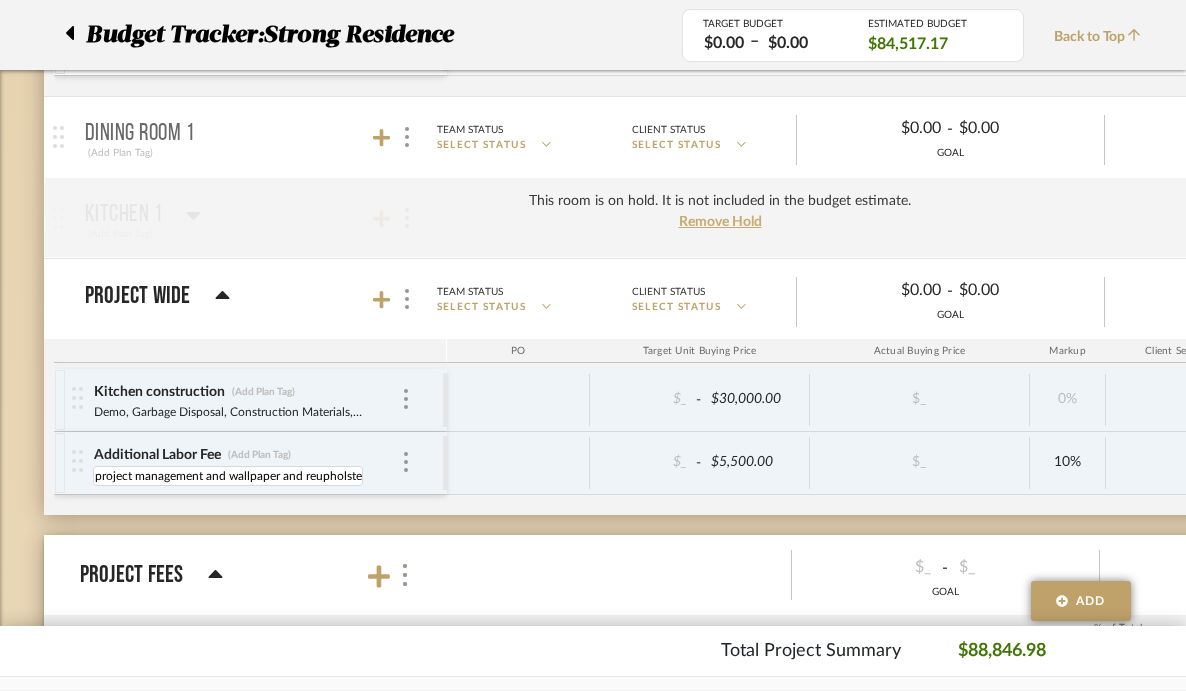 click on "Additional Labor Fee   (Add Plan Tag)  GSD project management and wallpaper and reupholstery GSD project management and wallpaper and reupholstery" at bounding box center (250, 463) 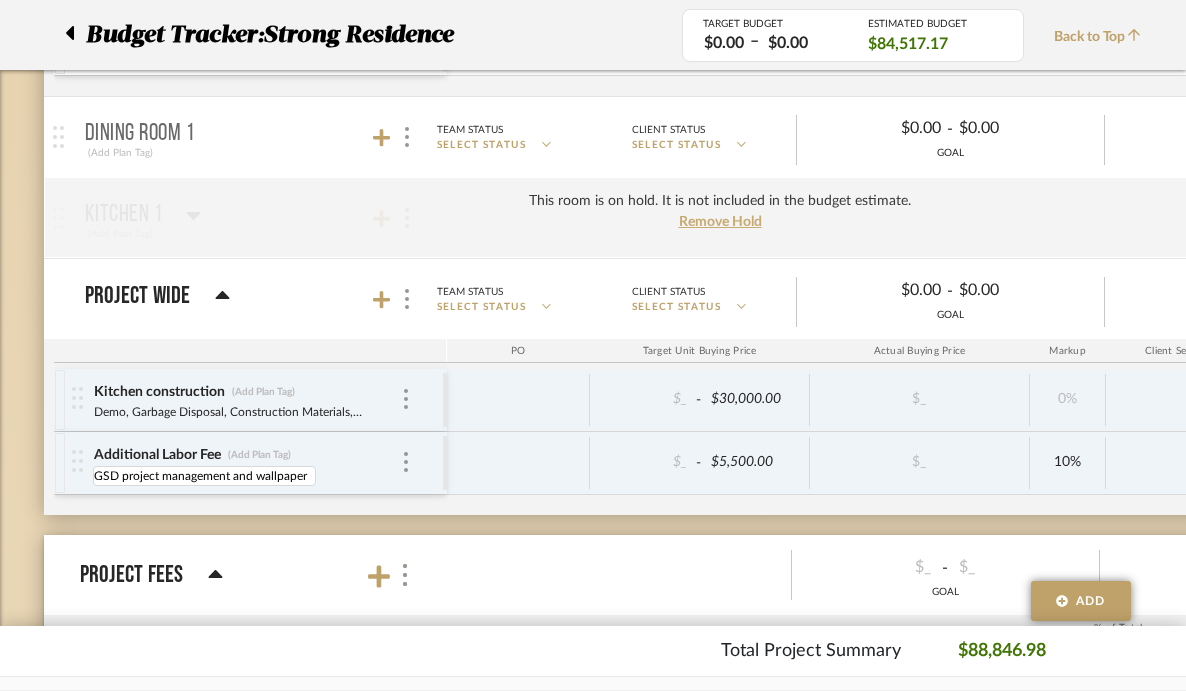 type on "GSD project management and wallpaper" 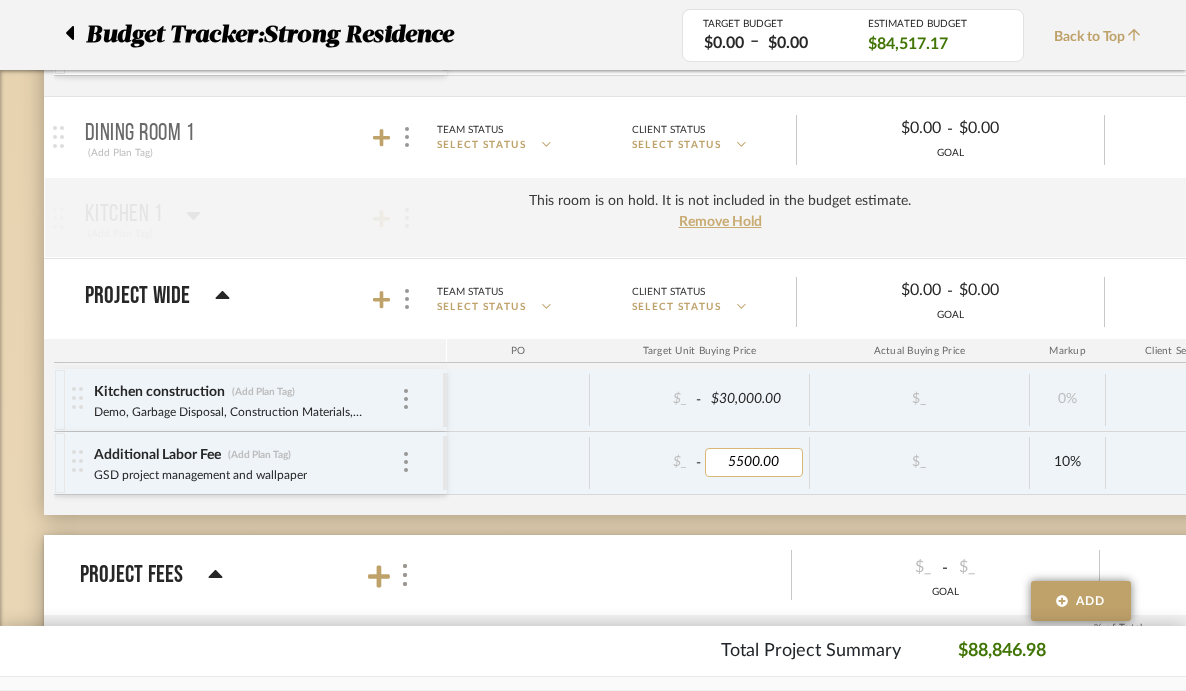 click on "5500.00" at bounding box center [754, 462] 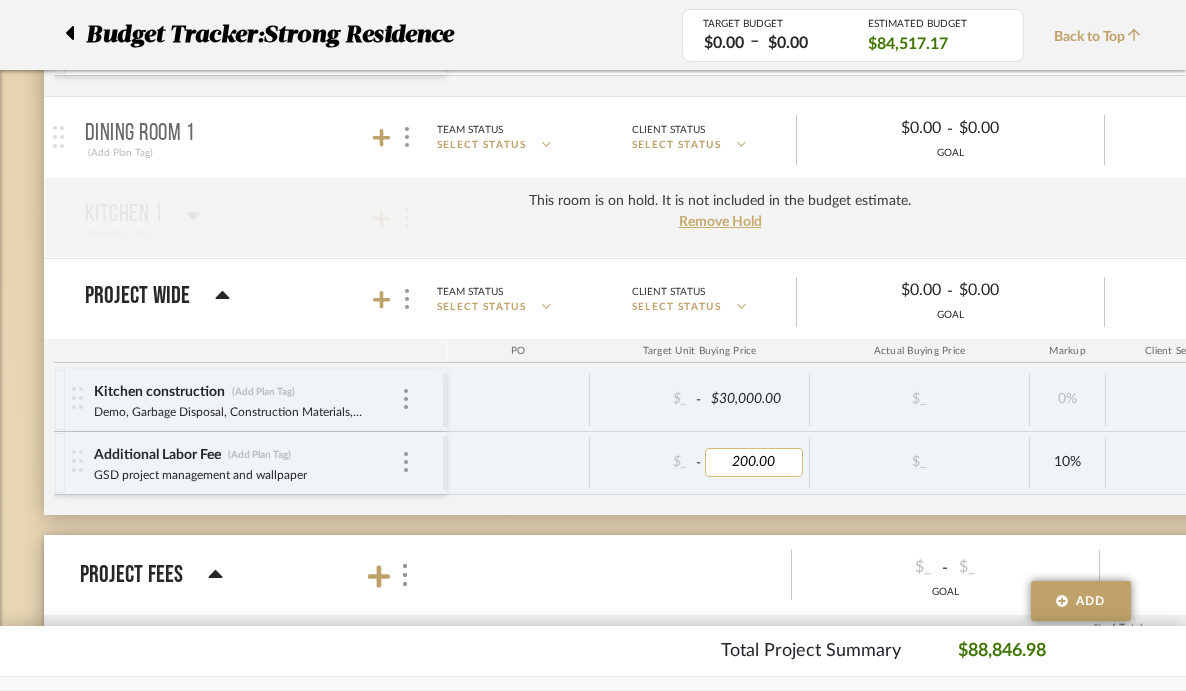 type on "2000.00" 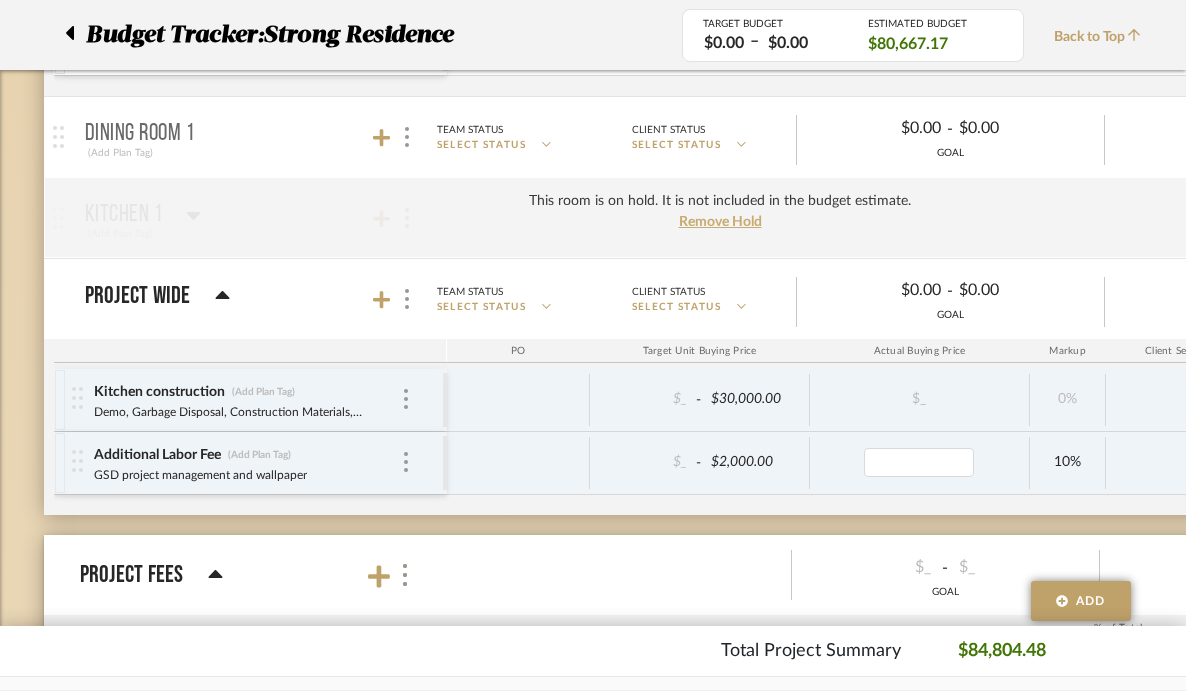 scroll, scrollTop: 0, scrollLeft: 90, axis: horizontal 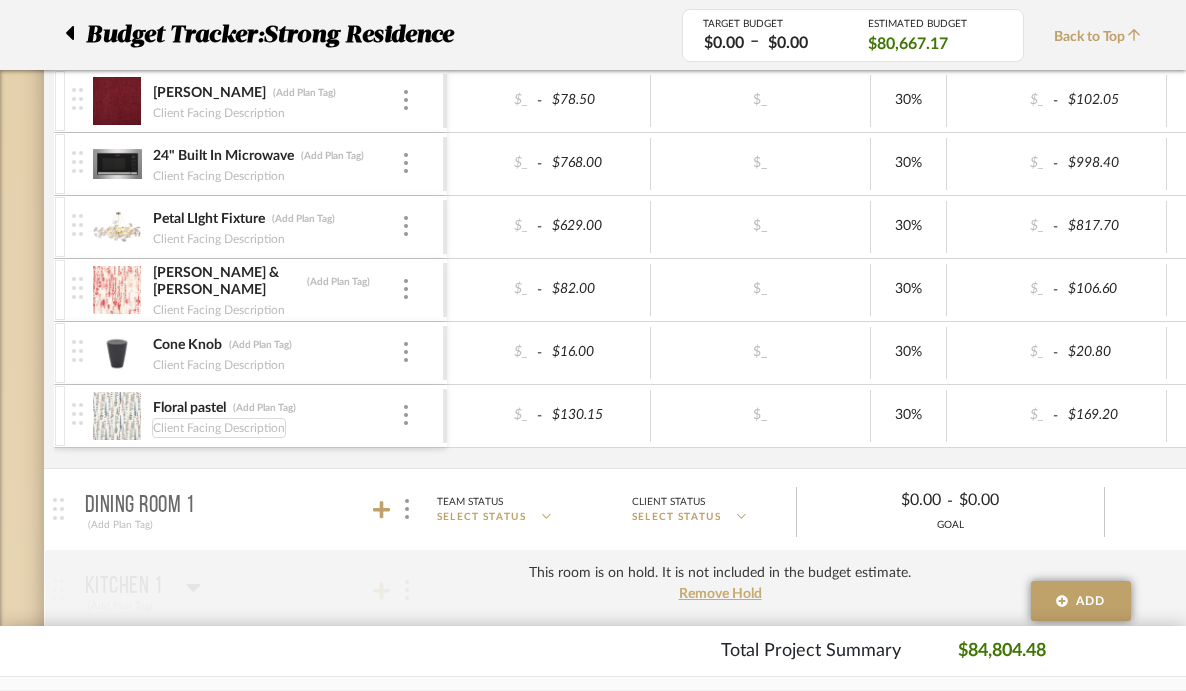 click on "Client Facing Description" at bounding box center (219, 428) 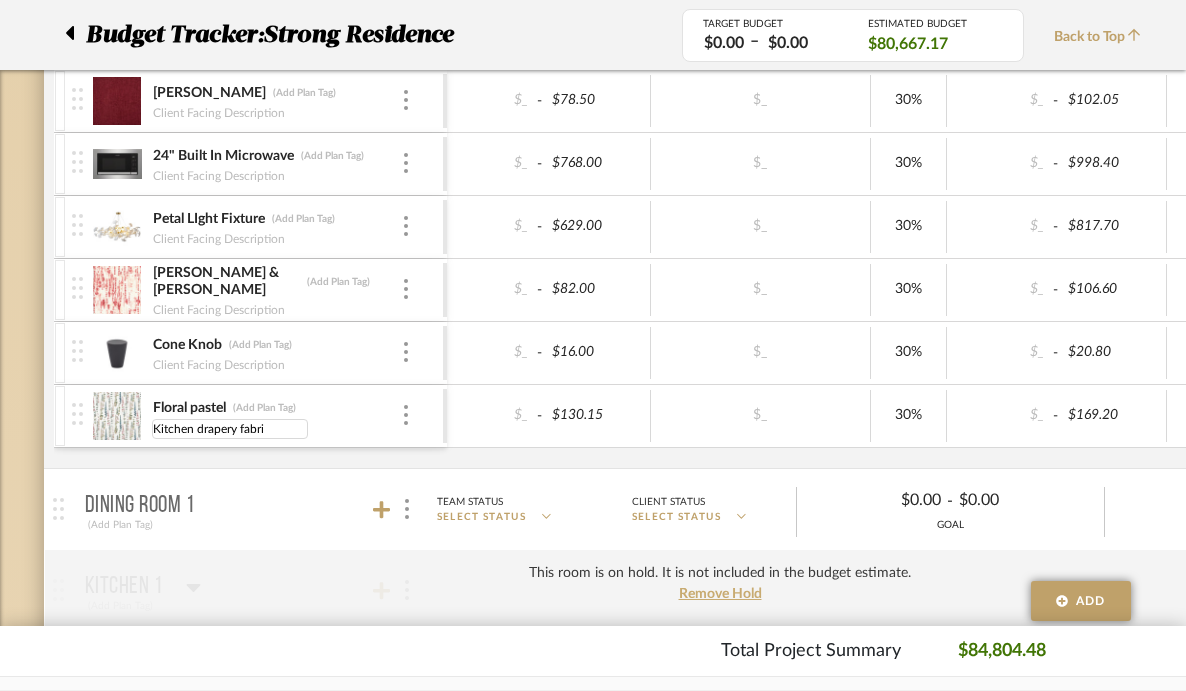type on "Kitchen drapery fabric" 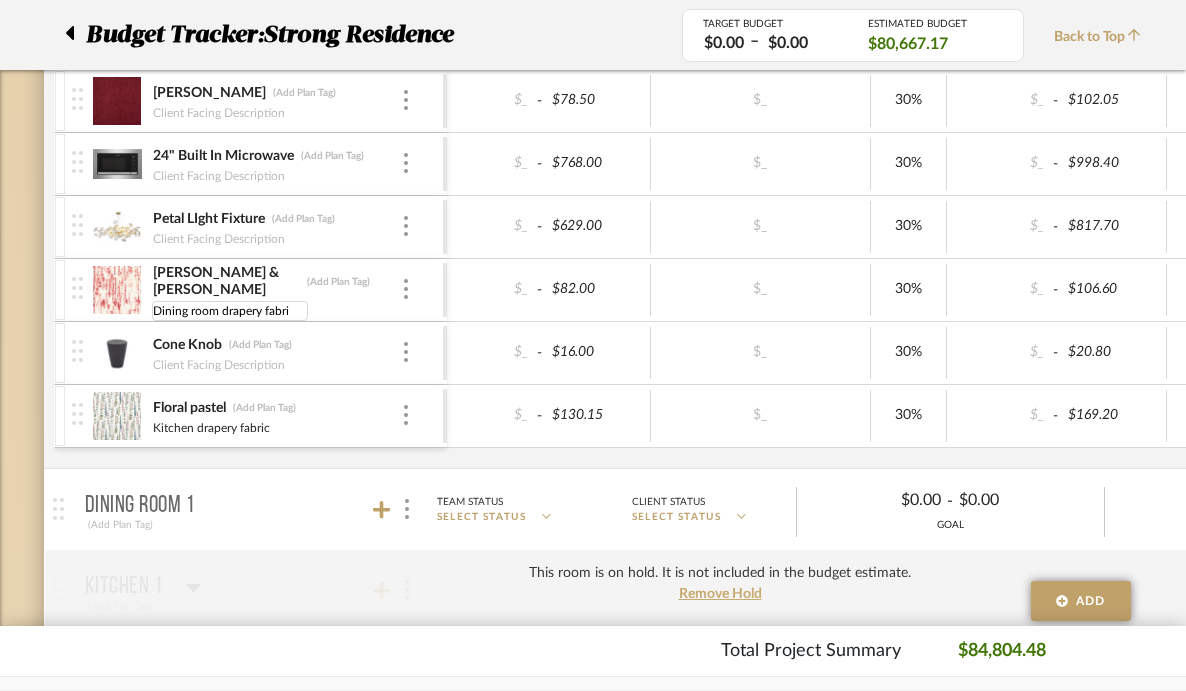 type on "Dining room drapery fabric" 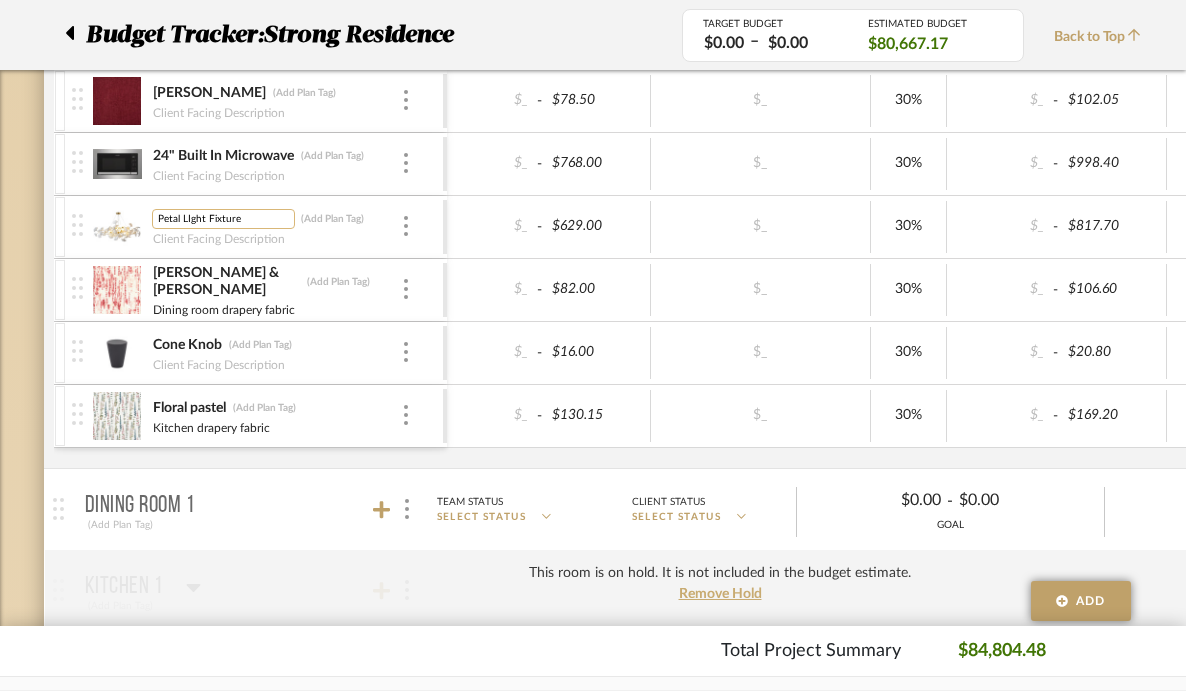 click on "Petal LIght Fixture" at bounding box center [223, 219] 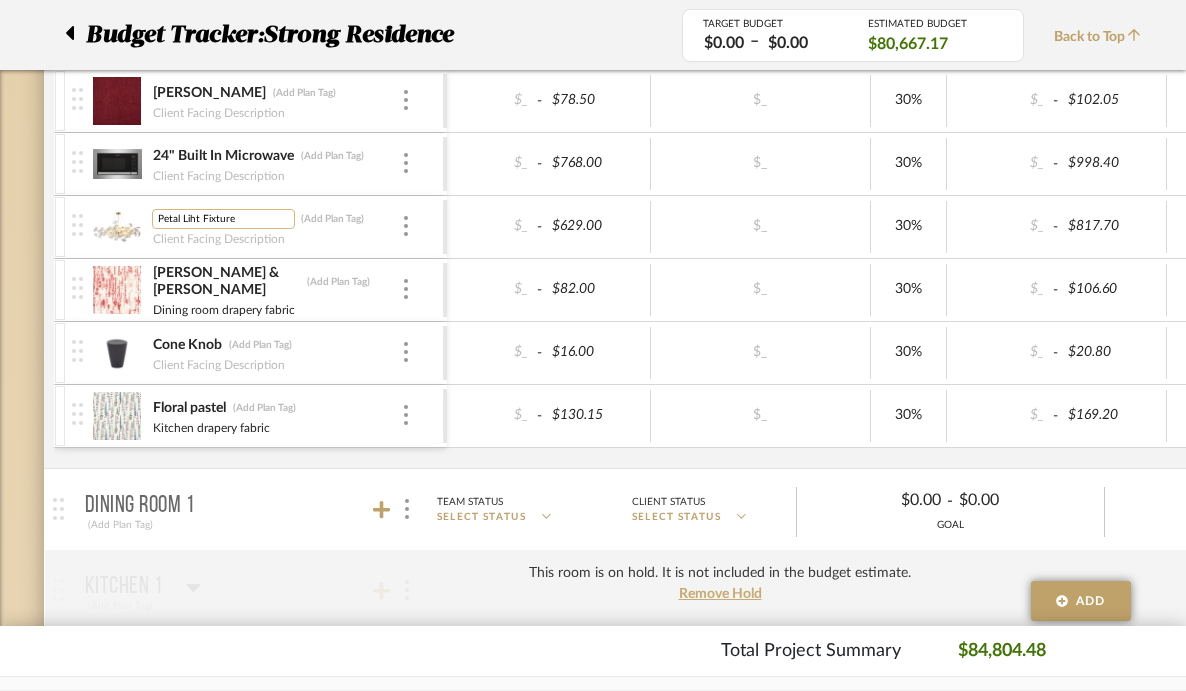 type on "Petal Light Fixture" 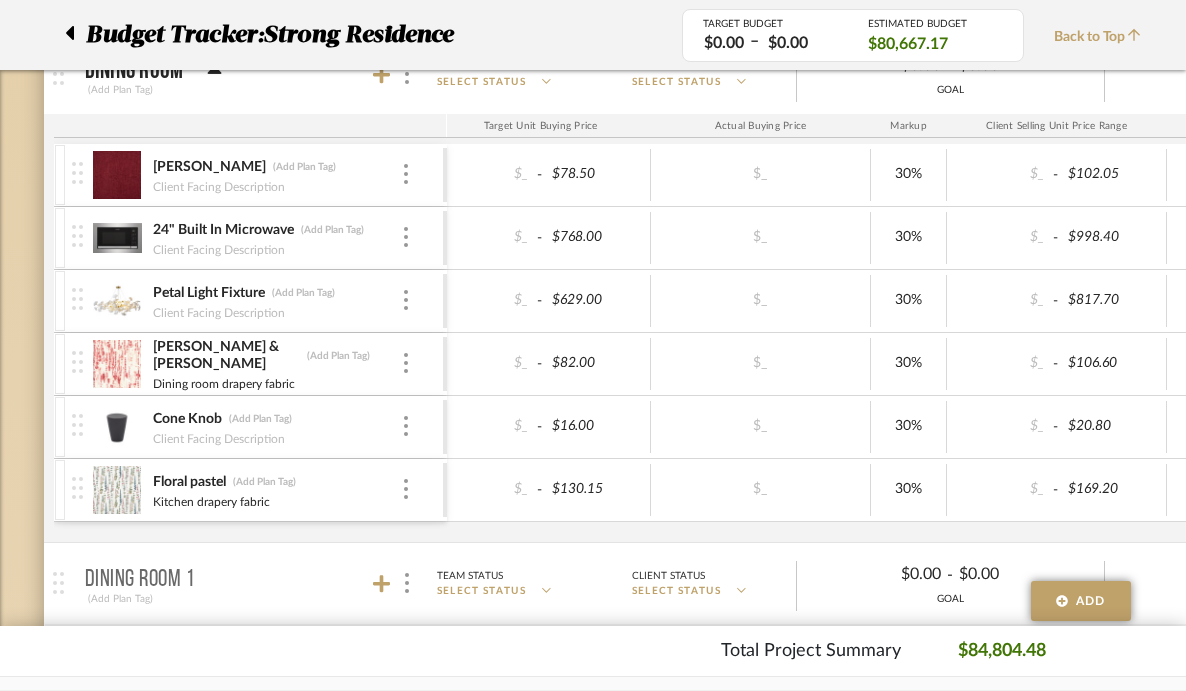 scroll, scrollTop: 1611, scrollLeft: 0, axis: vertical 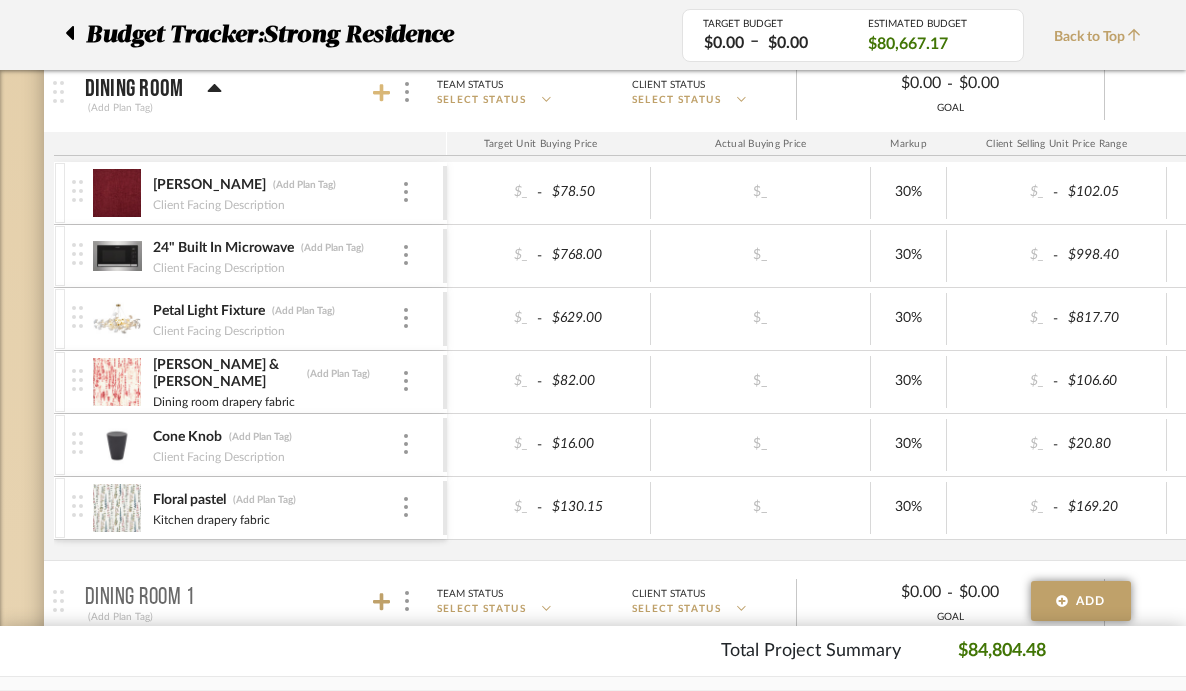 click 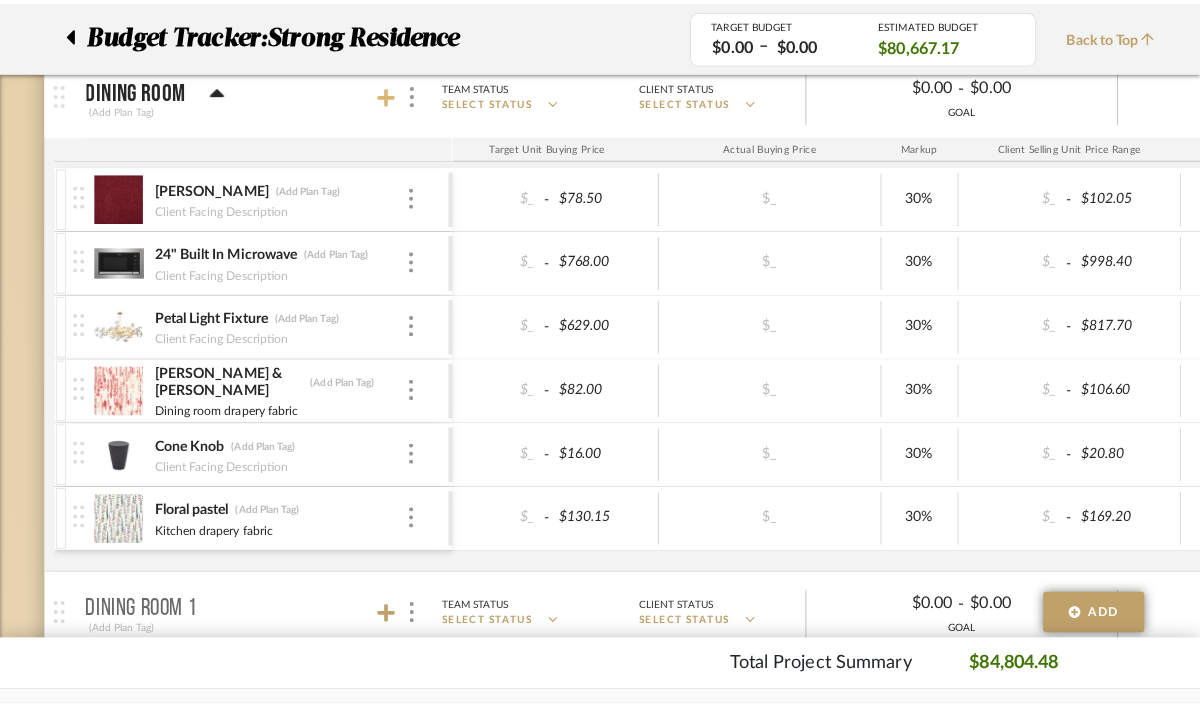 scroll, scrollTop: 0, scrollLeft: 0, axis: both 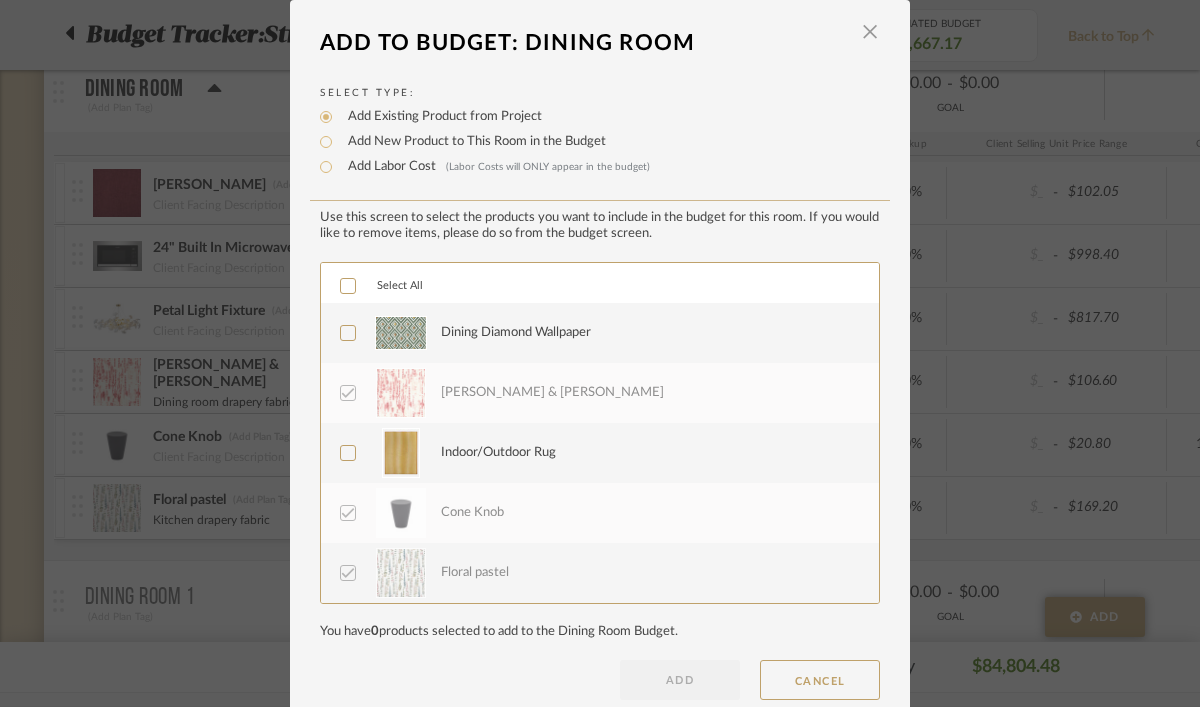 click 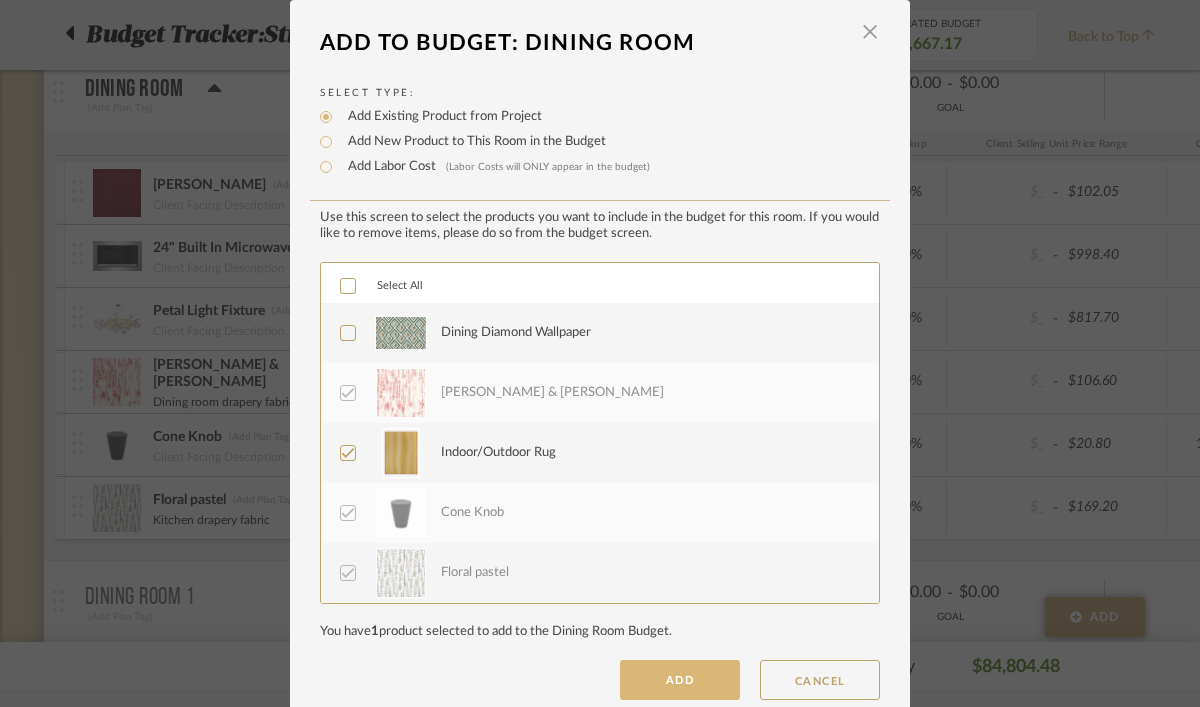 click on "ADD" at bounding box center (680, 680) 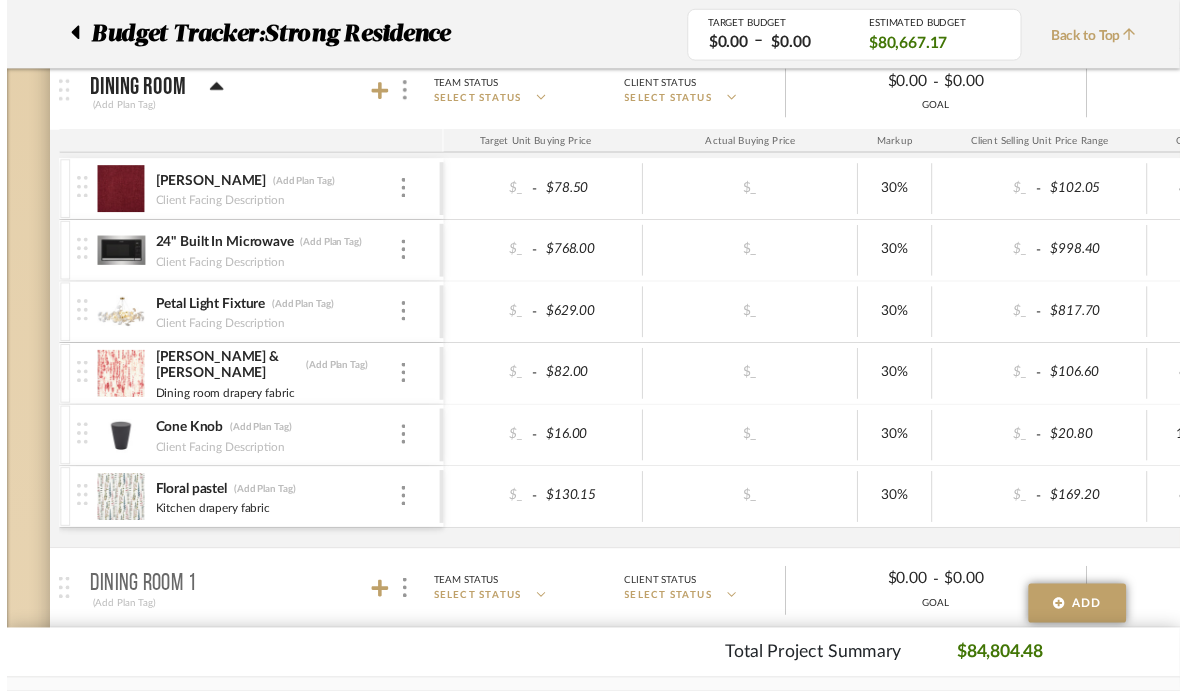 scroll, scrollTop: 1611, scrollLeft: 0, axis: vertical 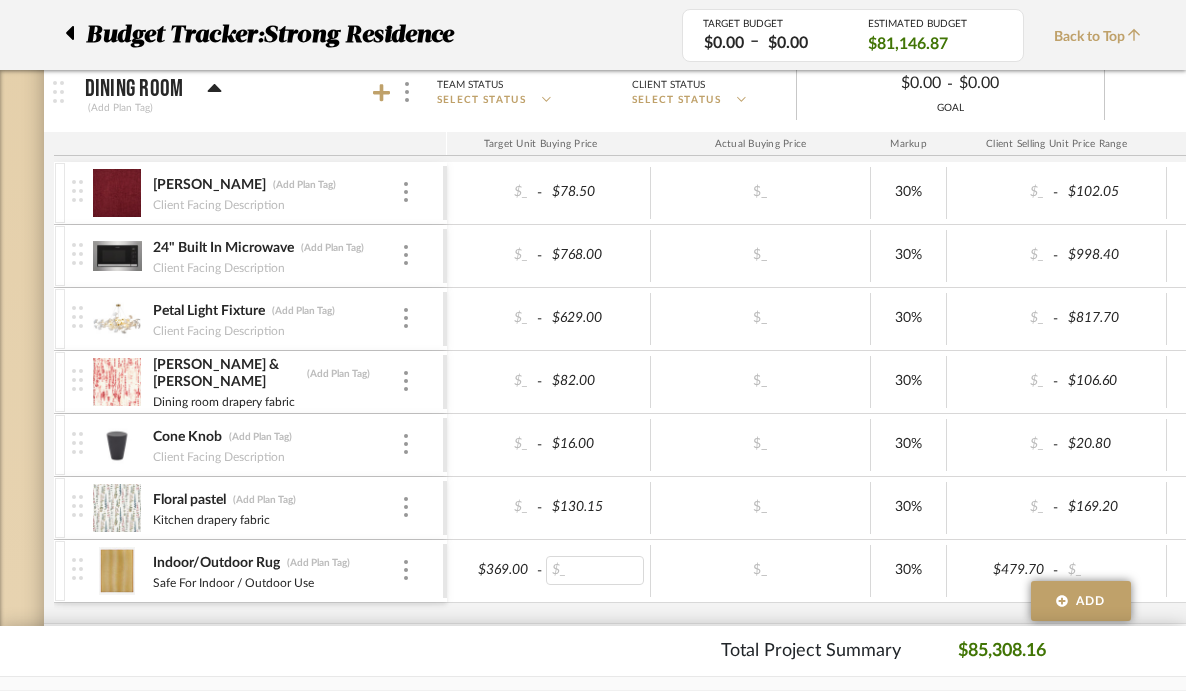click on "$_" at bounding box center [595, 570] 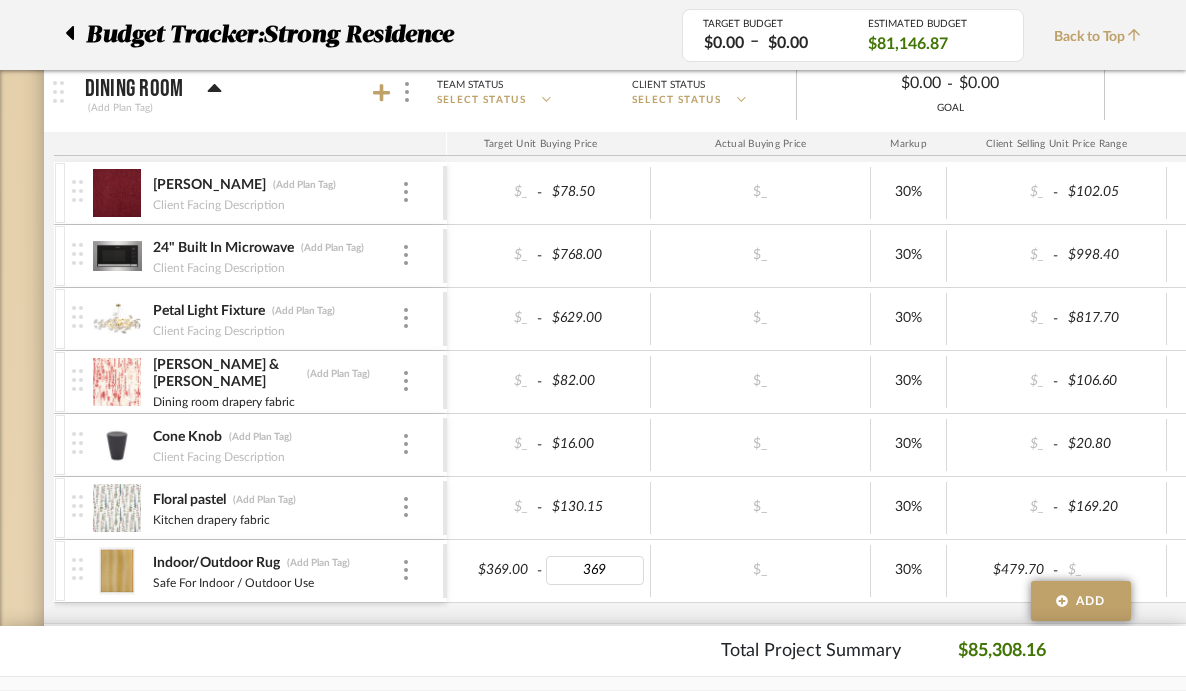 type on "$369.00" 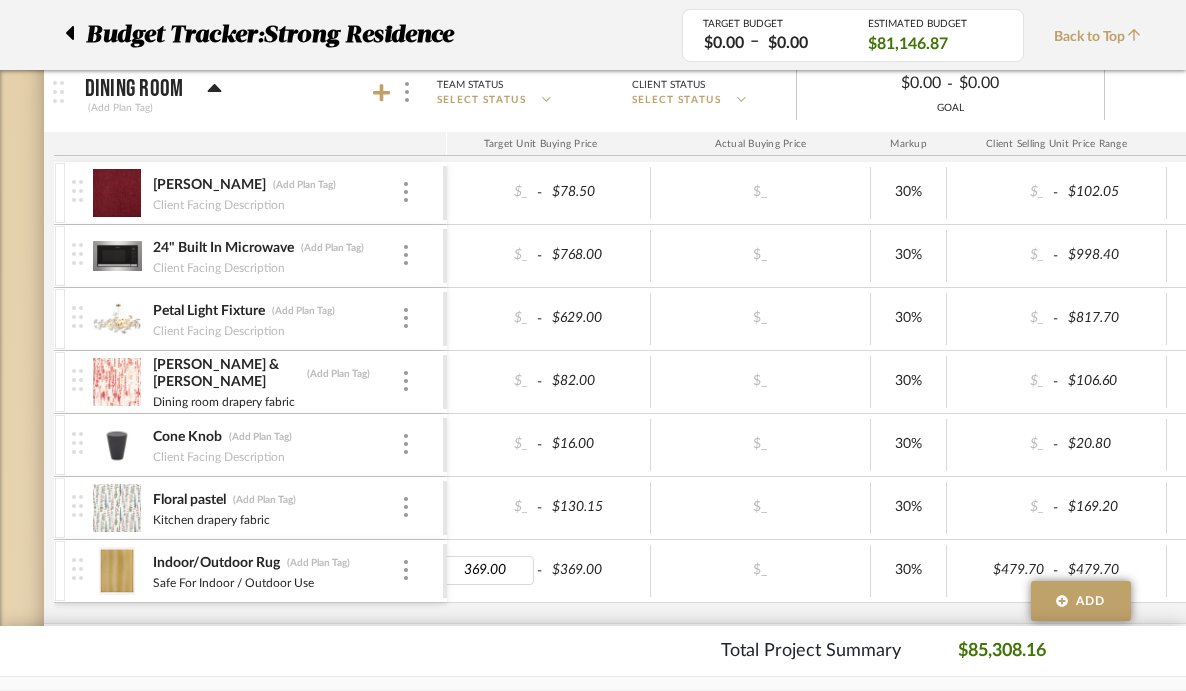 type 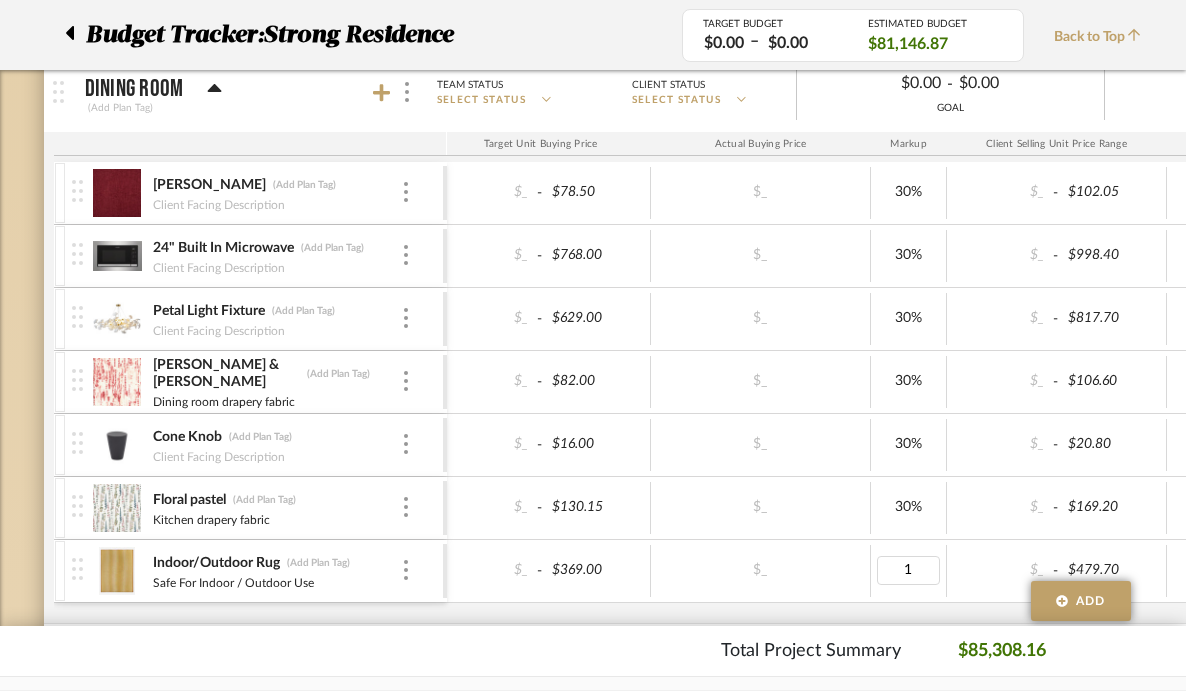 type on "10" 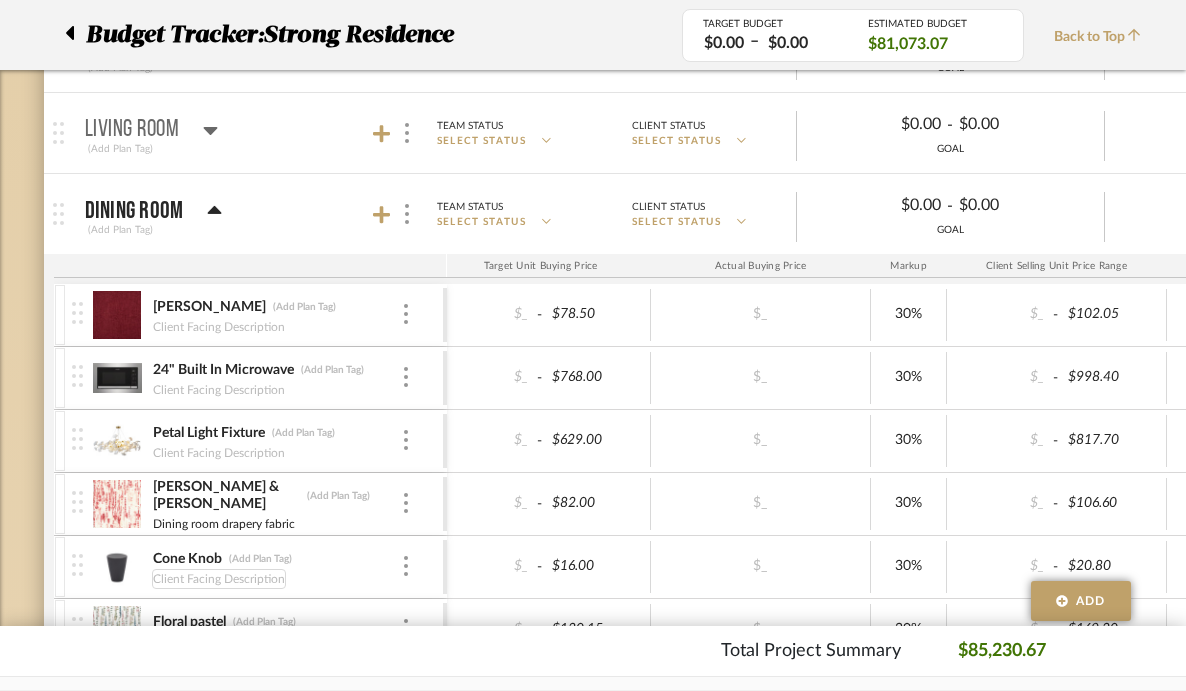 scroll, scrollTop: 1488, scrollLeft: 0, axis: vertical 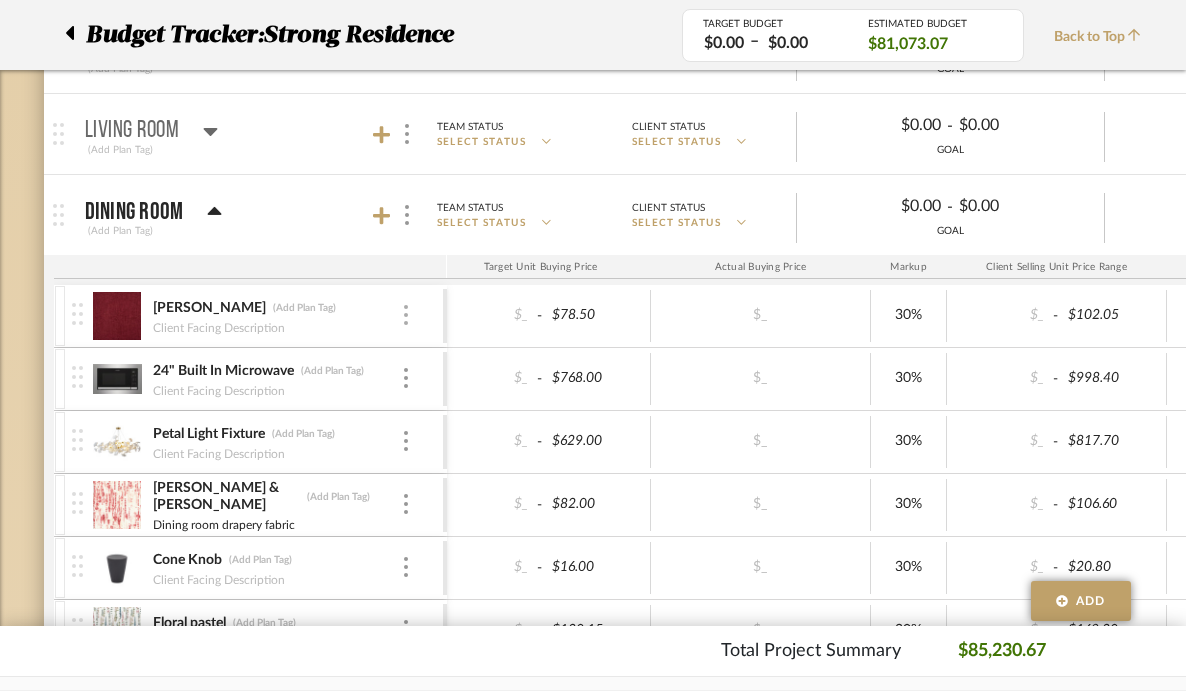 click at bounding box center [406, 315] 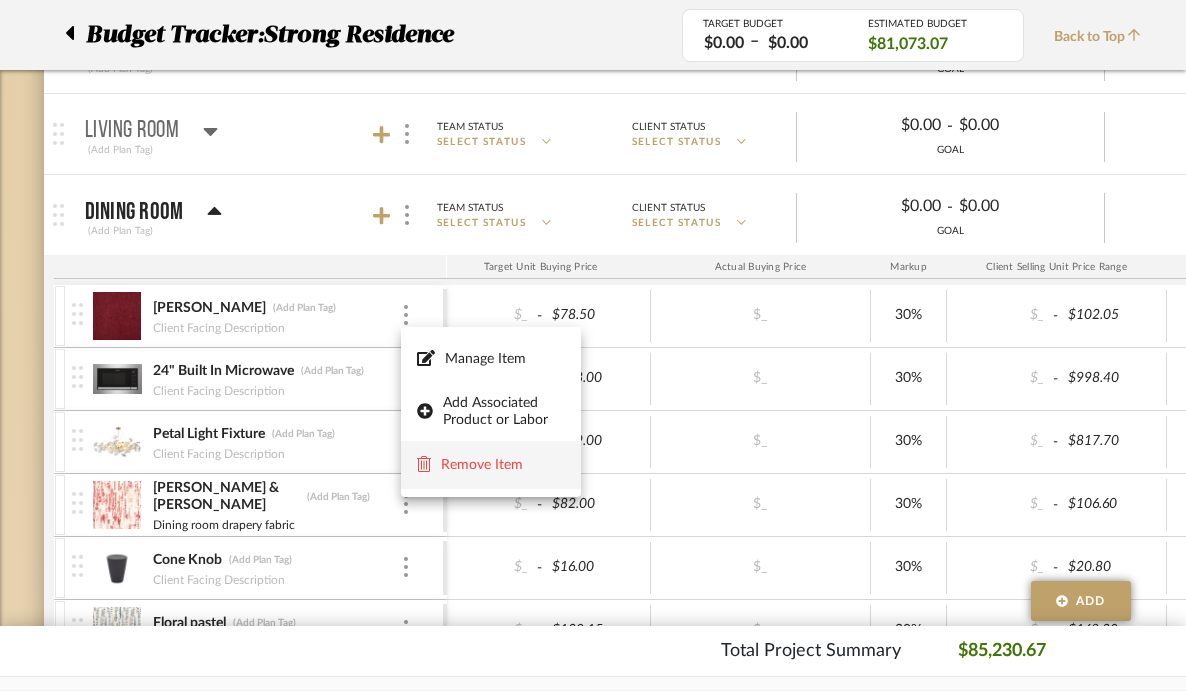click on "Remove Item" at bounding box center (503, 465) 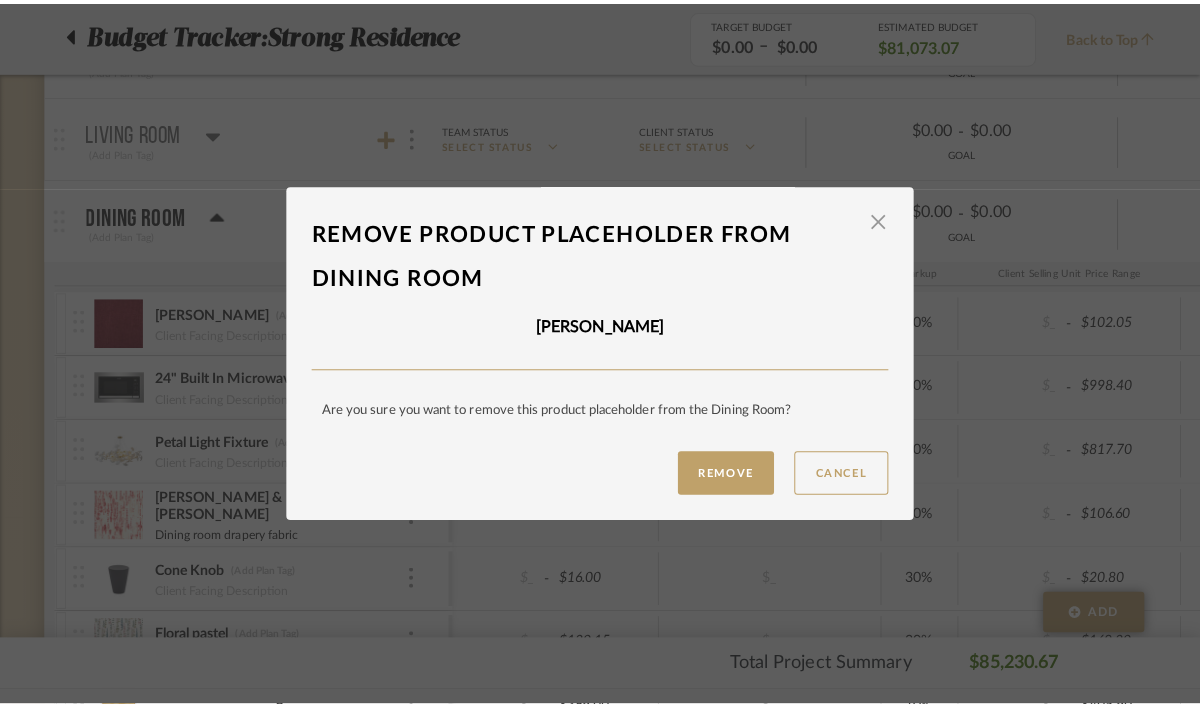 scroll, scrollTop: 0, scrollLeft: 0, axis: both 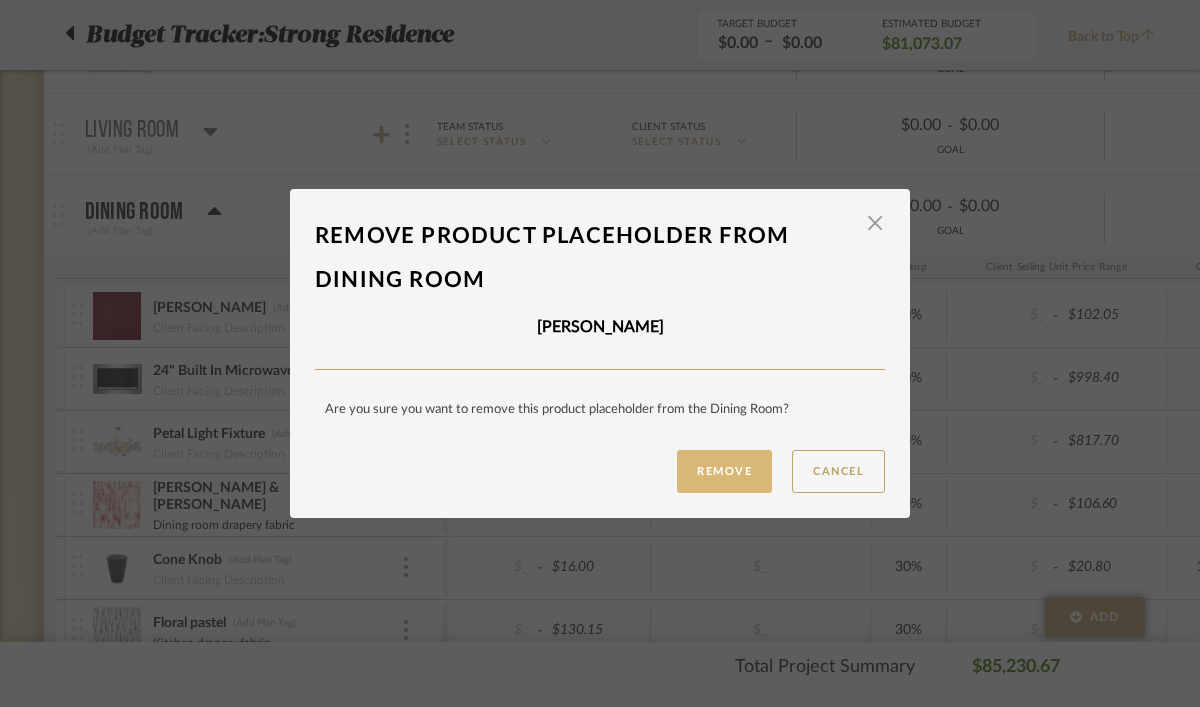 click on "Remove" at bounding box center (724, 471) 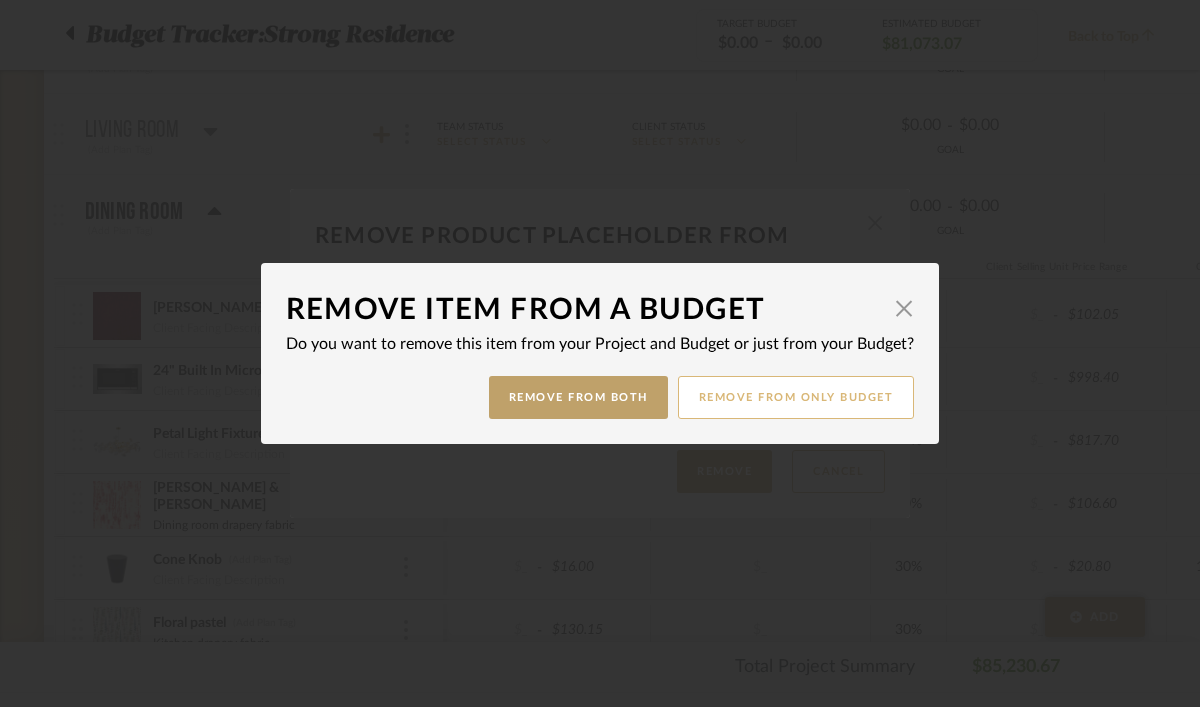 click on "Remove from only Budget" at bounding box center [796, 397] 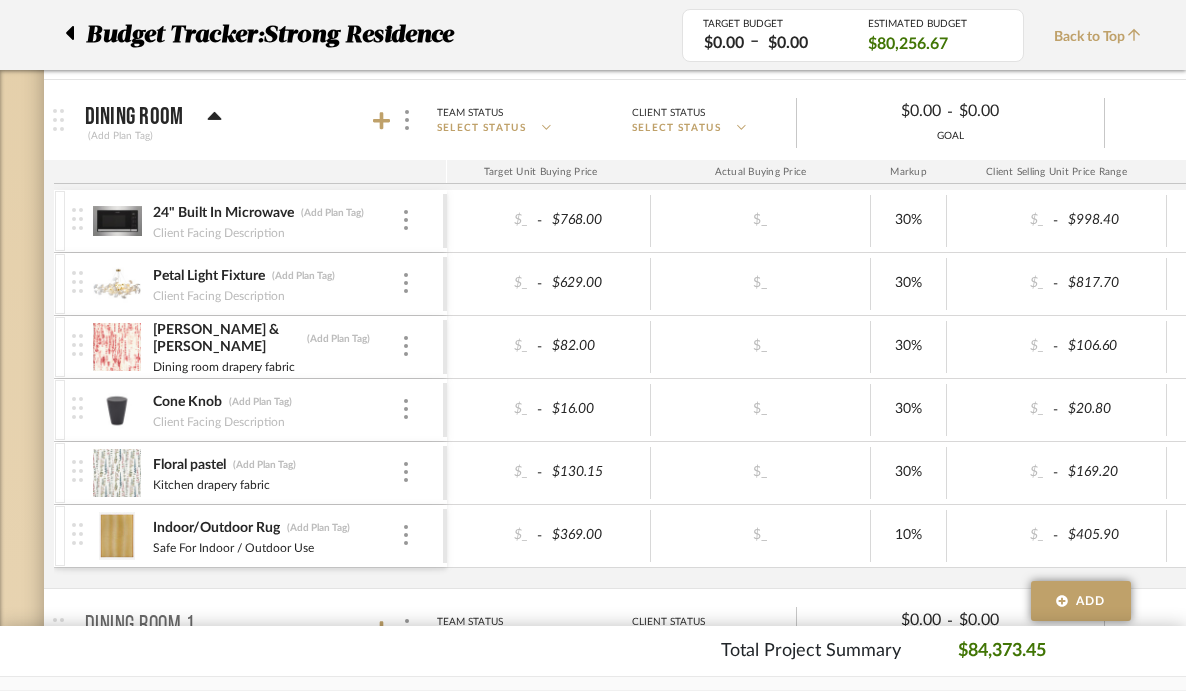 scroll, scrollTop: 1591, scrollLeft: 0, axis: vertical 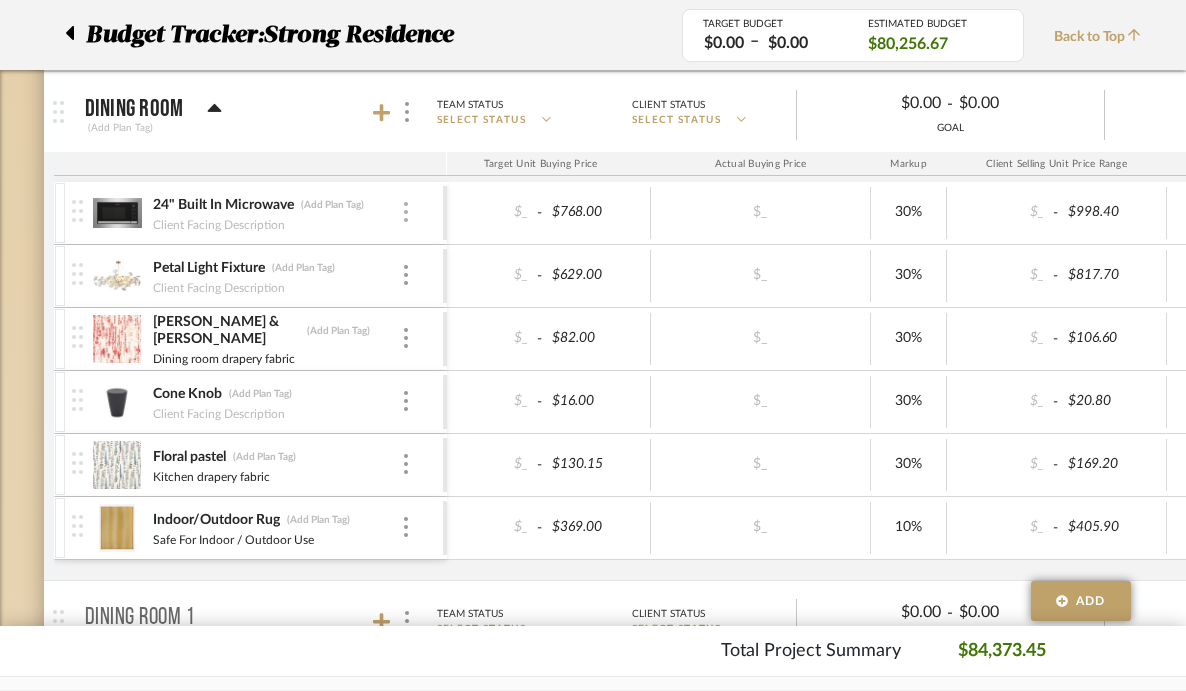 click at bounding box center [406, 212] 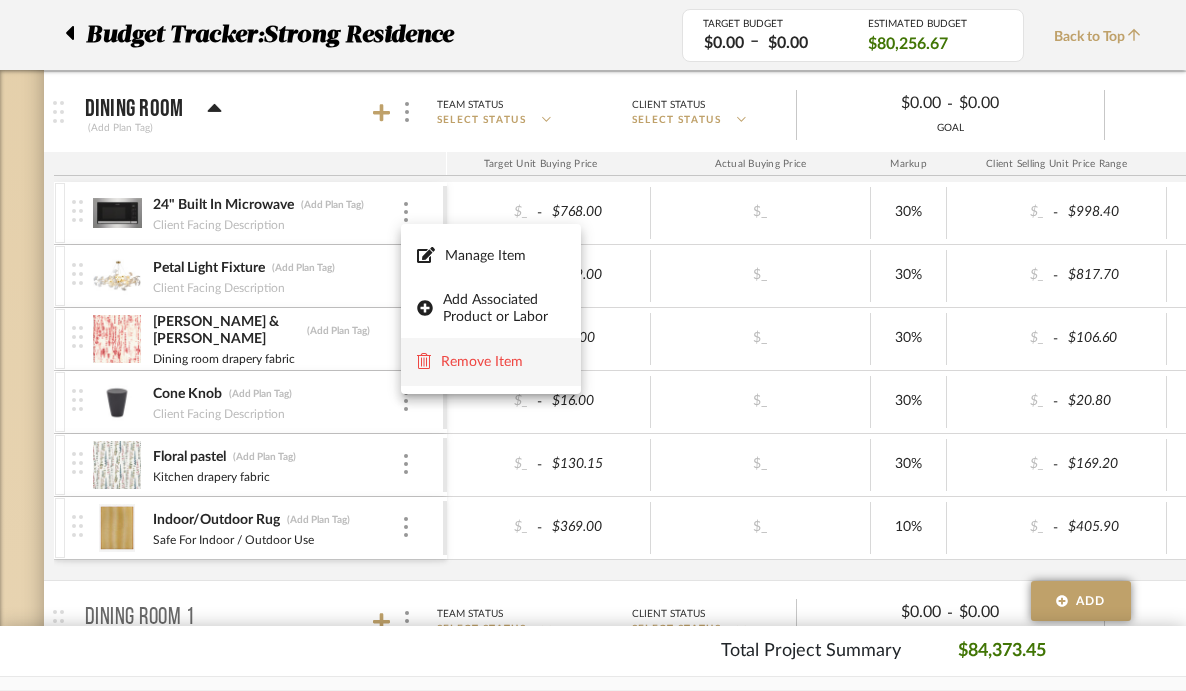 click on "Remove Item" at bounding box center (503, 362) 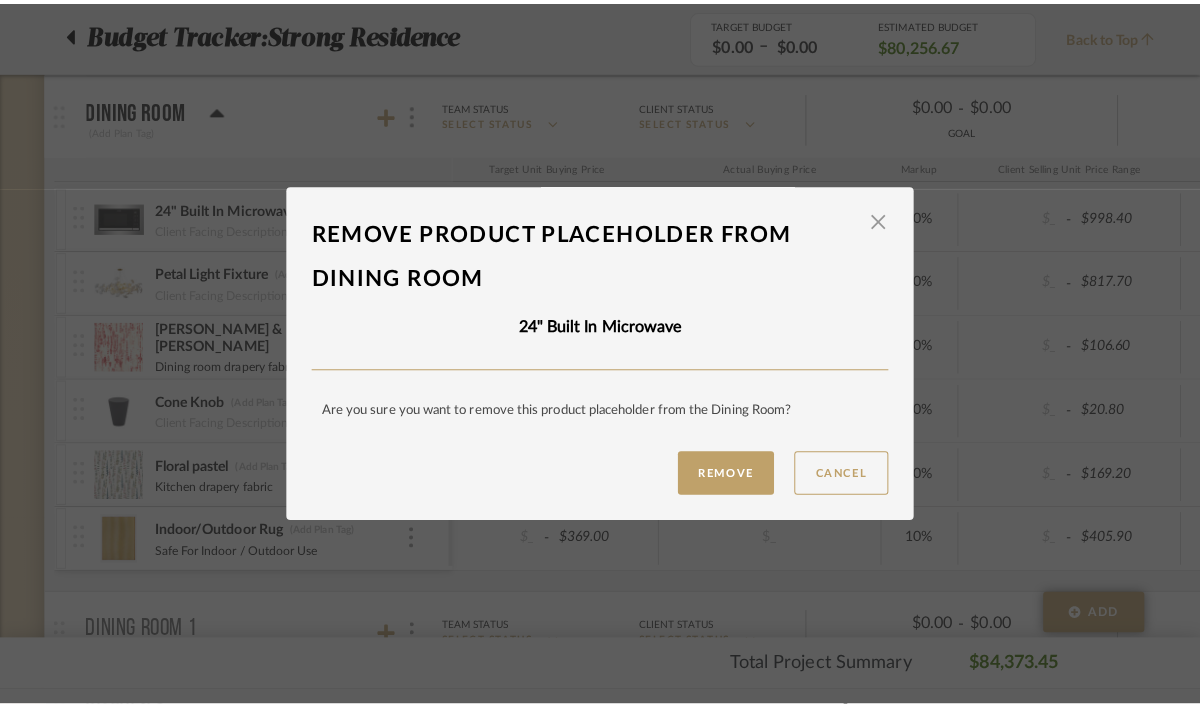 scroll, scrollTop: 0, scrollLeft: 0, axis: both 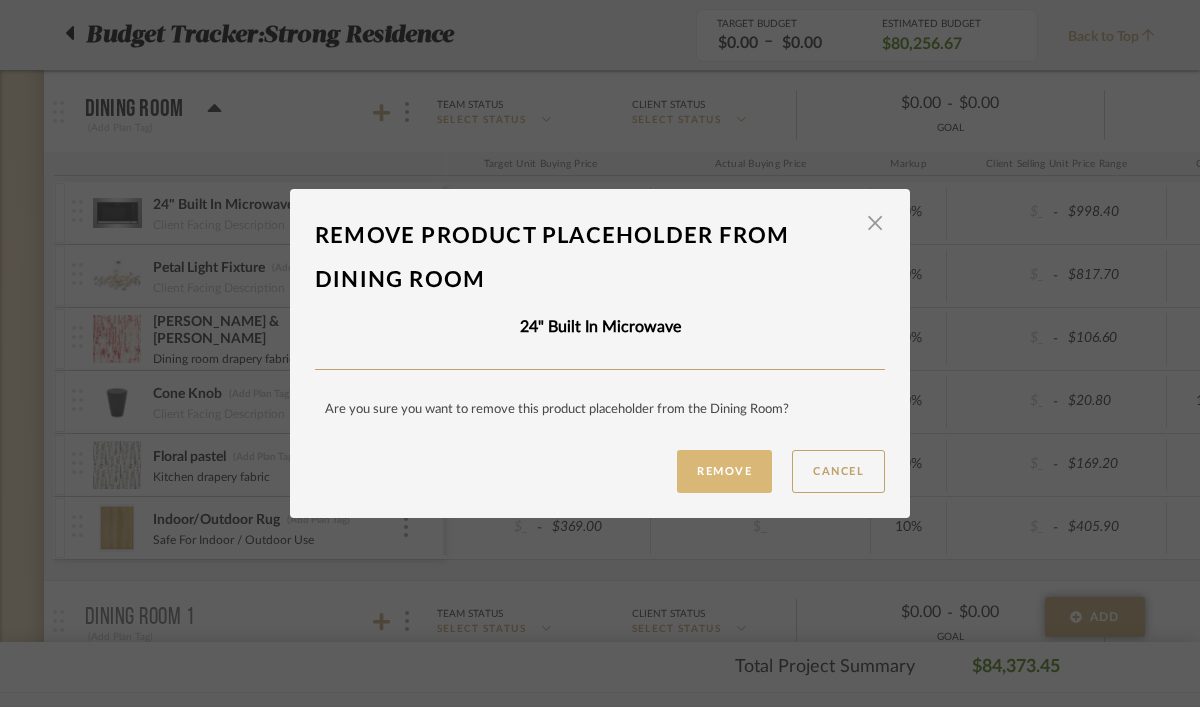 click on "Remove" at bounding box center (724, 471) 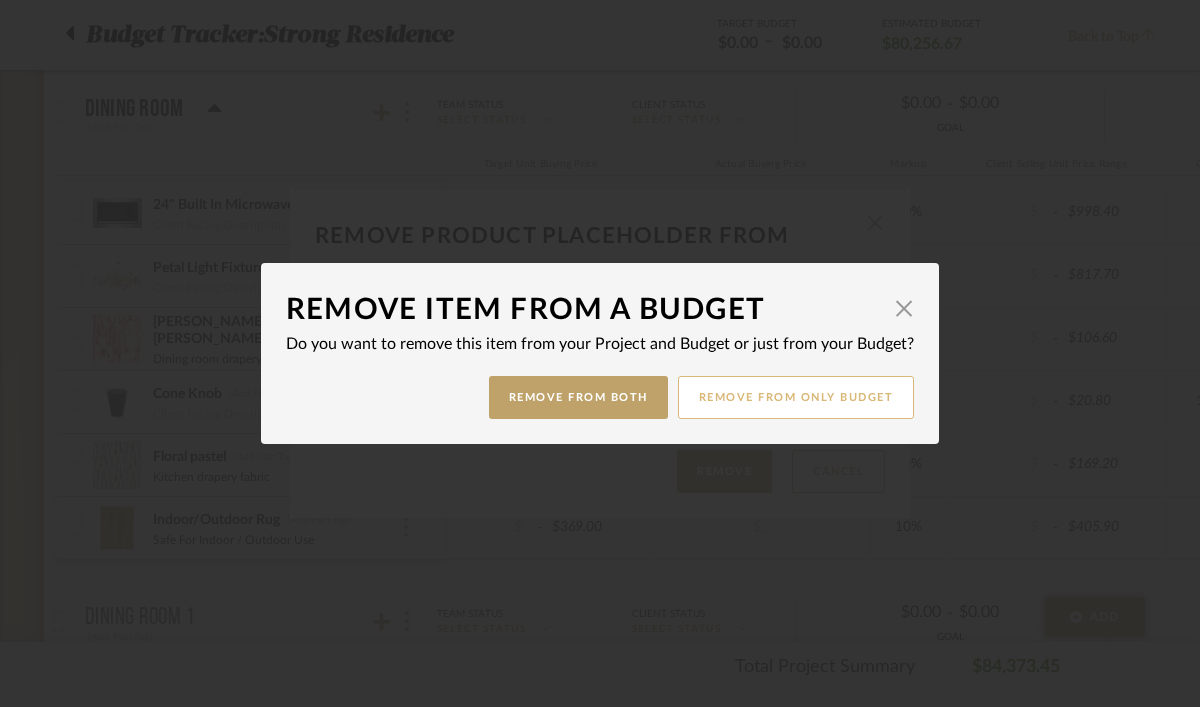 click on "Remove from only Budget" at bounding box center [796, 397] 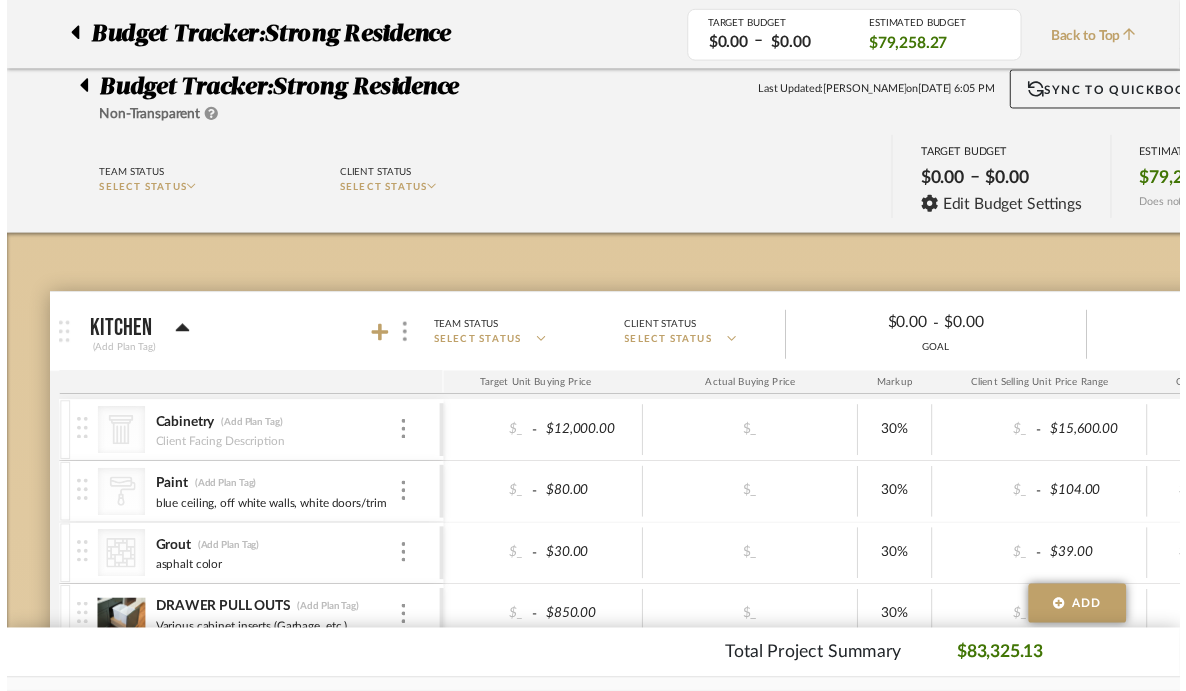 scroll, scrollTop: 1591, scrollLeft: 0, axis: vertical 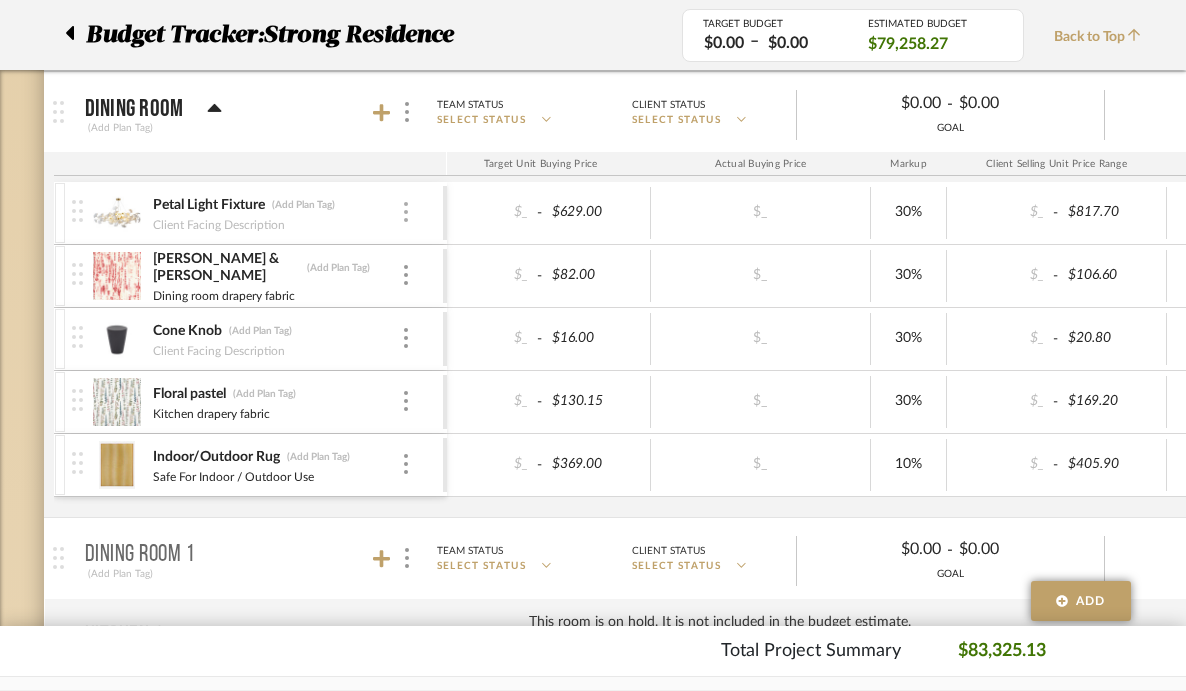click at bounding box center [406, 212] 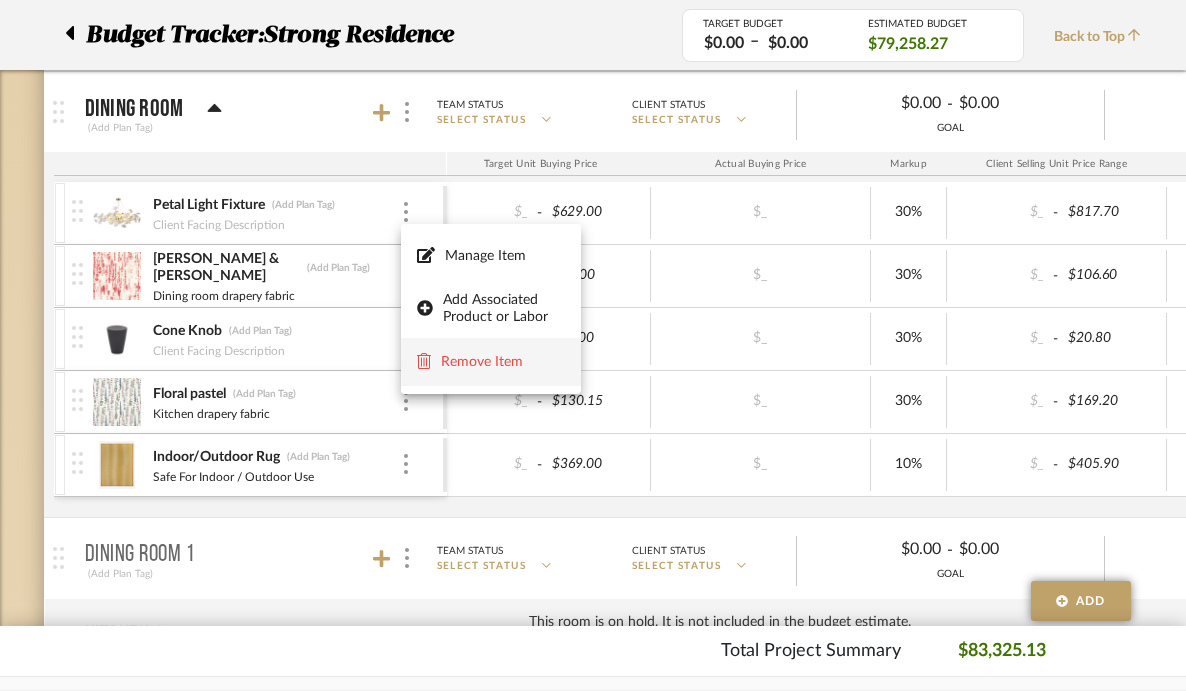 click on "Remove Item" at bounding box center (491, 362) 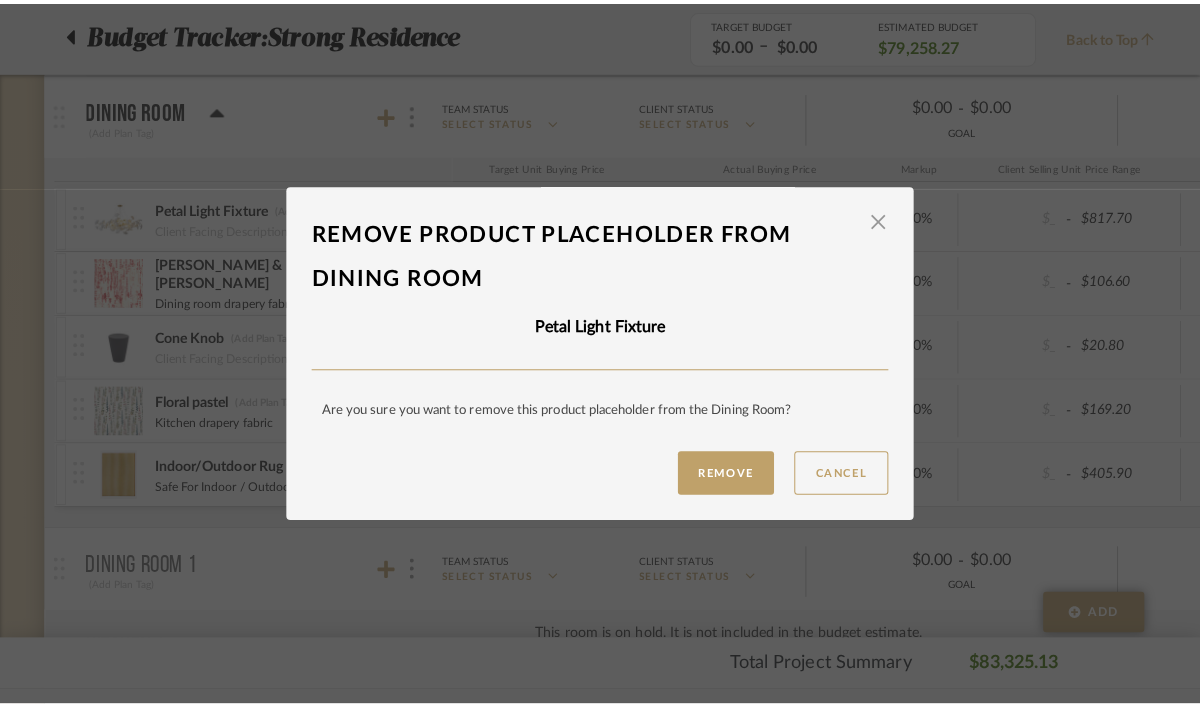 scroll, scrollTop: 0, scrollLeft: 0, axis: both 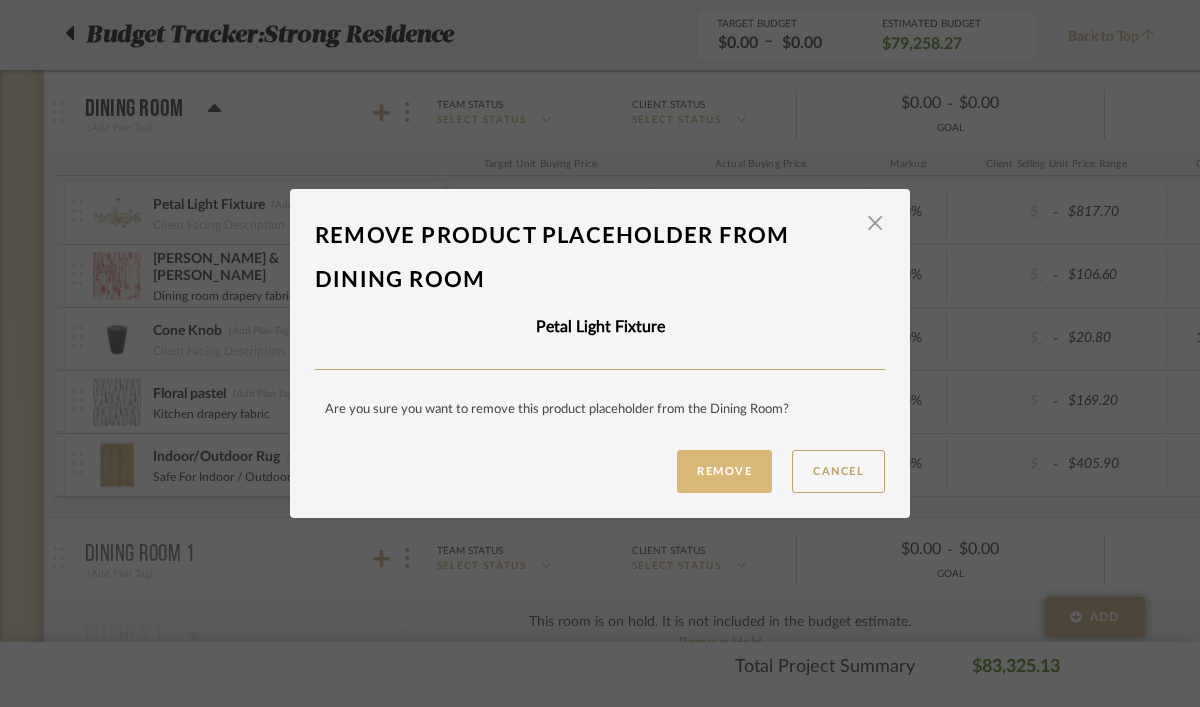 click on "Remove" at bounding box center (724, 471) 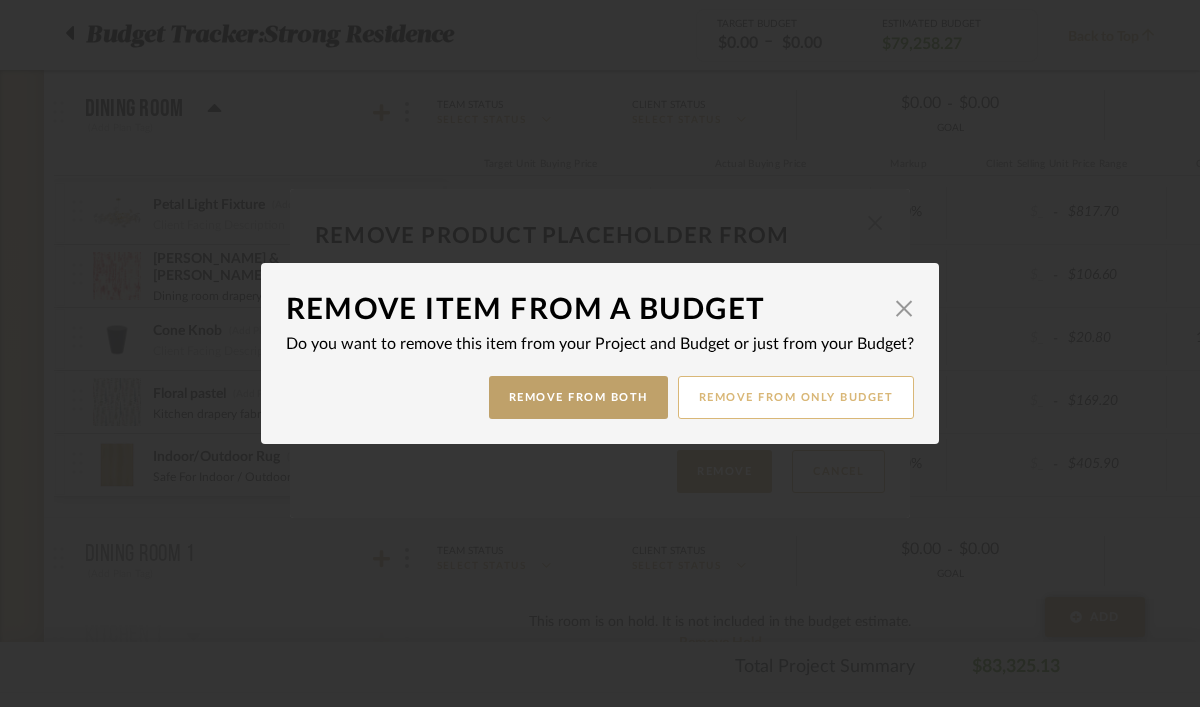 click on "Remove from only Budget" at bounding box center (796, 397) 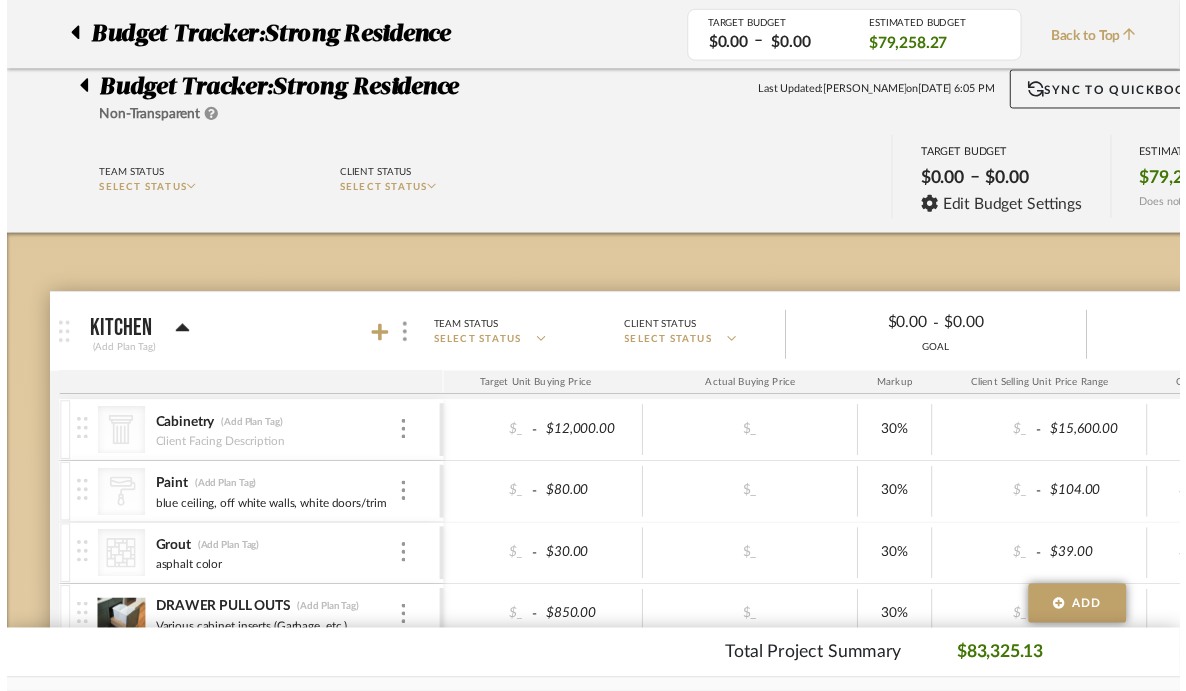 scroll, scrollTop: 1591, scrollLeft: 0, axis: vertical 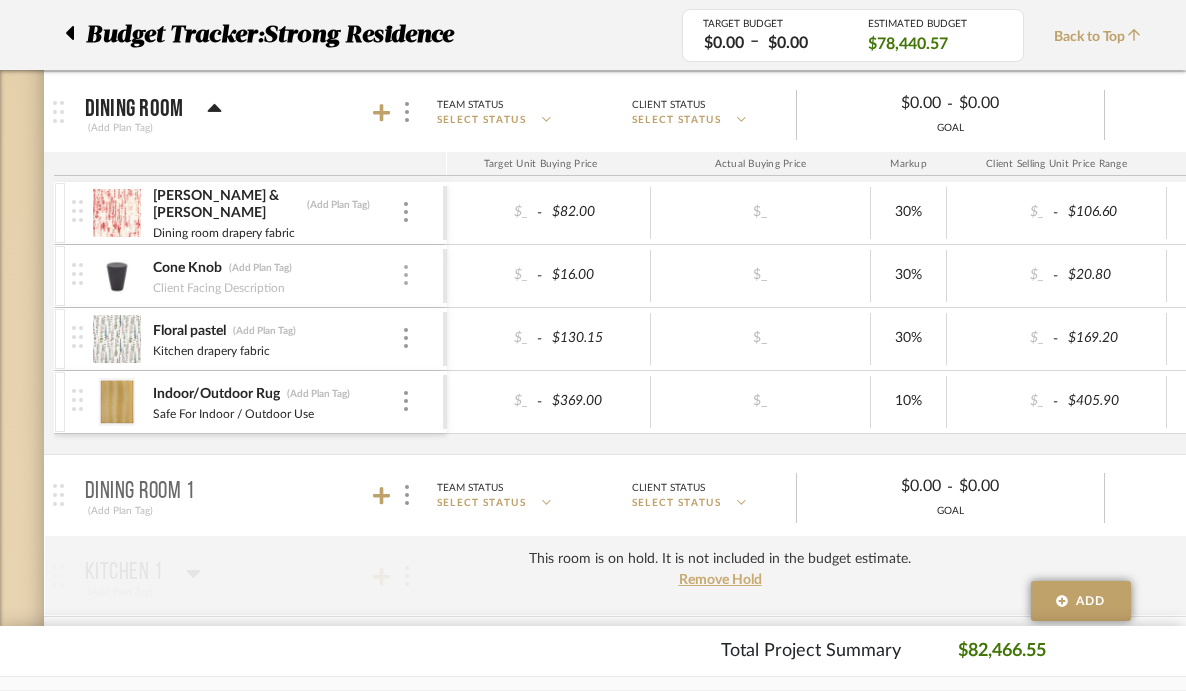 click at bounding box center (406, 275) 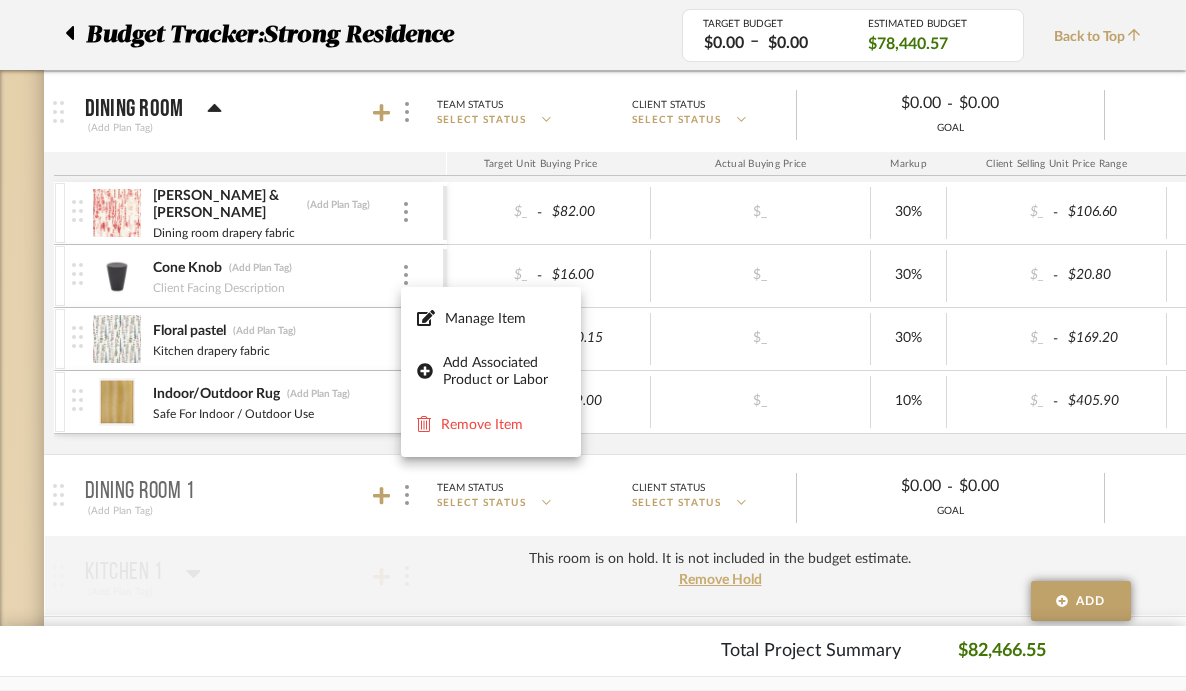 click at bounding box center (593, 345) 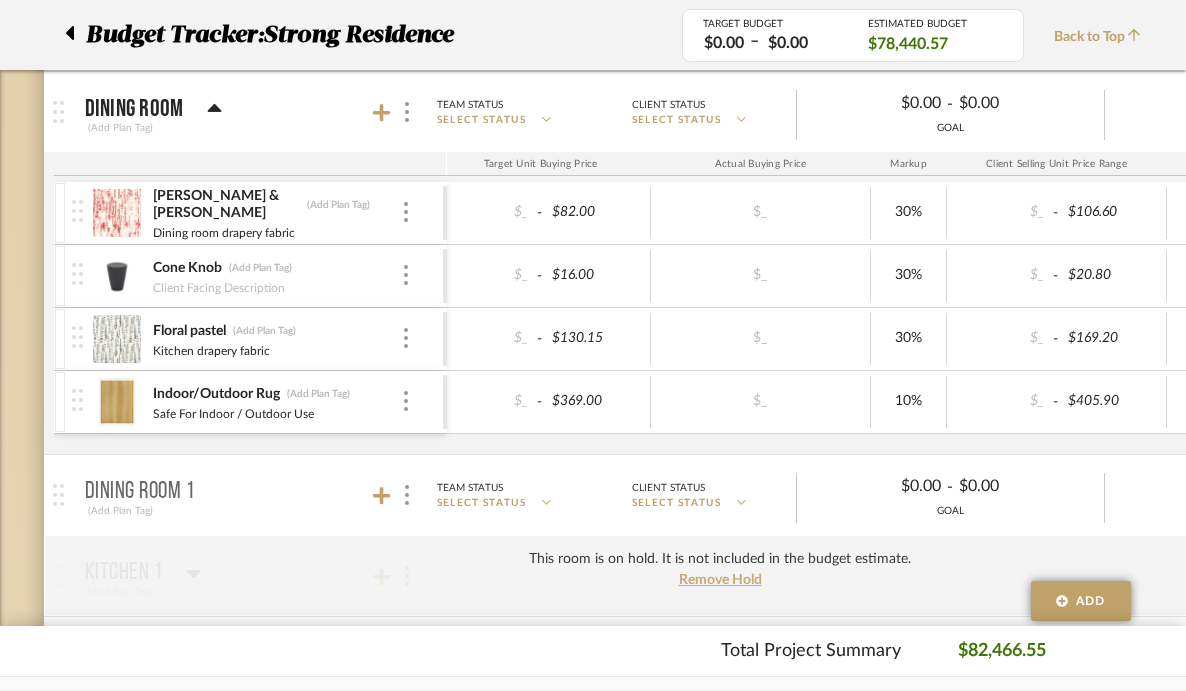 scroll, scrollTop: 0, scrollLeft: 223, axis: horizontal 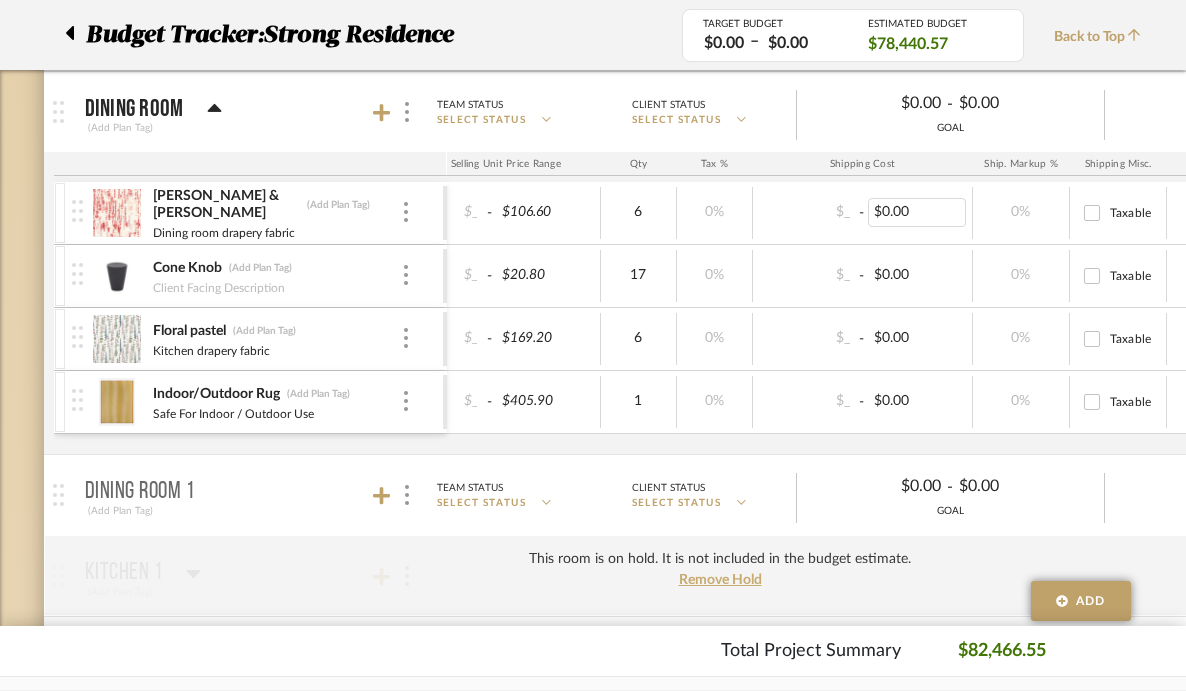 click on "$0.00" at bounding box center (917, 212) 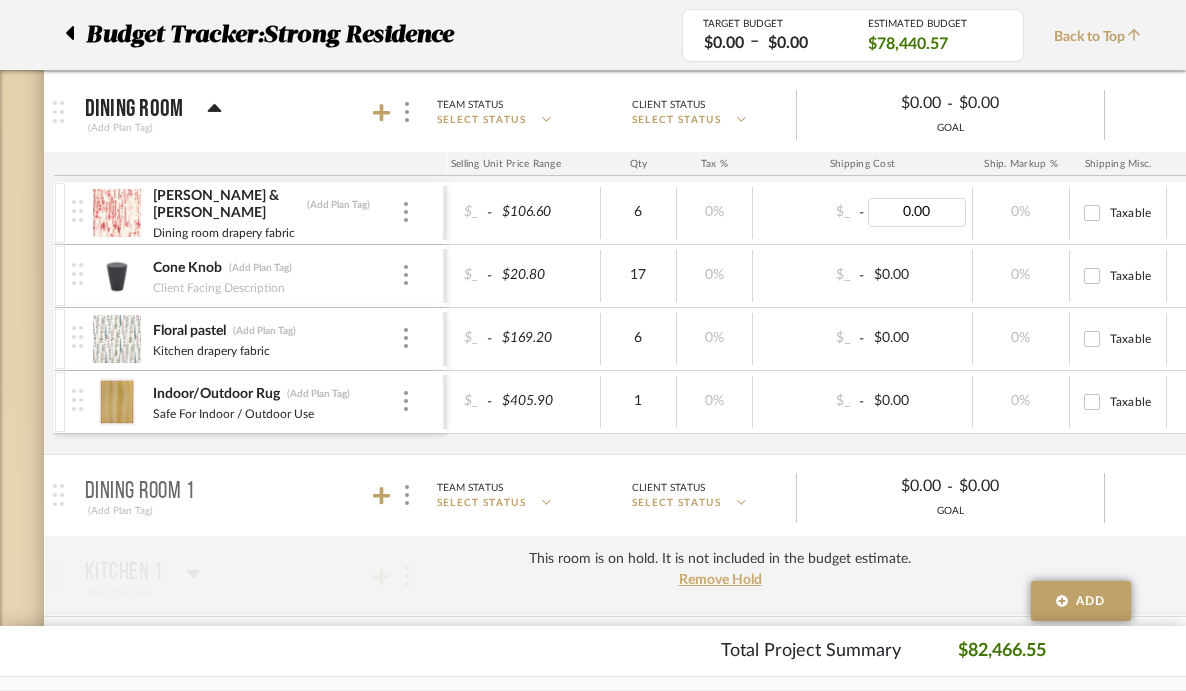type 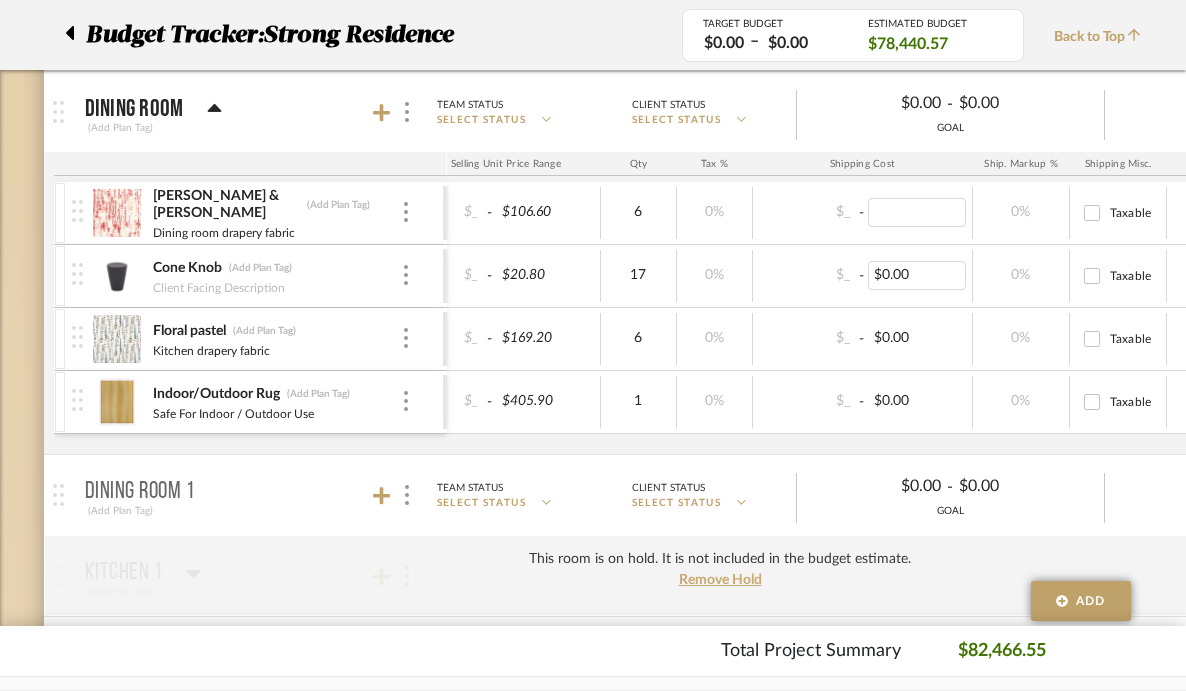click on "$0.00" at bounding box center (917, 275) 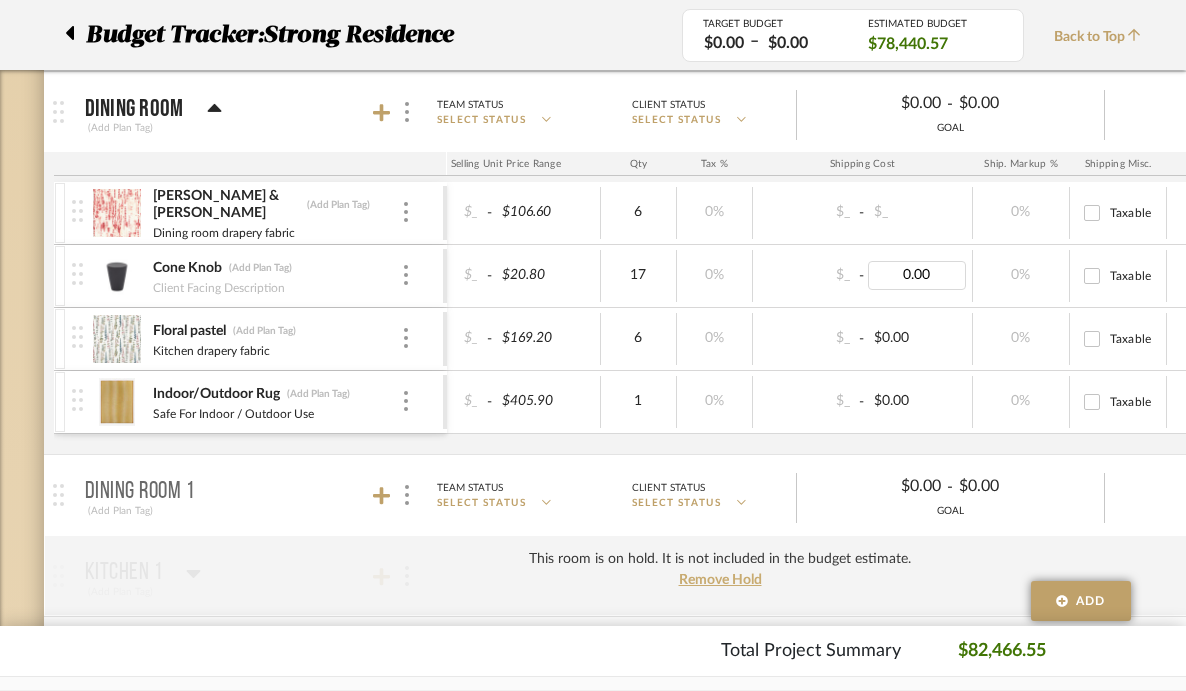 type 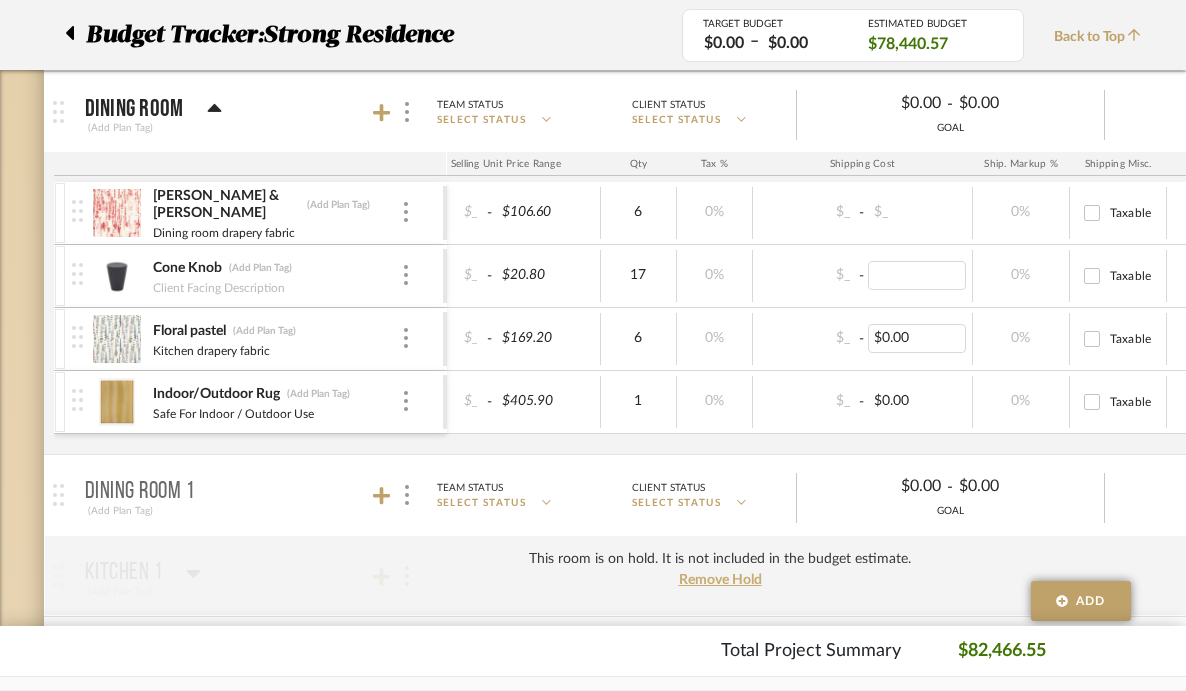 click on "$0.00" at bounding box center (917, 338) 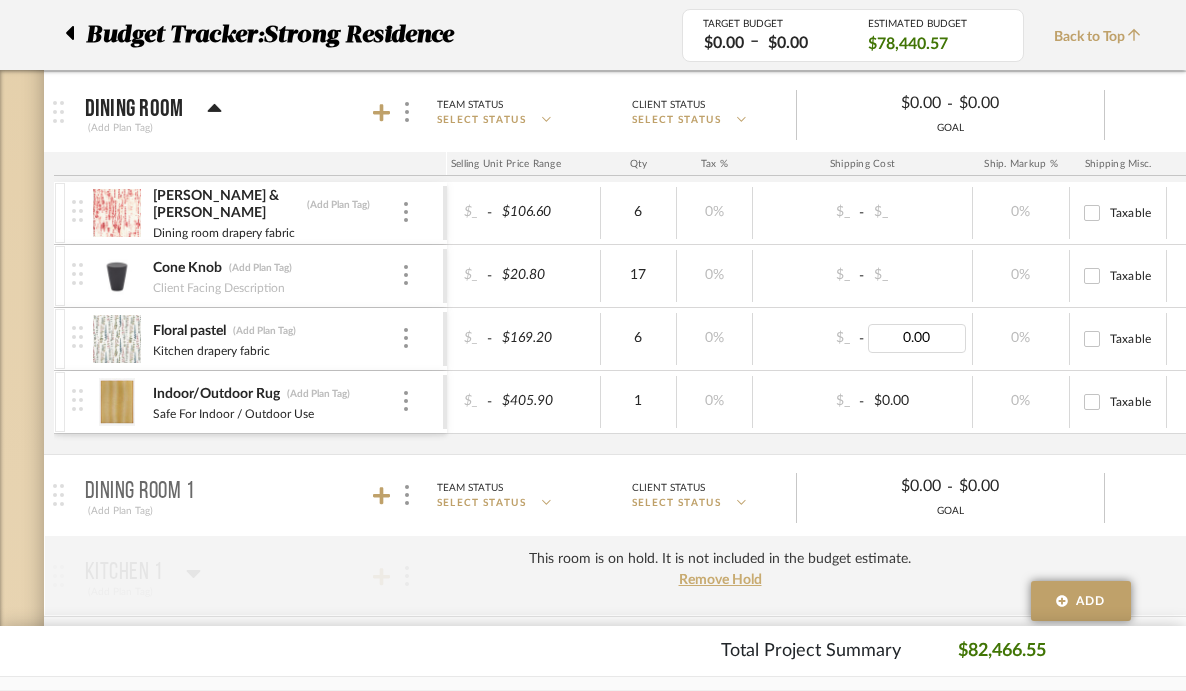 type 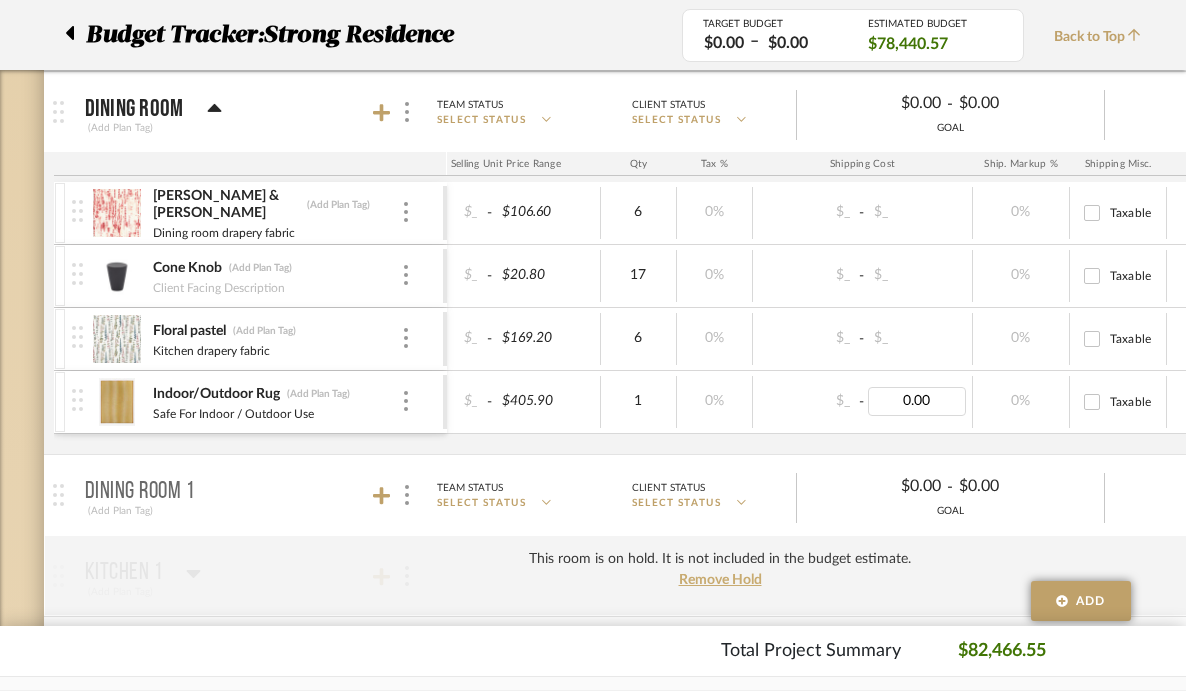 type 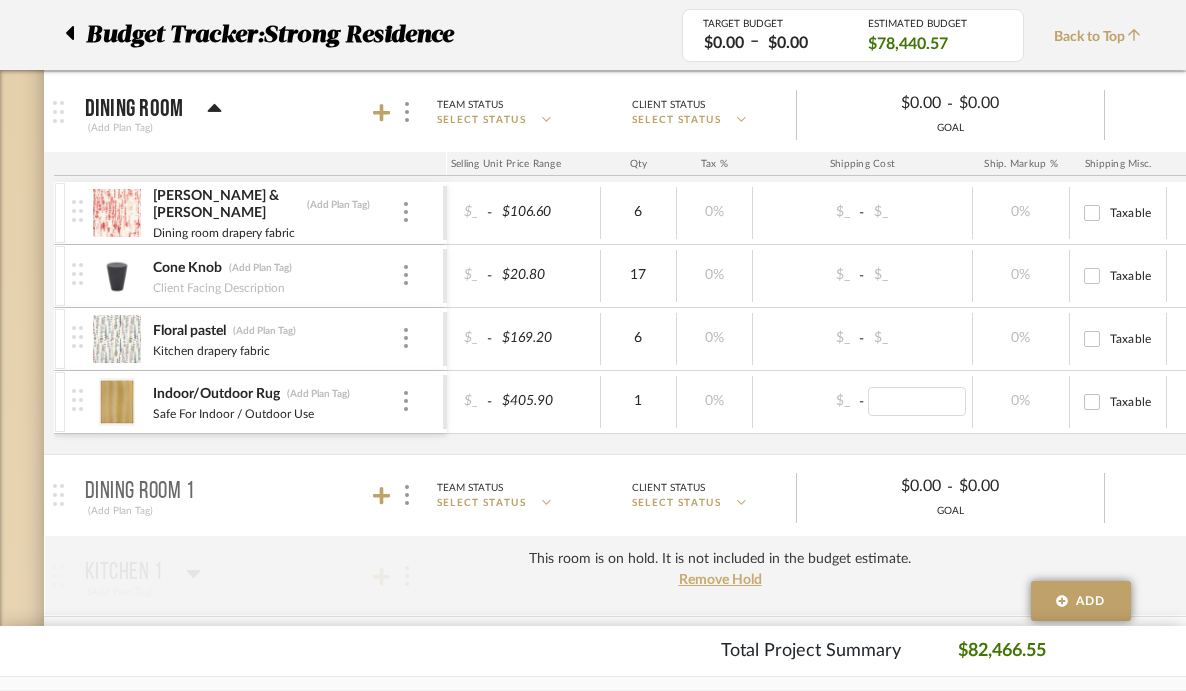 click on "[PERSON_NAME] & [PERSON_NAME]   (Add Plan Tag)   Dining room drapery fabric   $_  -  $82.00   $_   30%   $_  -  $106.60   6   0%   $_  -  $_   0%  Taxable  $639.60   Cone Knob   (Add Plan Tag)   Client Facing Description   $_  -  $16.00   $_   30%   $_  -  $20.80   17   0%   $_  -  $_   0%  Taxable  $353.60   Floral pastel   (Add Plan Tag)   Kitchen drapery fabric   $_  -  $130.15   $_   30%   $_  -  $169.20   6   0%   $_  -  $_   0%  Taxable  $1,015.17   Indoor/Outdoor Rug   (Add Plan Tag)   Safe For Indoor / Outdoor Use   $_  -  $369.00   $_   10%   $_  -  $405.90   1   0%   $_  -  0%  Taxable  $405.90" at bounding box center [363, 318] 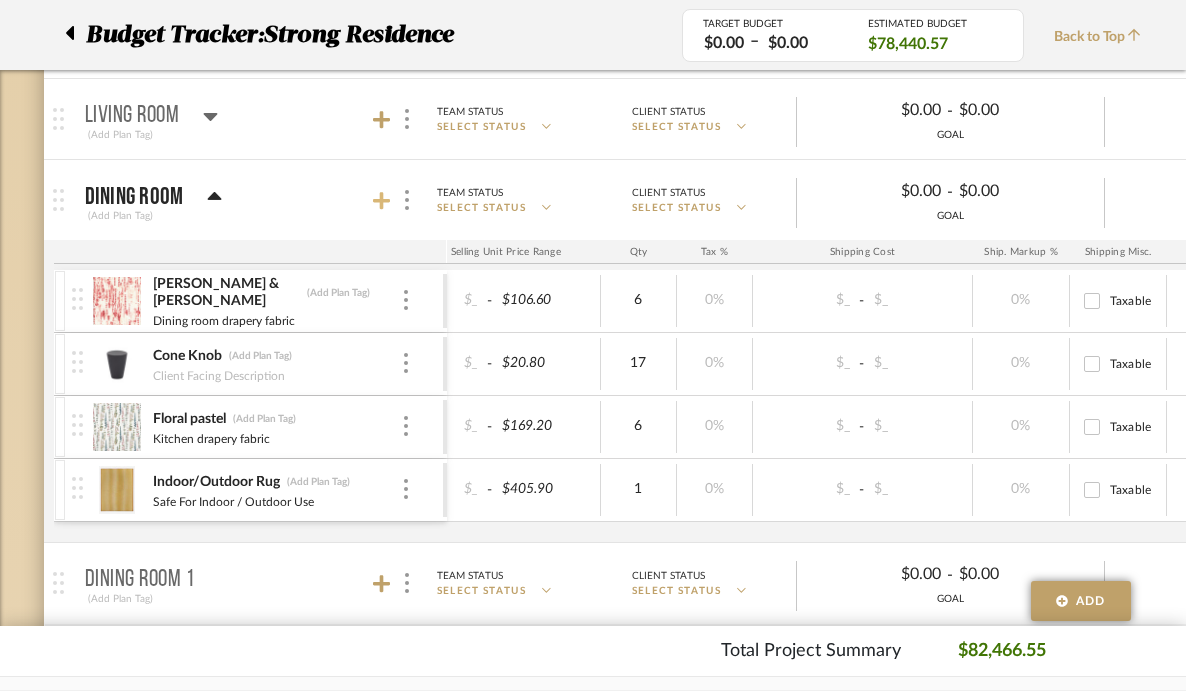 click 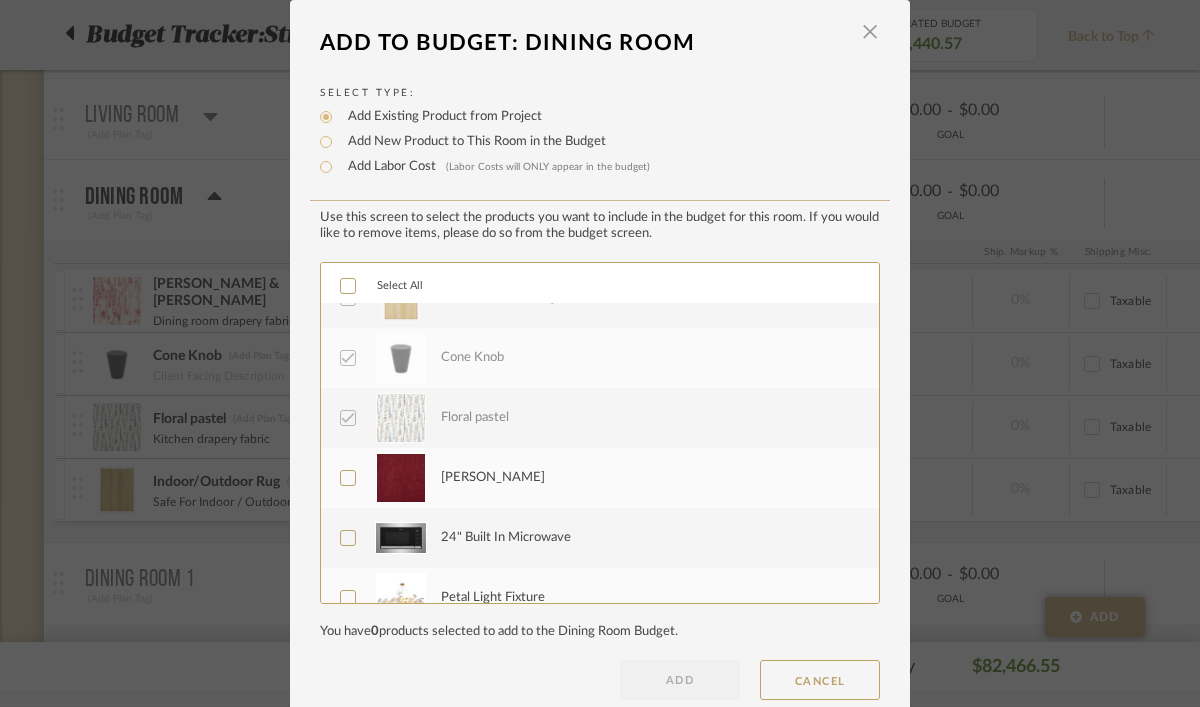scroll, scrollTop: 0, scrollLeft: 0, axis: both 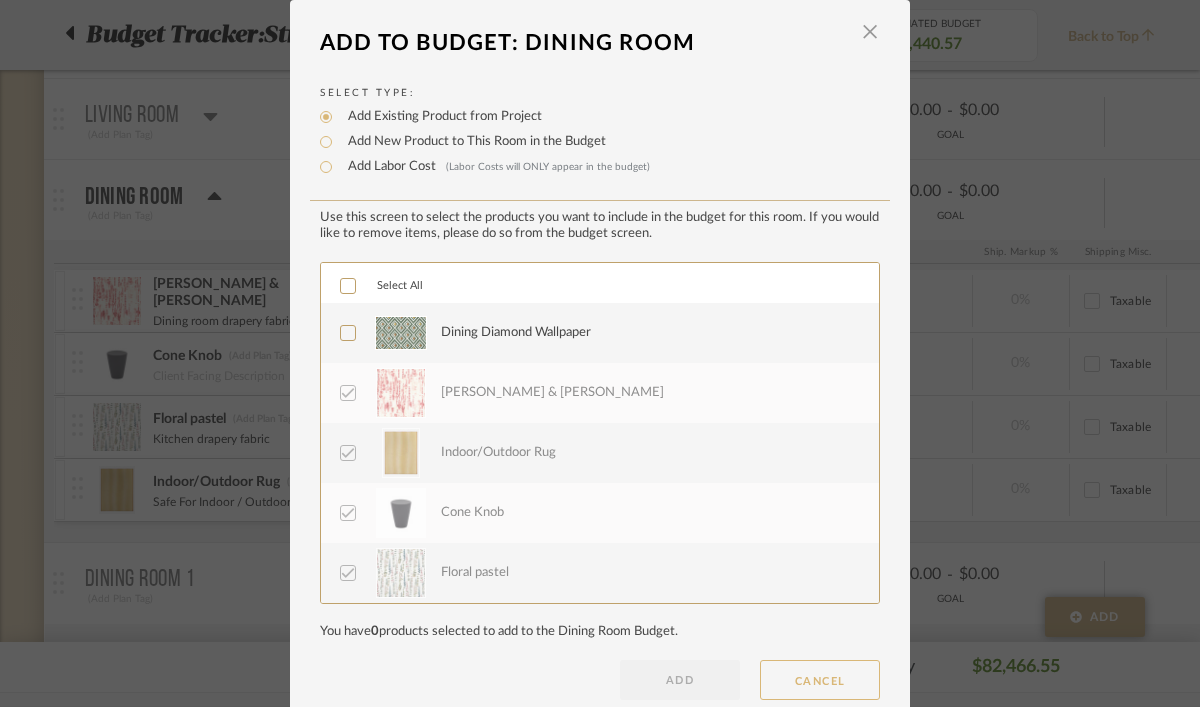 click on "CANCEL" at bounding box center [820, 680] 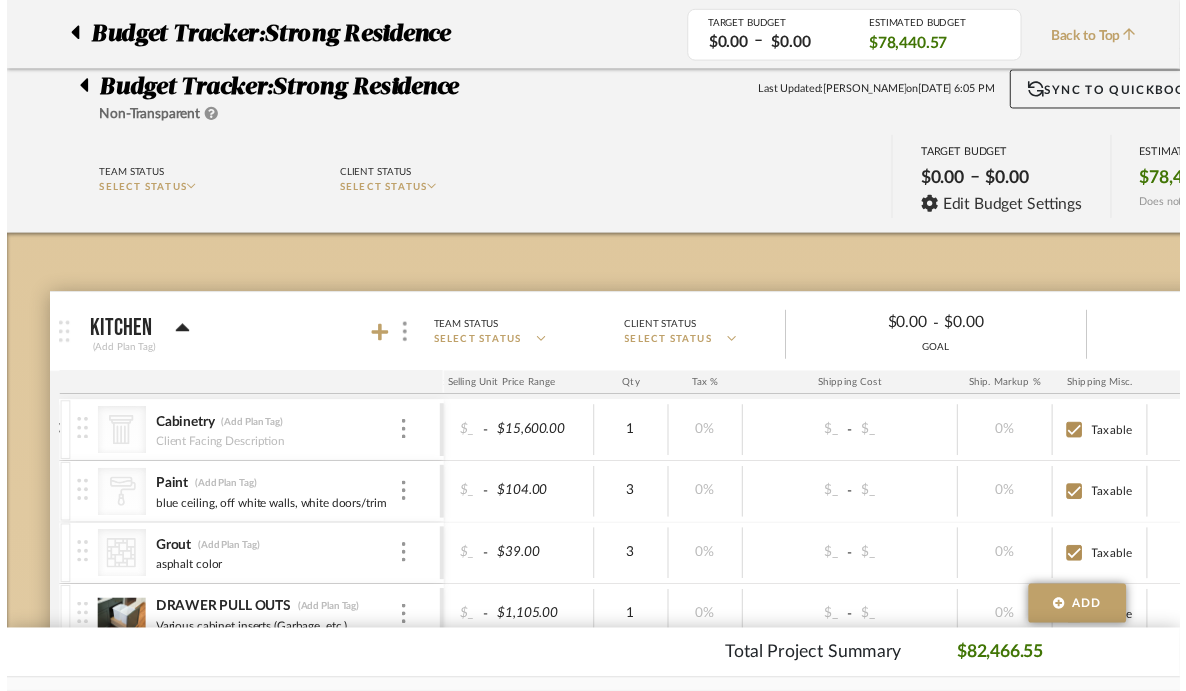 scroll, scrollTop: 1503, scrollLeft: 0, axis: vertical 